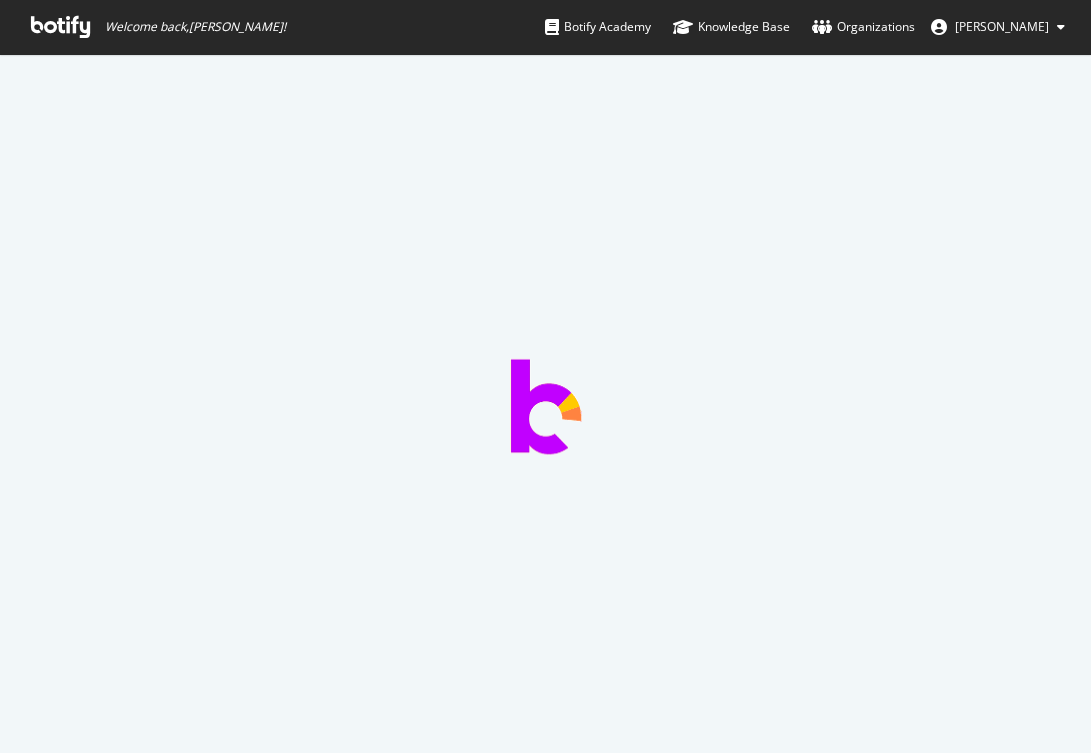 scroll, scrollTop: 0, scrollLeft: 0, axis: both 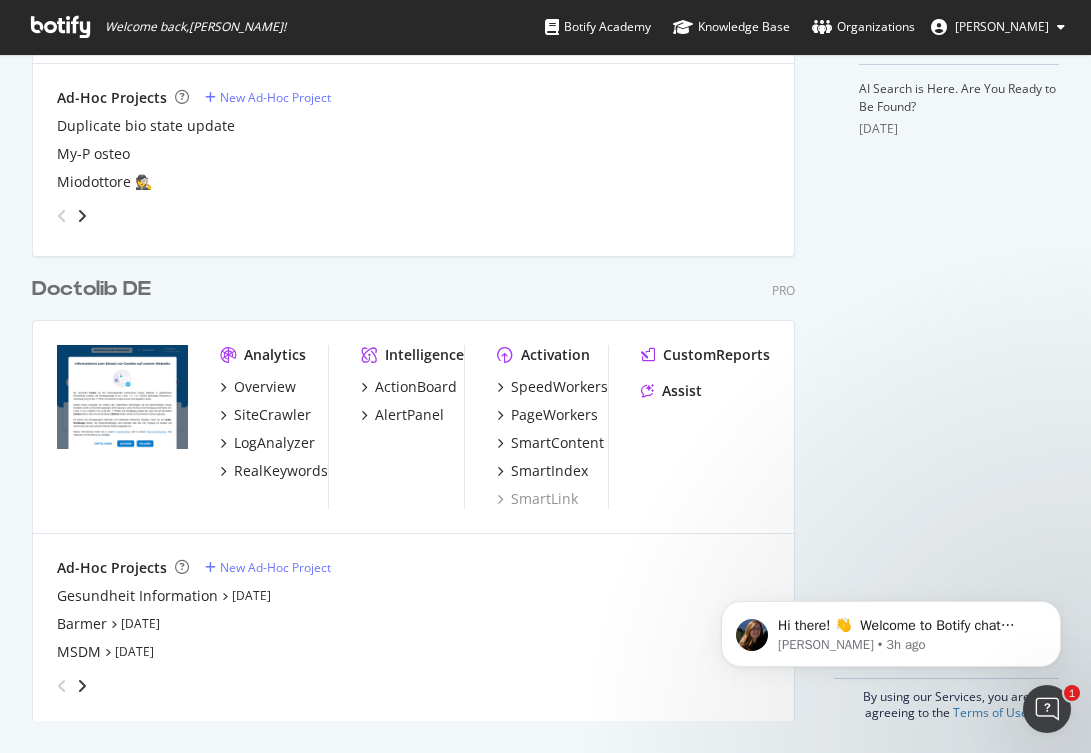 click on "Doctolib DE" at bounding box center [91, 289] 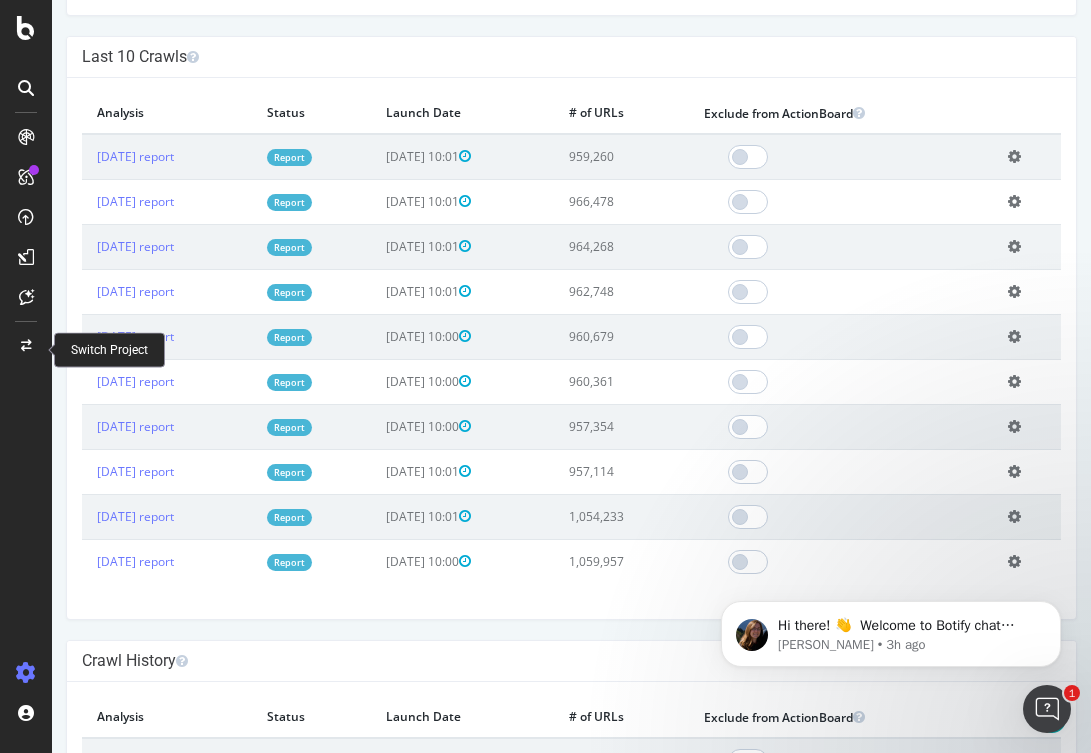 scroll, scrollTop: 638, scrollLeft: 0, axis: vertical 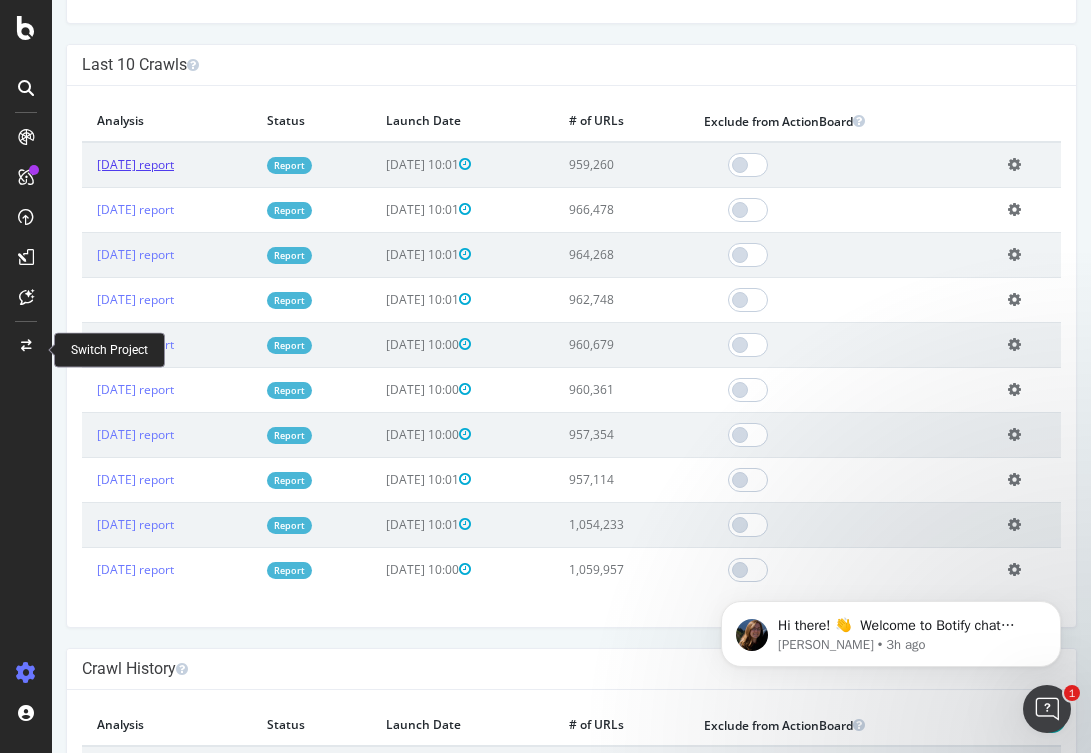 click on "[DATE]
report" at bounding box center [135, 164] 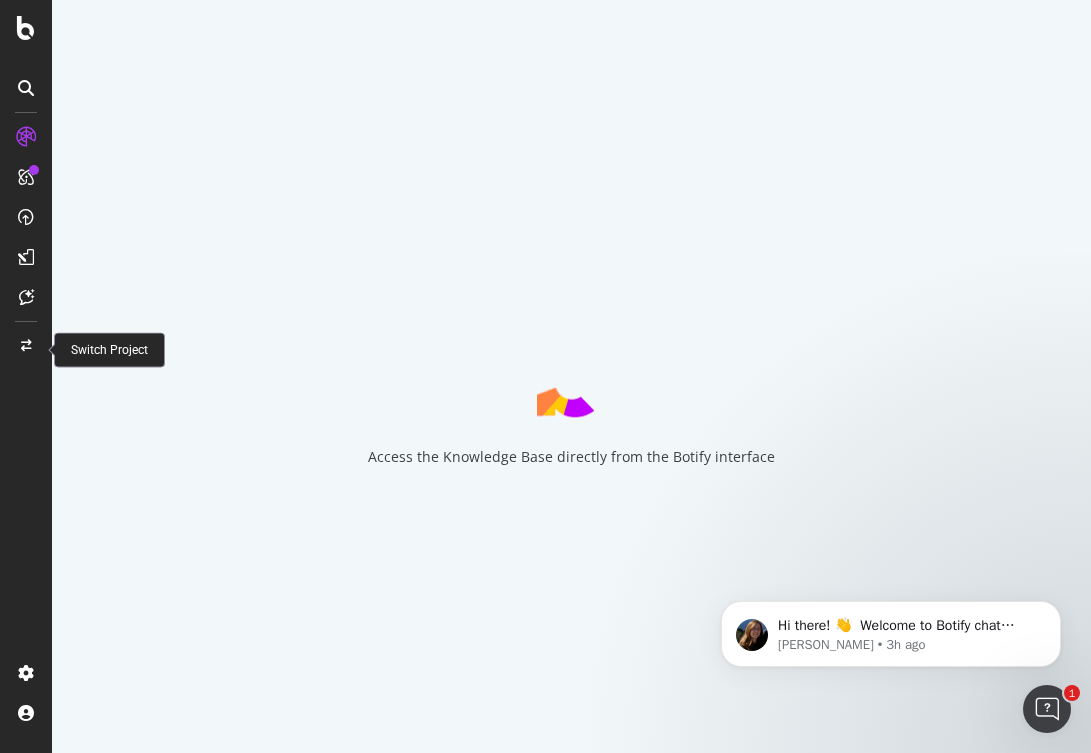 scroll, scrollTop: 0, scrollLeft: 0, axis: both 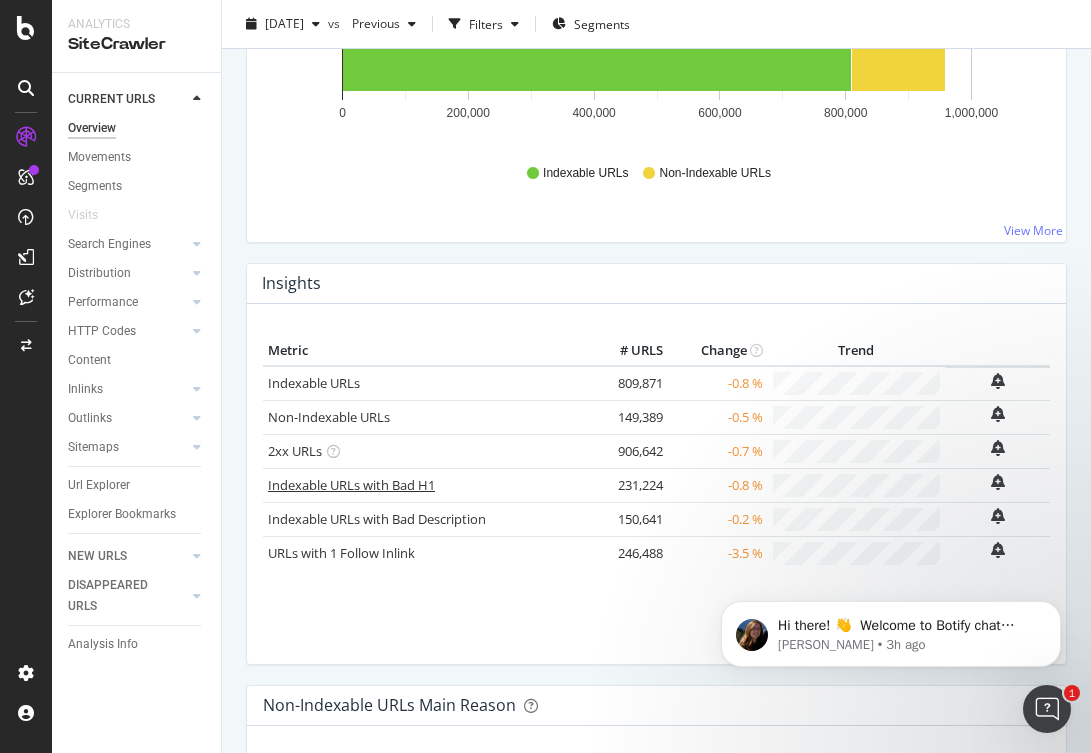 click on "Indexable URLs with Bad H1" at bounding box center [351, 485] 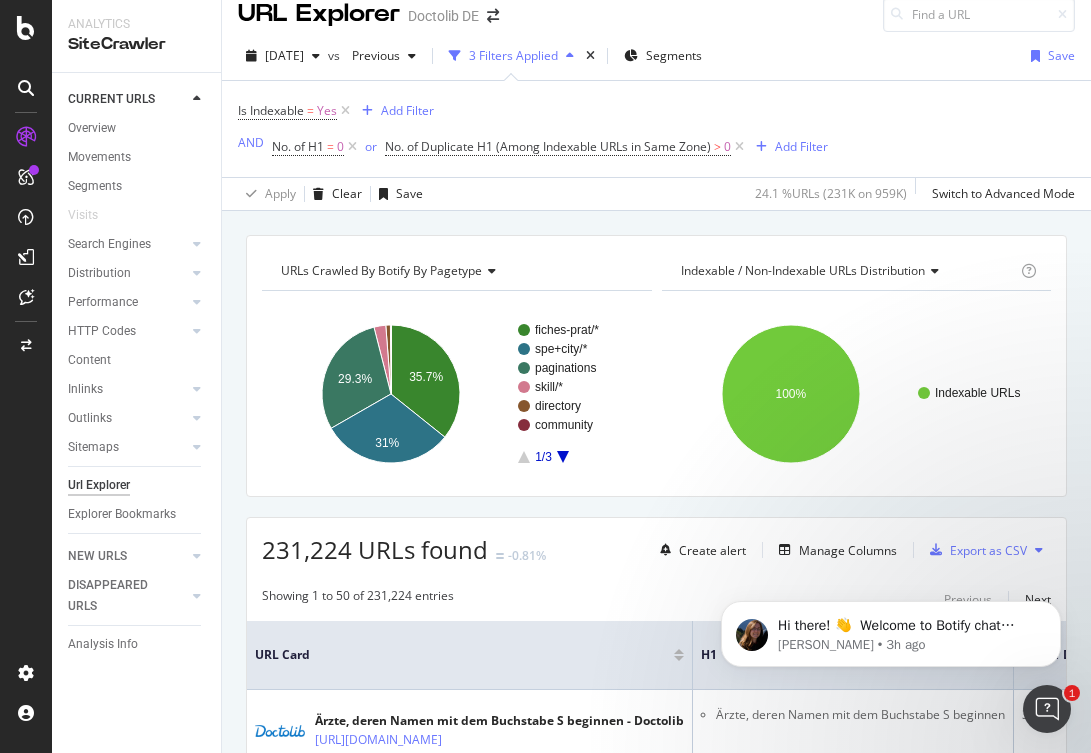 scroll, scrollTop: 0, scrollLeft: 0, axis: both 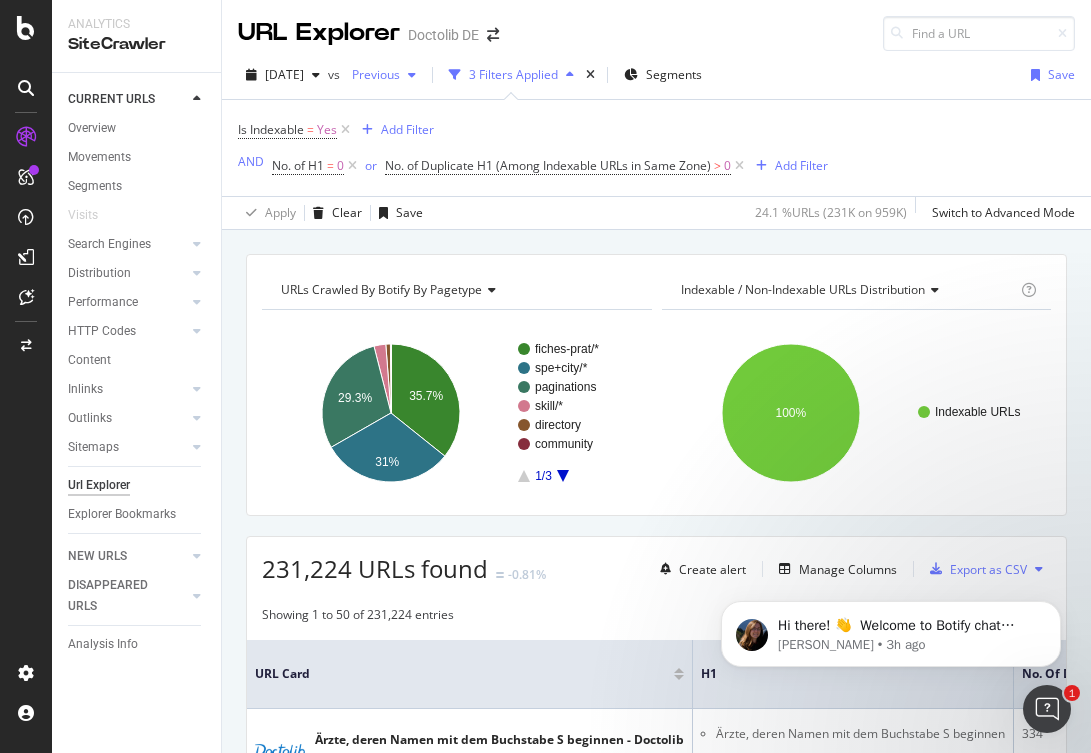 click on "Previous" at bounding box center (372, 74) 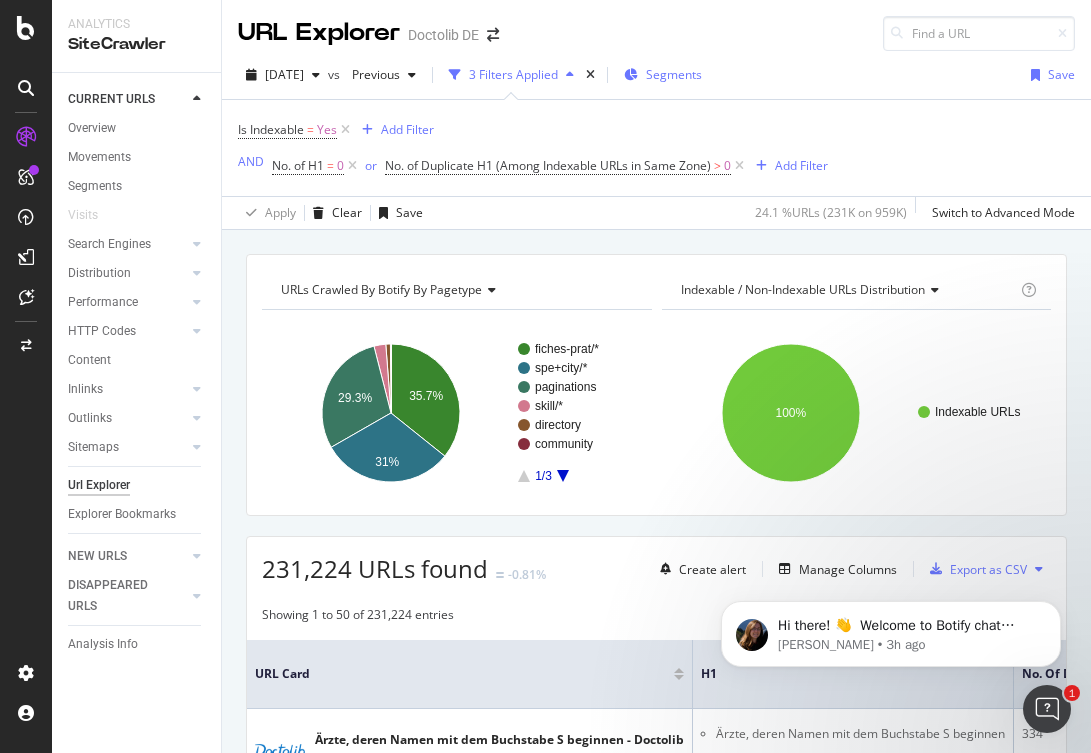click on "Segments" at bounding box center (663, 74) 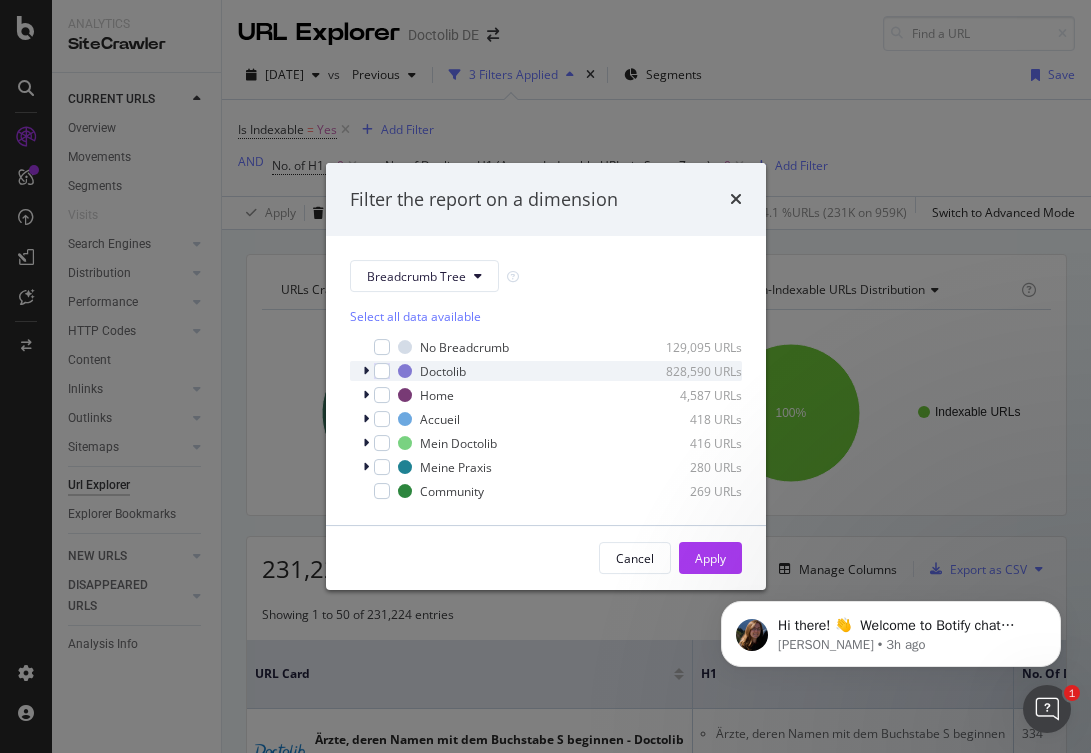 click at bounding box center (368, 371) 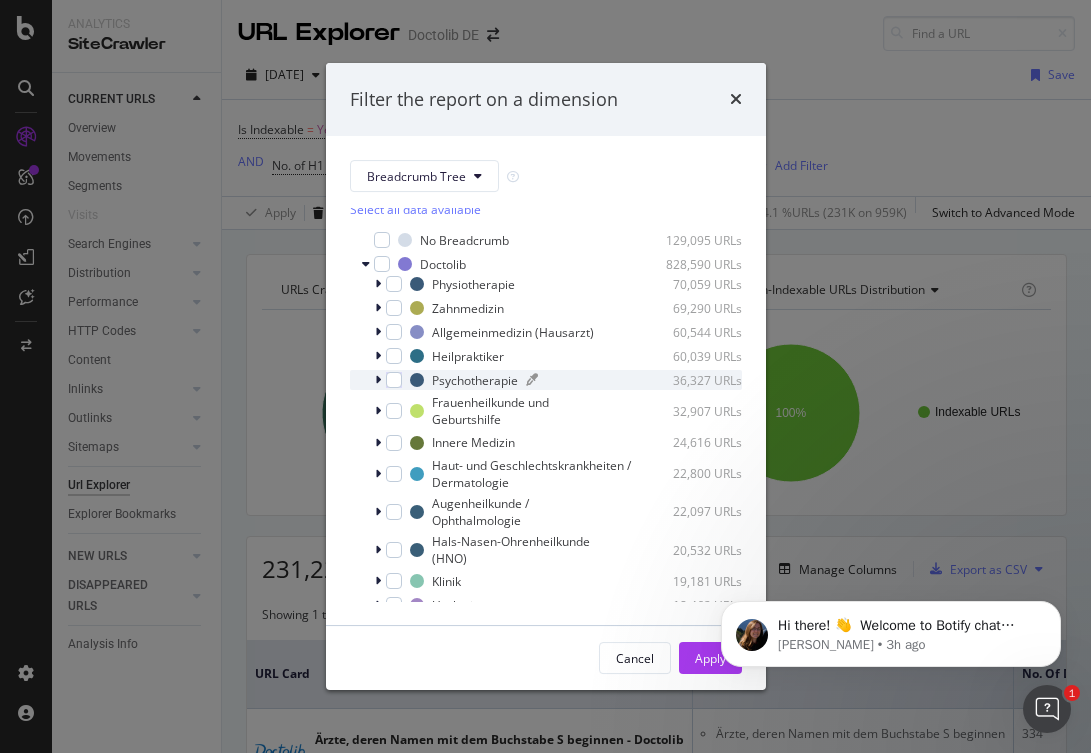 scroll, scrollTop: 0, scrollLeft: 0, axis: both 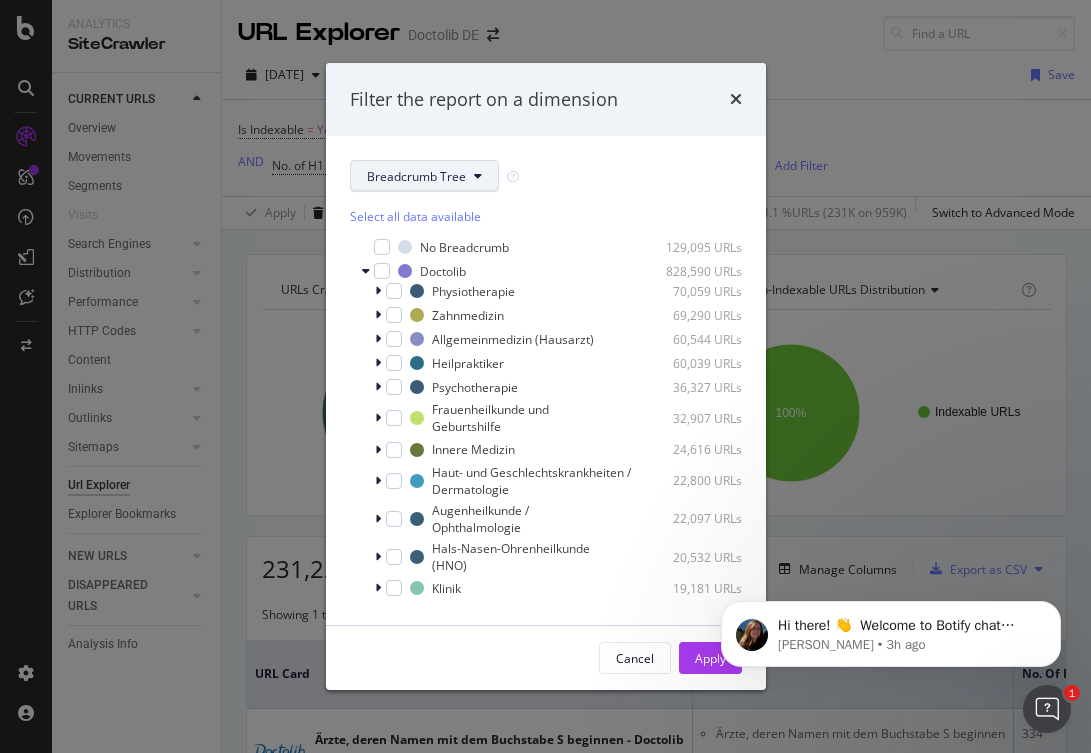 click on "Breadcrumb Tree" at bounding box center [416, 176] 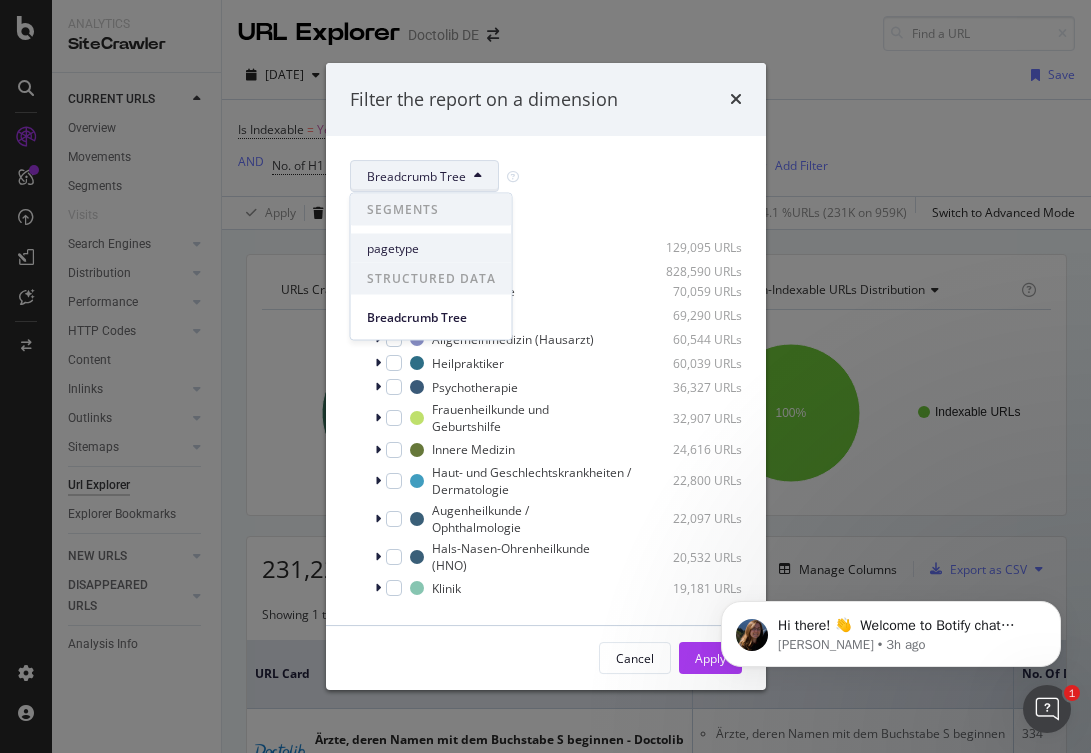 click on "pagetype" at bounding box center [431, 248] 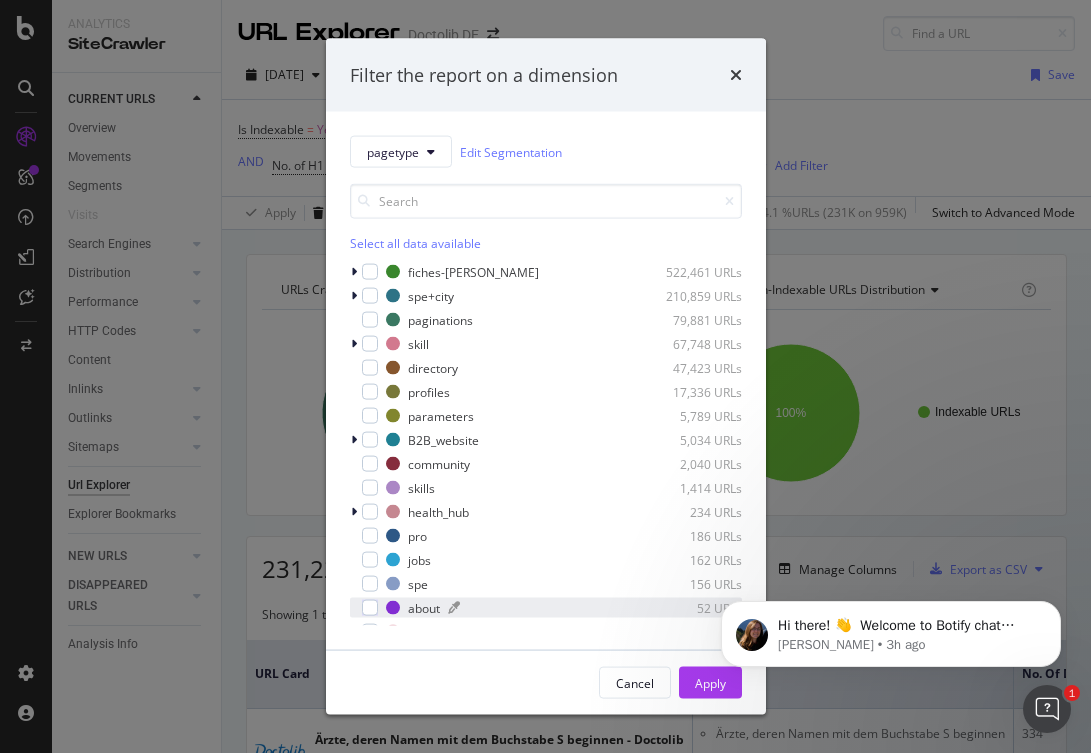 scroll, scrollTop: 12, scrollLeft: 0, axis: vertical 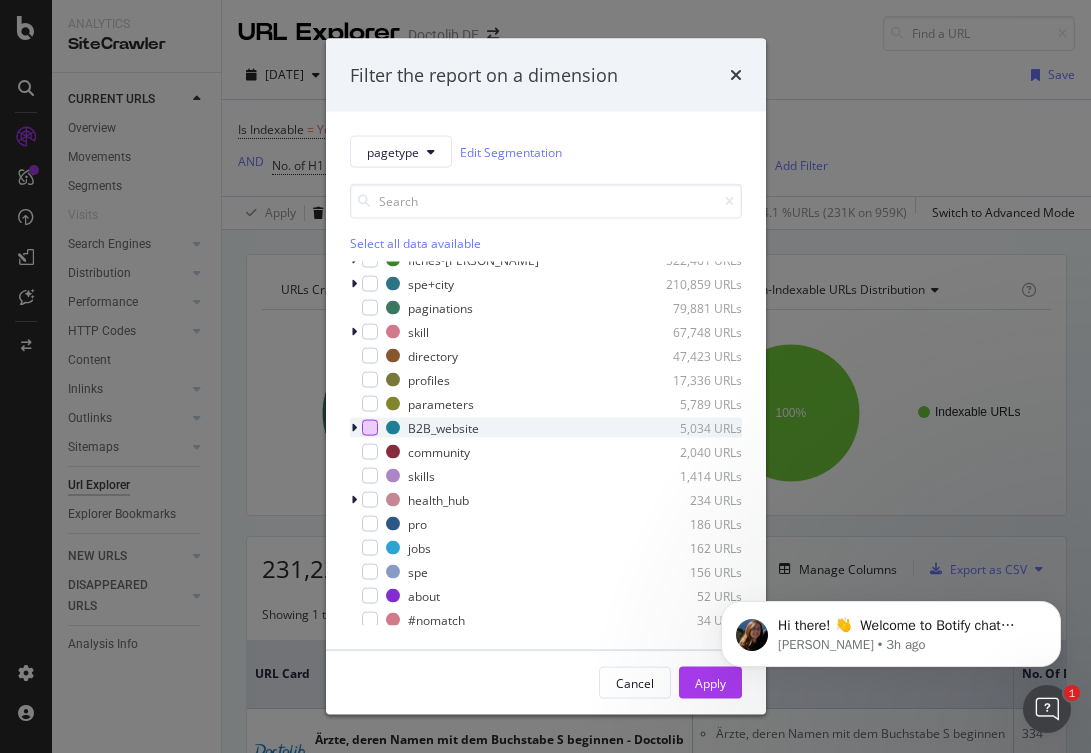 click at bounding box center (370, 428) 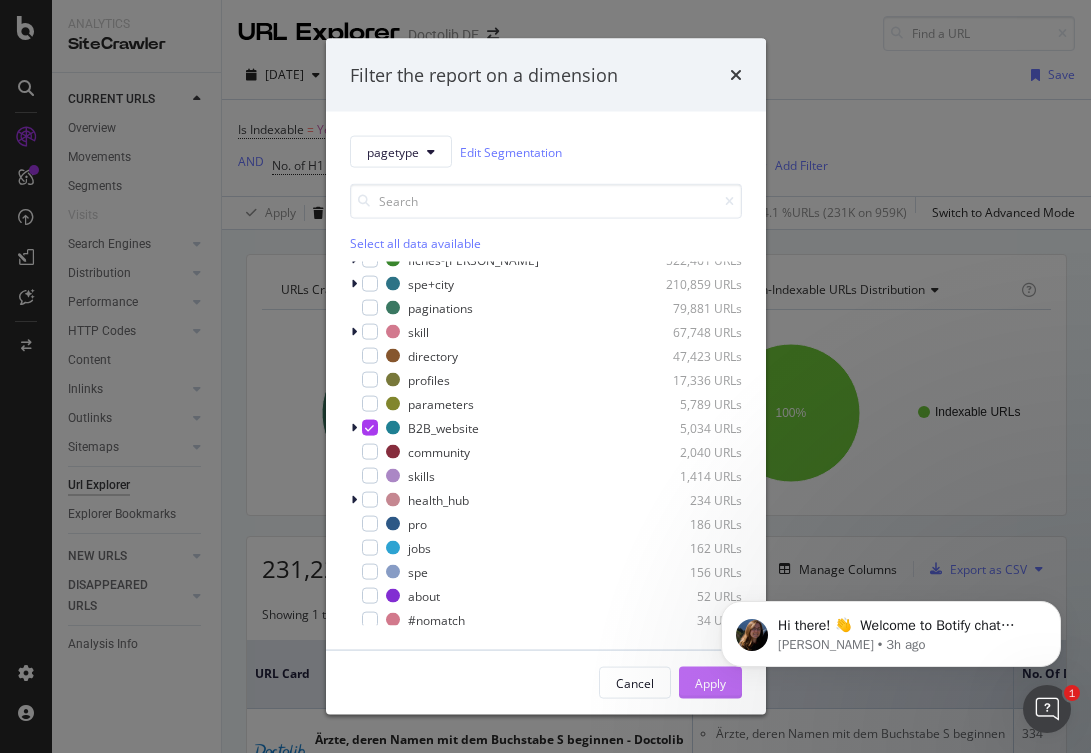 click on "Apply" at bounding box center (710, 683) 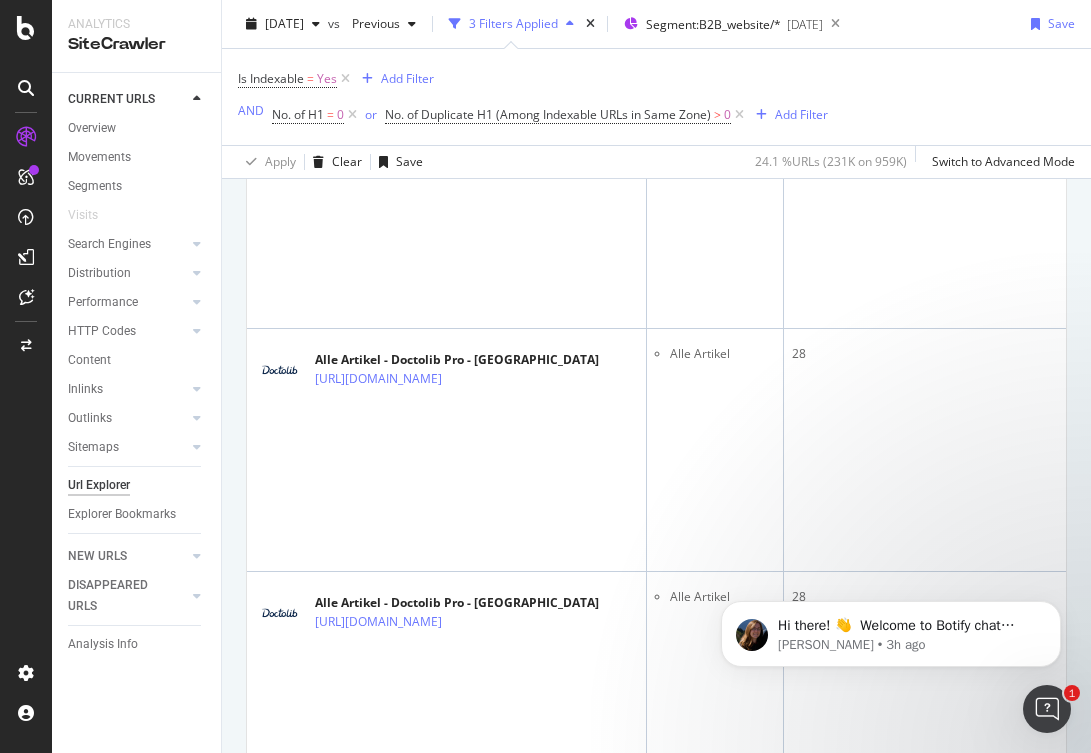 scroll, scrollTop: 1098, scrollLeft: 0, axis: vertical 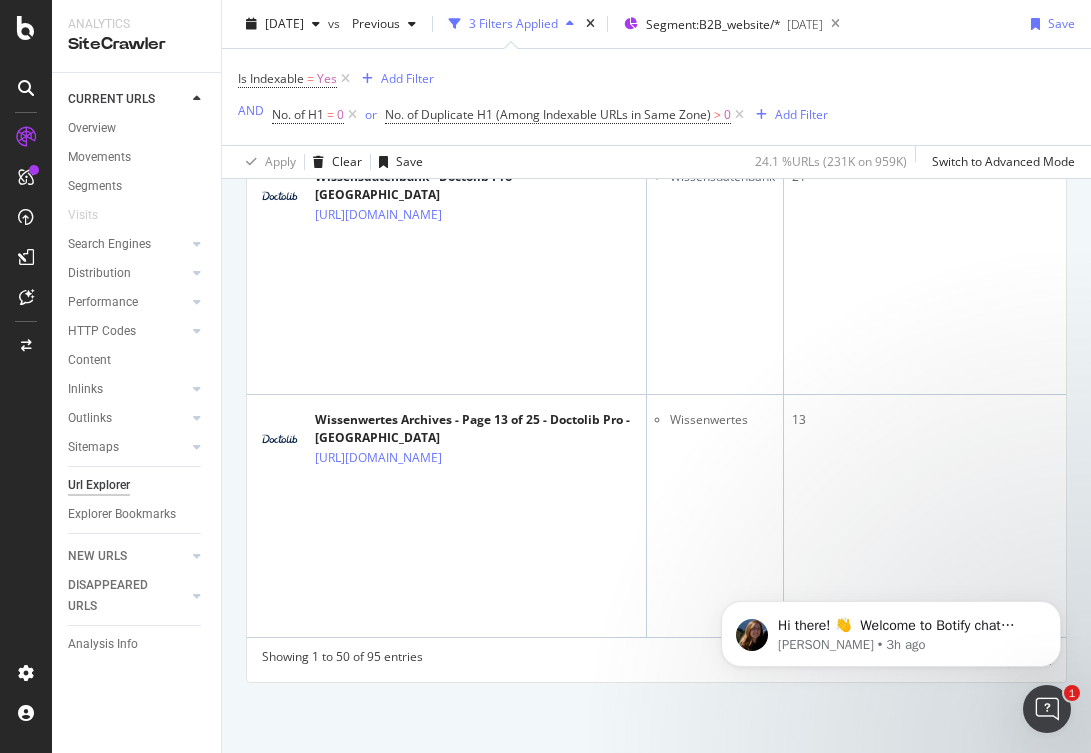 click on "URLs Crawled By Botify By pagetype
Chart (by Value) Table Expand Export as CSV Export as PNG Add to Custom Report
×
B2B_website/blog B2B_website 34.7% 65.3% pagetype Crawled URLs B2B_website/blog 62 B2B_website 33 B2B_website
Indexable / Non-Indexable URLs distribution
Chart (by Value) Table Expand Export as CSV Export as PNG Add to Custom Report
×
Indexable URLs are URLs which meet the following basic SEO requirements:
HTTP 200 status code
Canonical tag to self (equal) or not set
Text / HTML content
Index status (no noindex meta tag)
.
Read more about Indexable URLs.
See the    video about the Distribution section of the report  in [GEOGRAPHIC_DATA].
100%" at bounding box center (656, -5607) 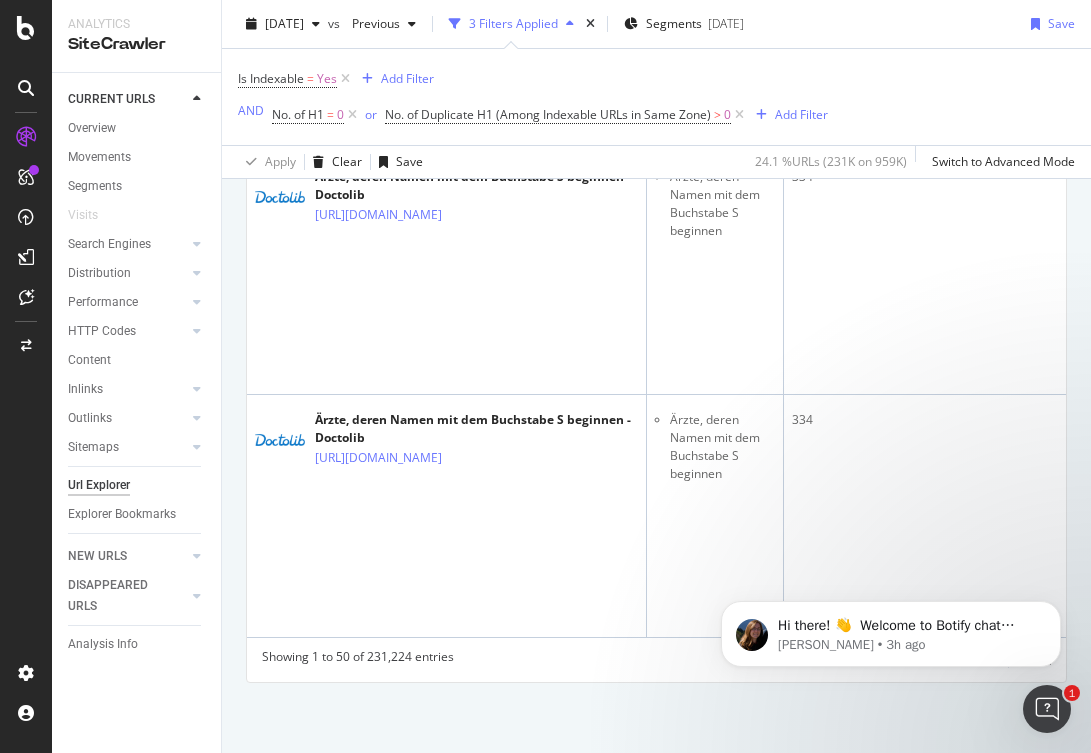 click on "Content" at bounding box center (144, 360) 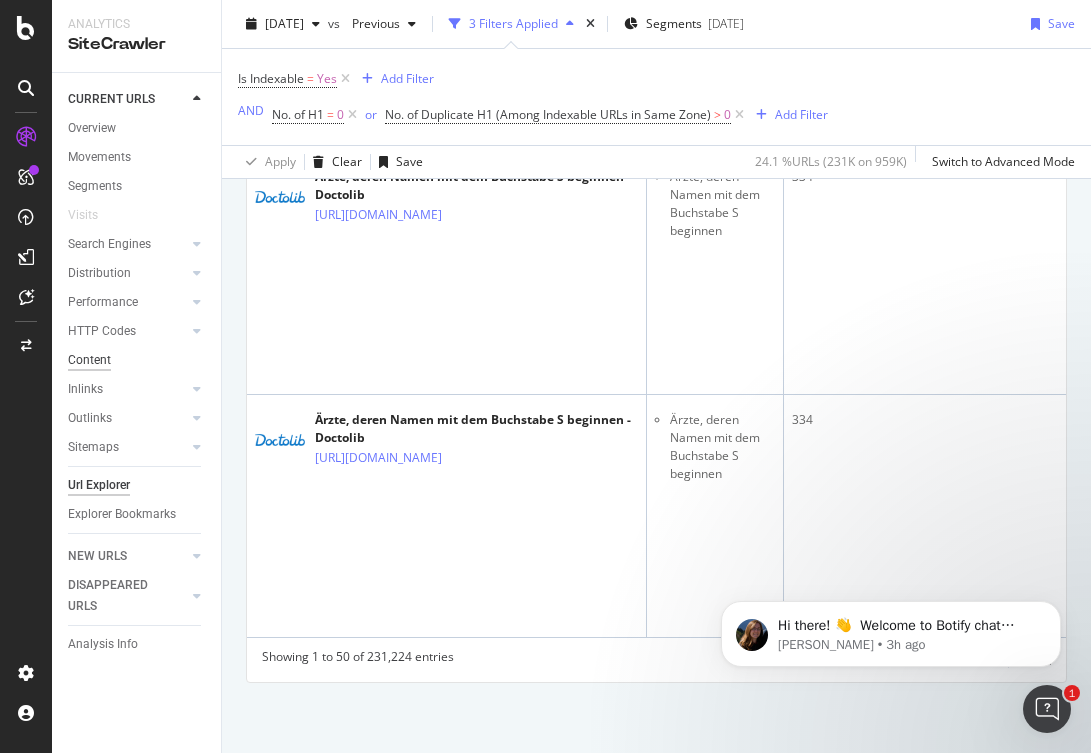 click on "Content" at bounding box center (89, 360) 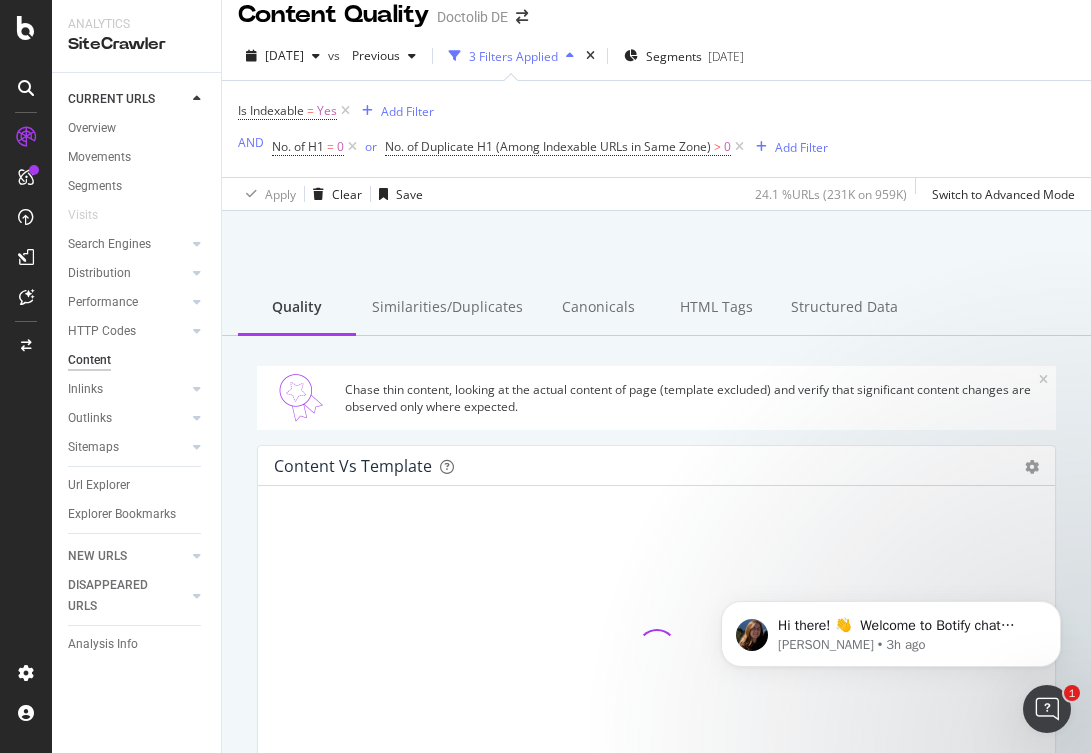 scroll, scrollTop: 23, scrollLeft: 0, axis: vertical 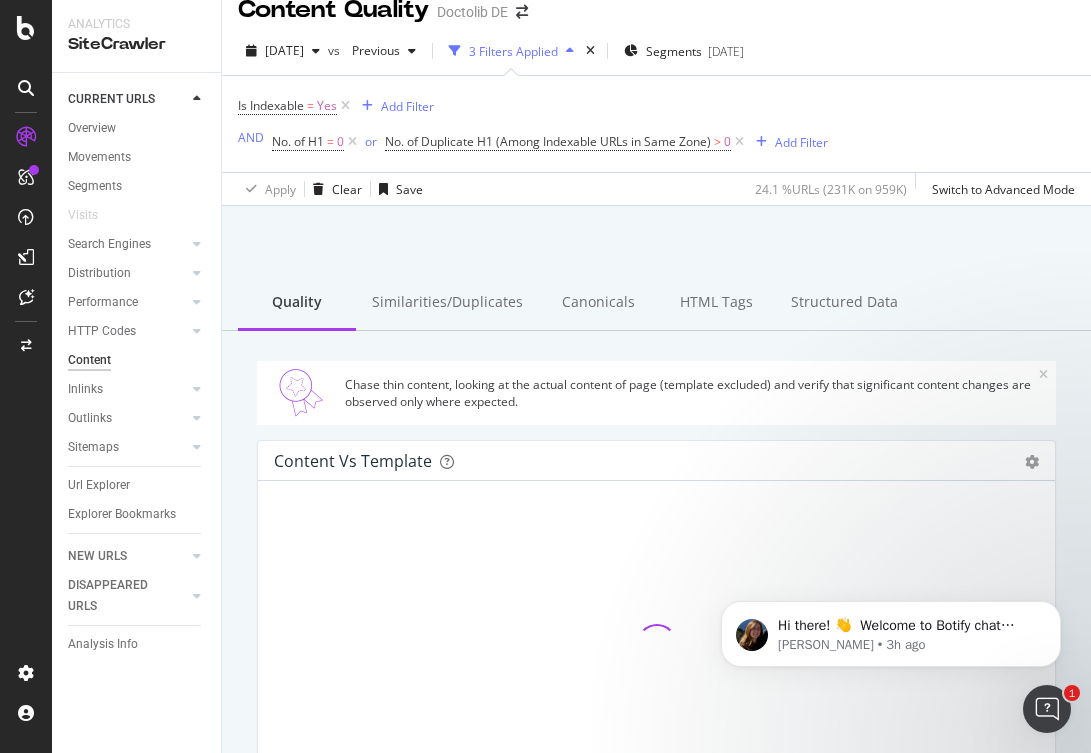 click 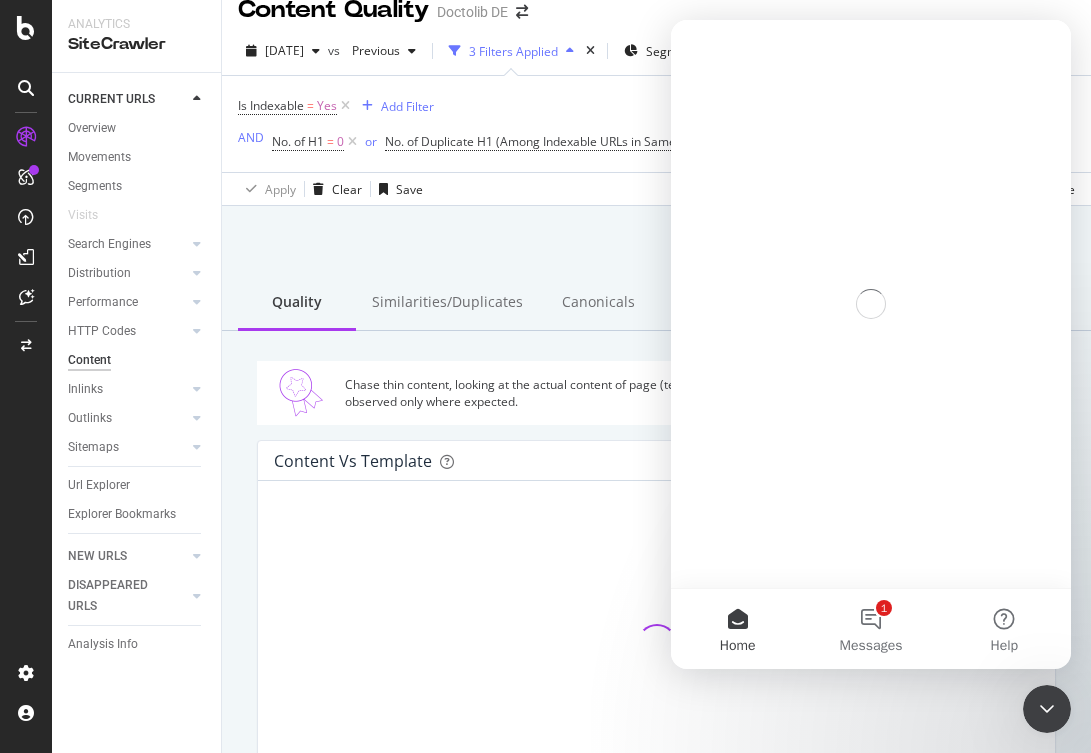scroll, scrollTop: 0, scrollLeft: 0, axis: both 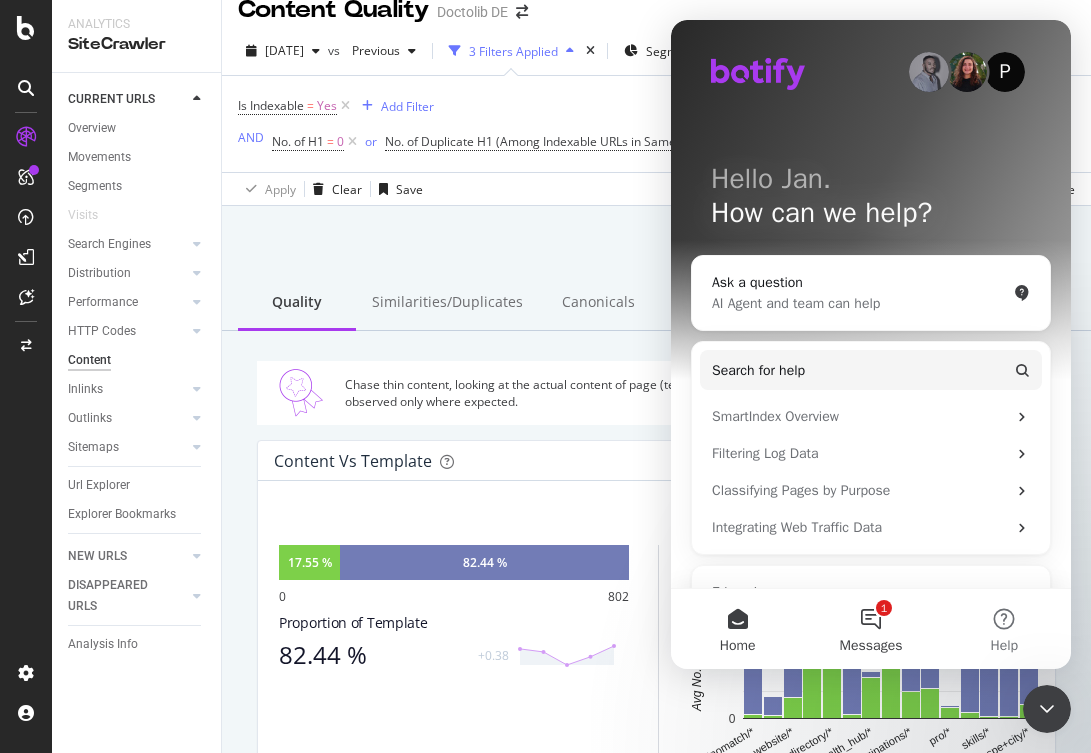 click on "1 Messages" at bounding box center (870, 629) 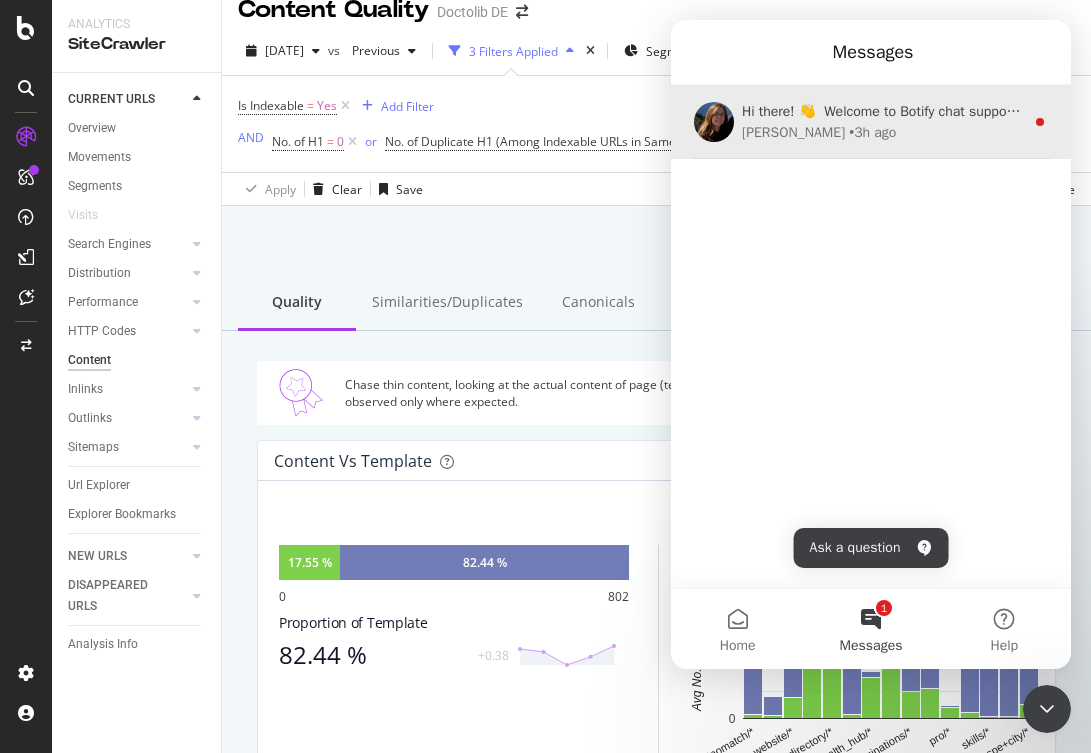 click on "[PERSON_NAME] •  3h ago" at bounding box center (883, 132) 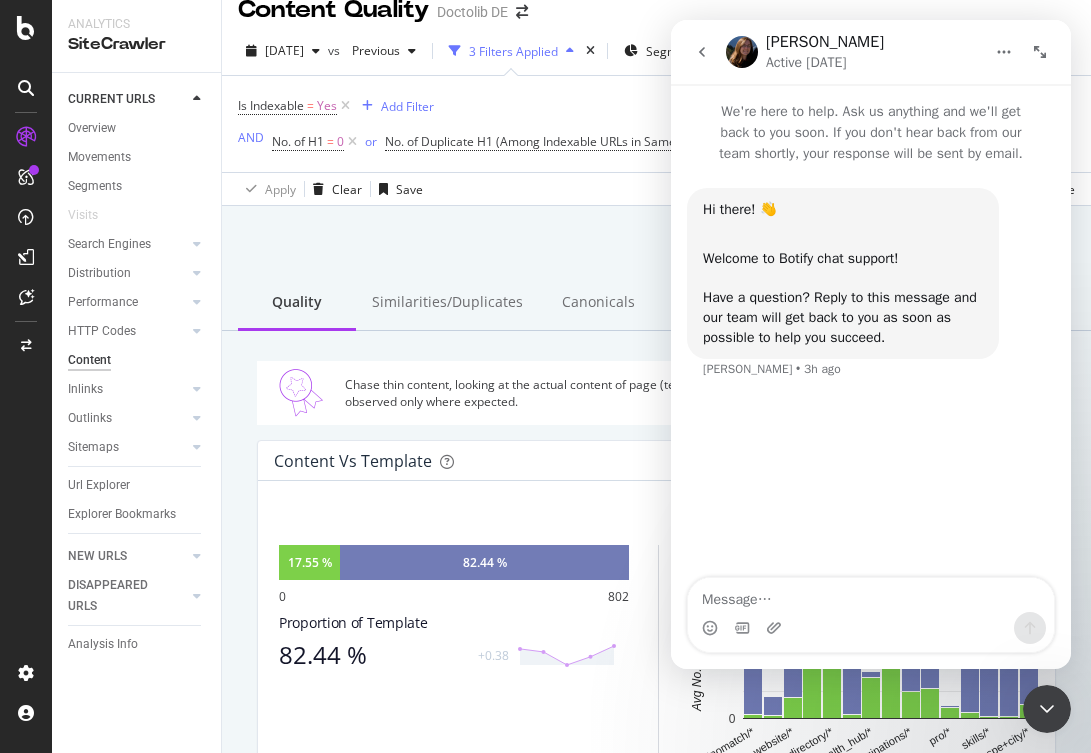click on "Is Indexable   =     Yes Add Filter AND No. of H1   =     0 or No. of Duplicate H1 (Among Indexable URLs in Same Zone)   >     0 Add Filter" at bounding box center [533, 124] 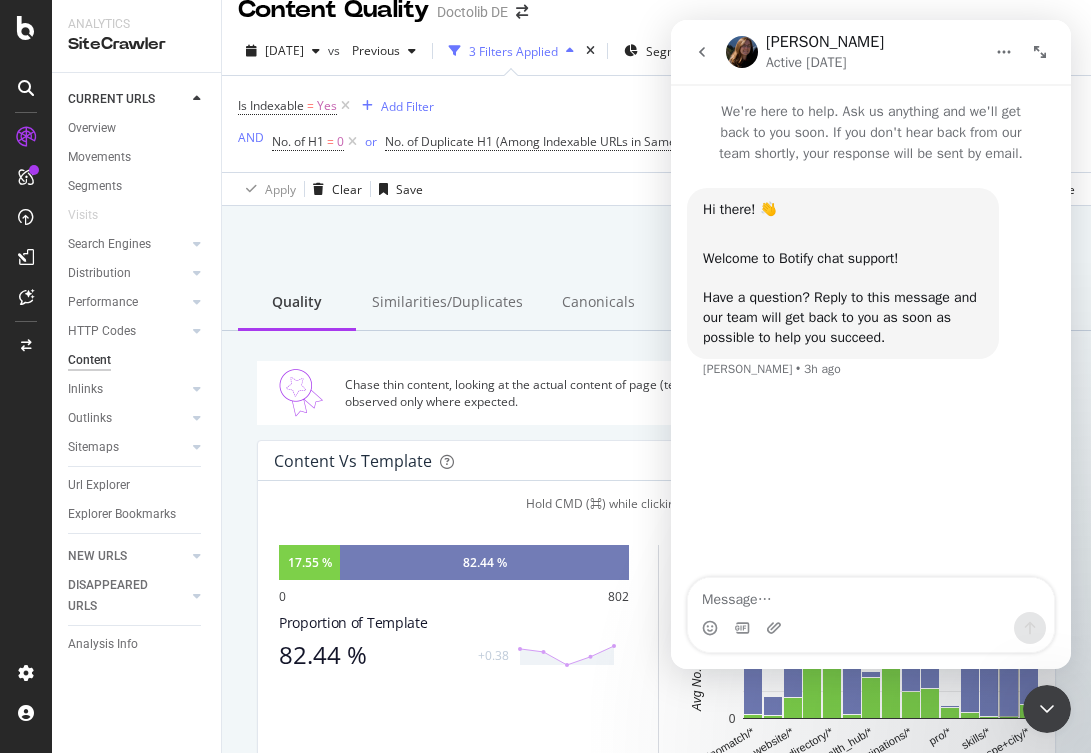 click 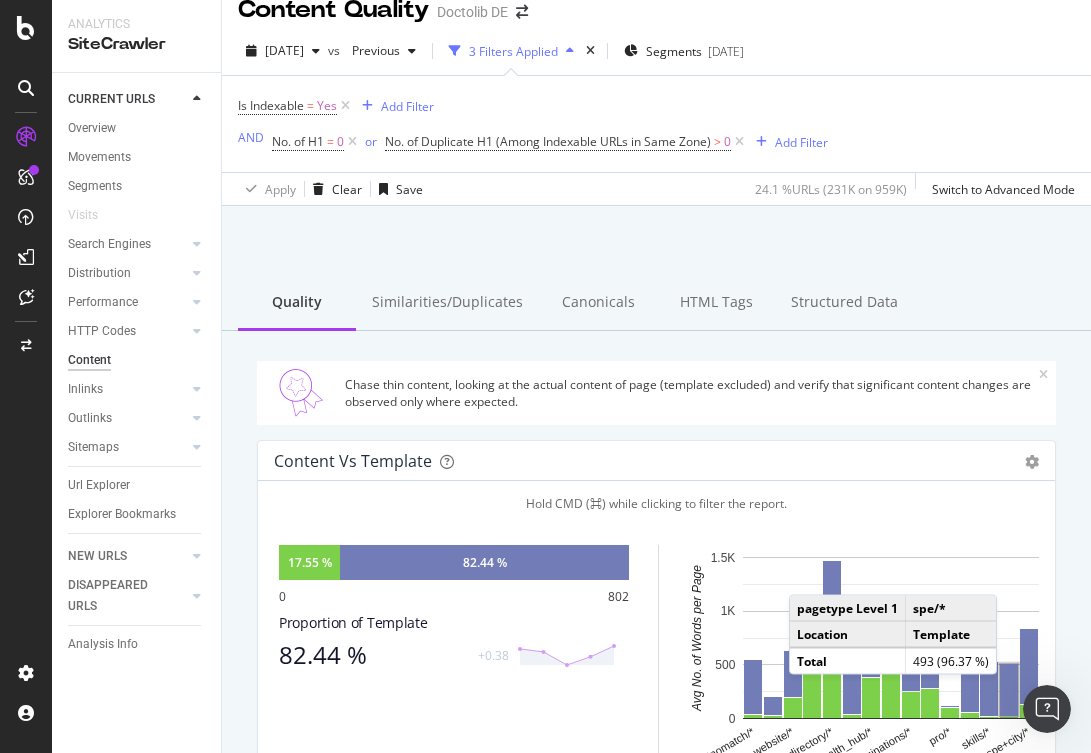 scroll, scrollTop: 0, scrollLeft: 0, axis: both 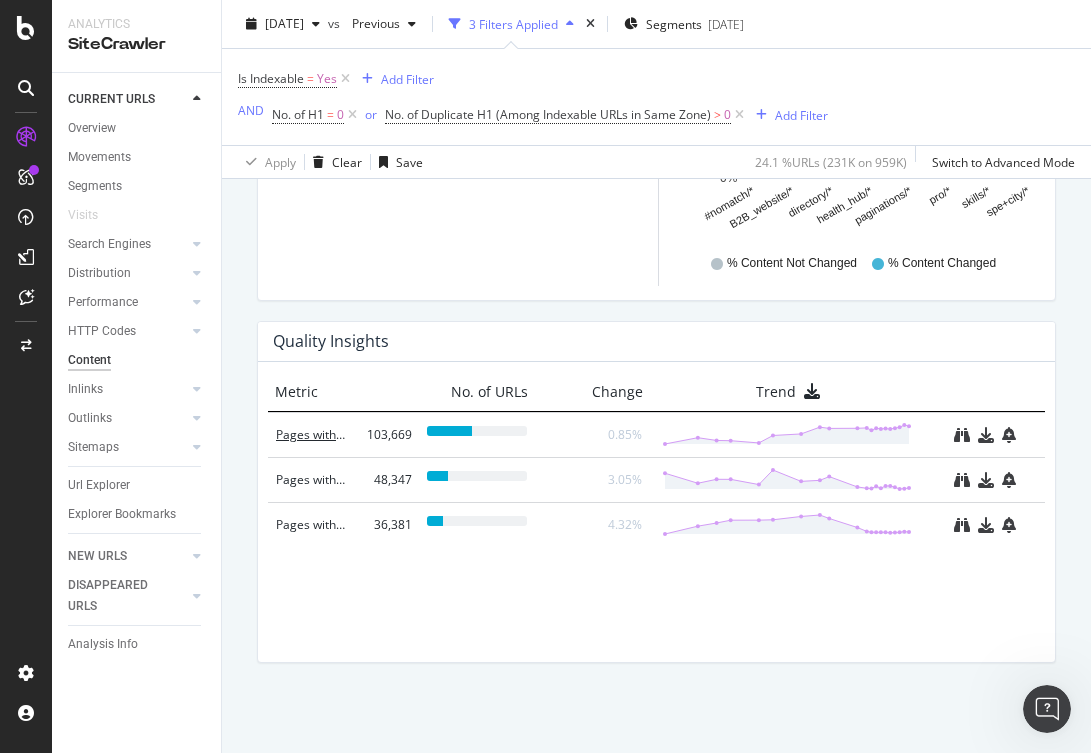 click on "Pages with Template > 90% of Total Content" at bounding box center (311, 435) 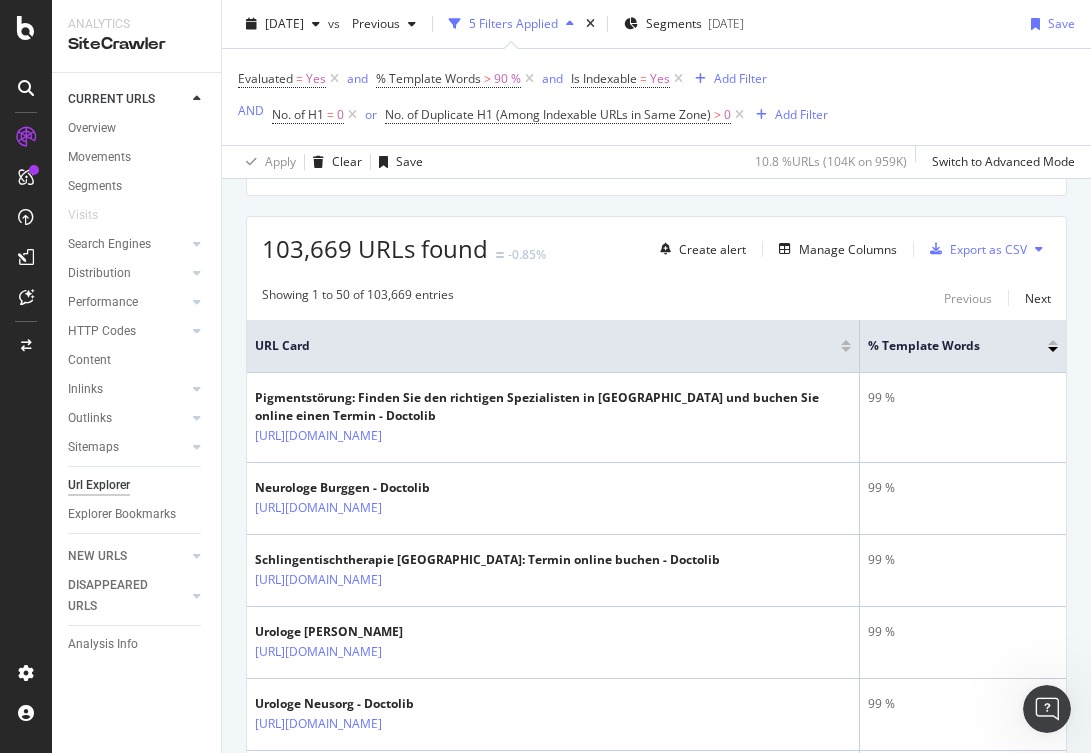 scroll, scrollTop: 322, scrollLeft: 0, axis: vertical 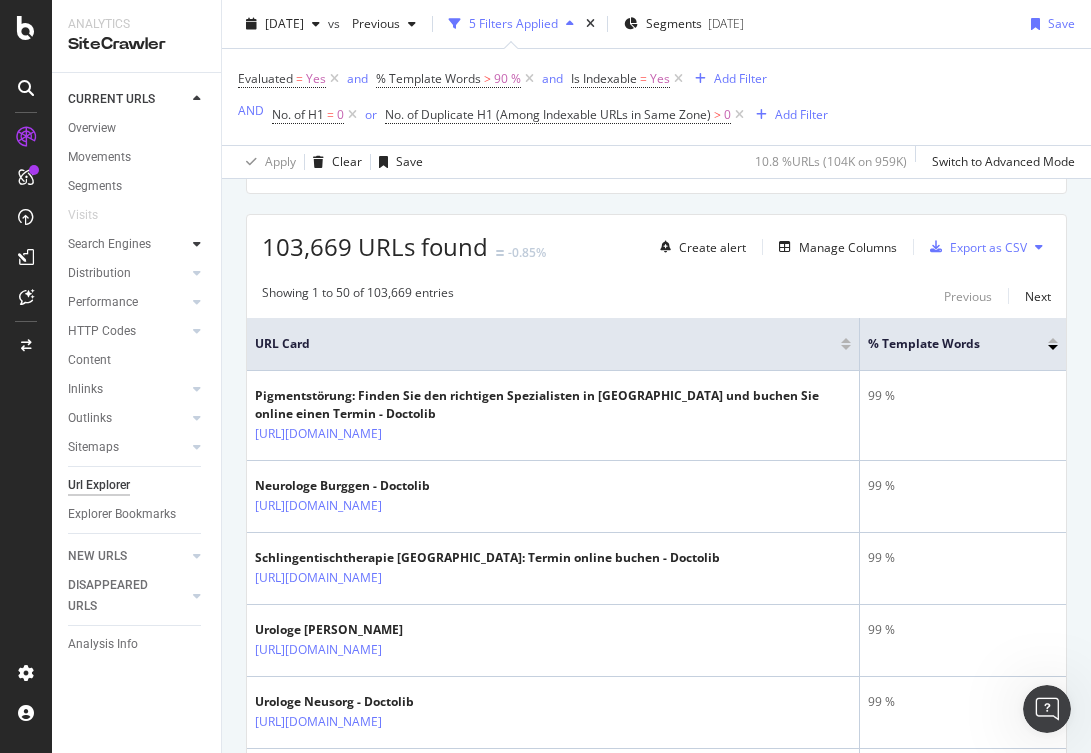 click at bounding box center [197, 244] 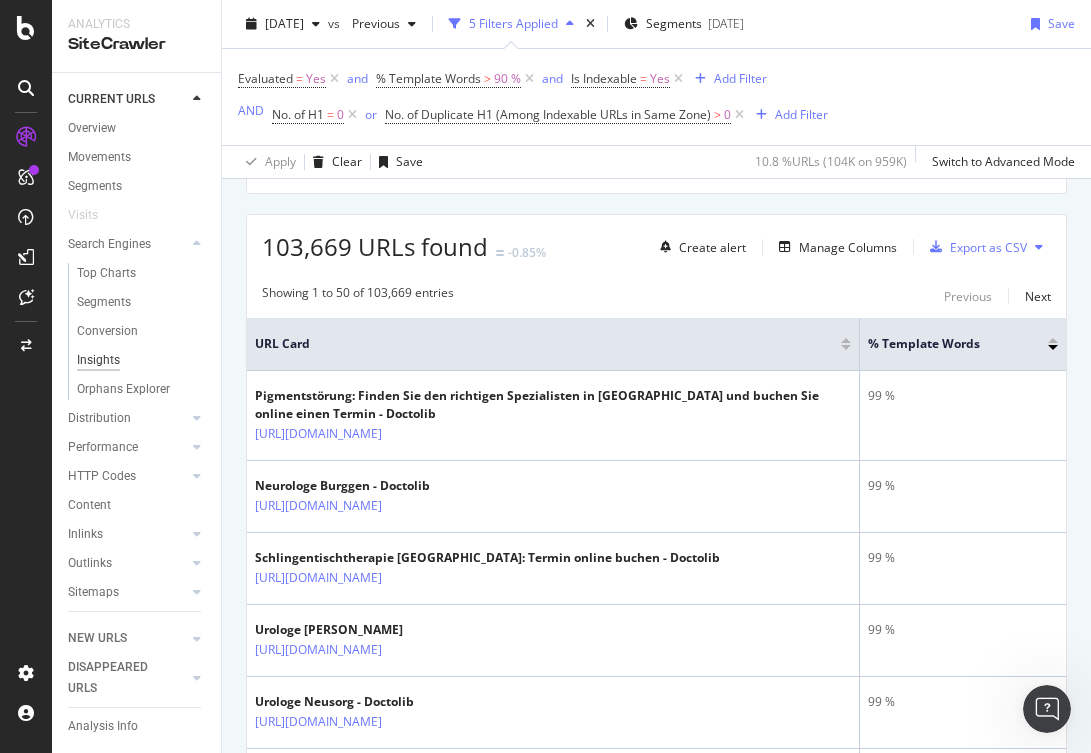 click on "Insights" at bounding box center (98, 360) 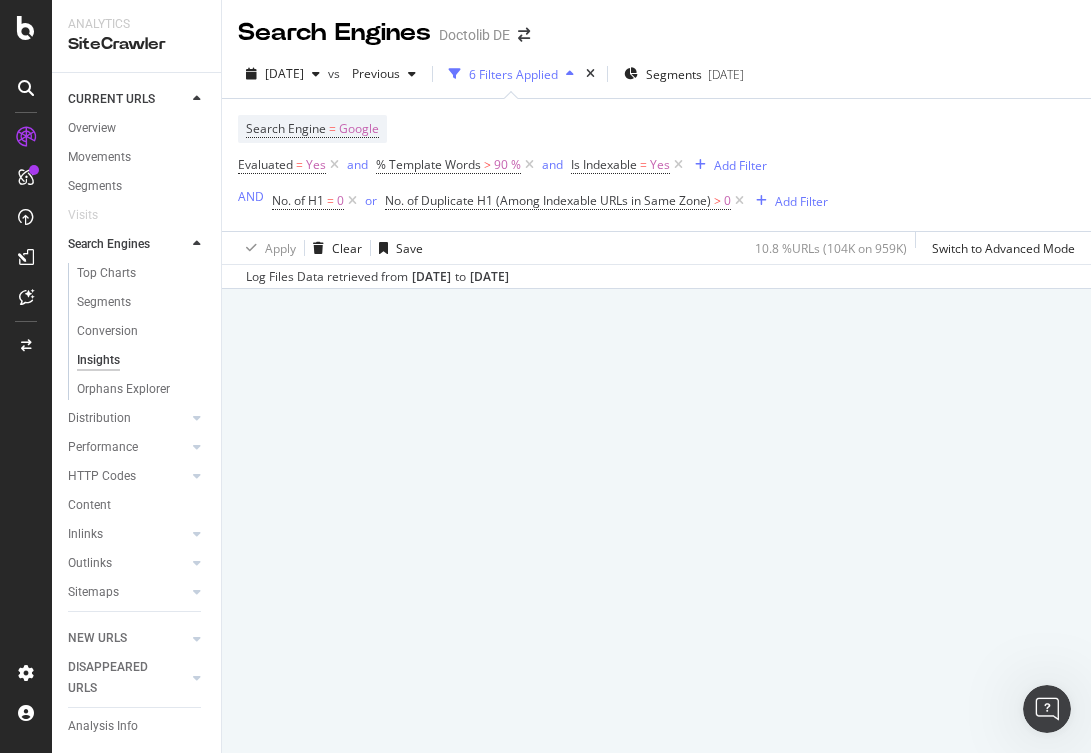 scroll, scrollTop: 0, scrollLeft: 0, axis: both 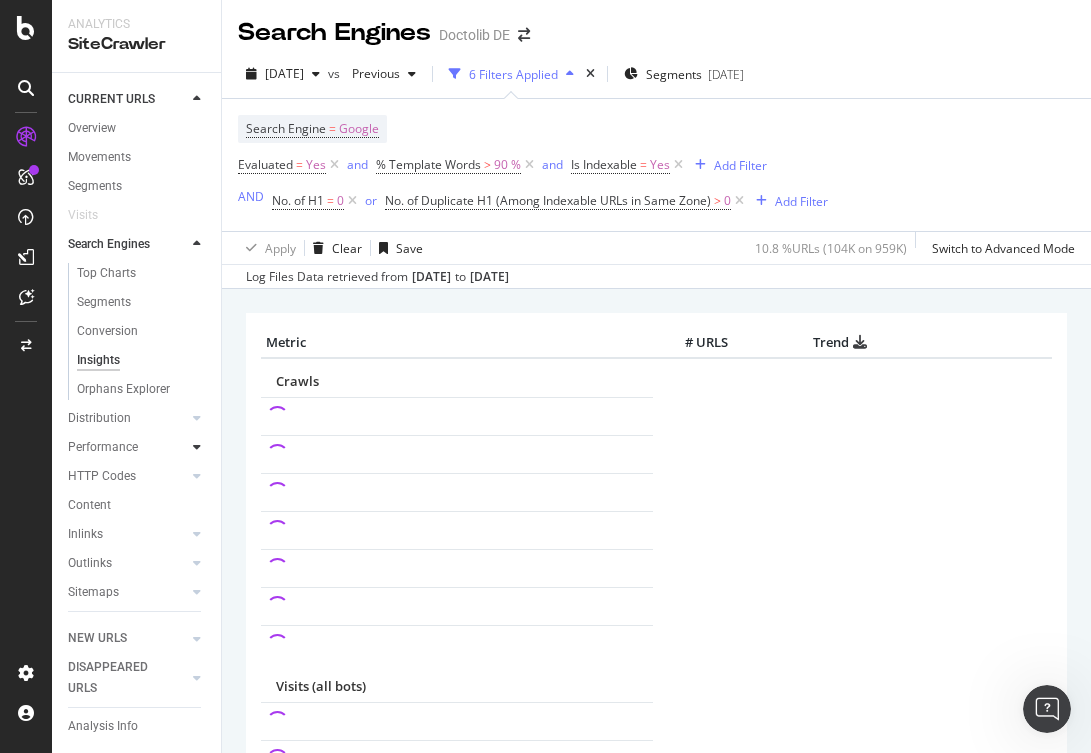 click at bounding box center [197, 447] 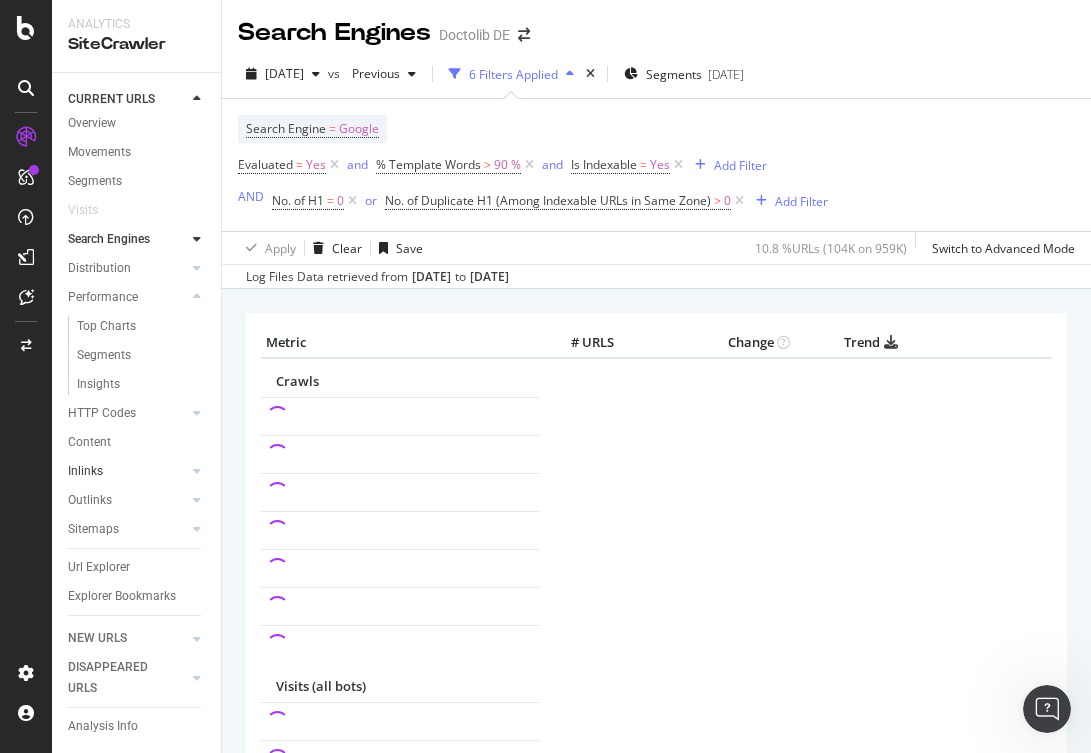 scroll, scrollTop: 0, scrollLeft: 0, axis: both 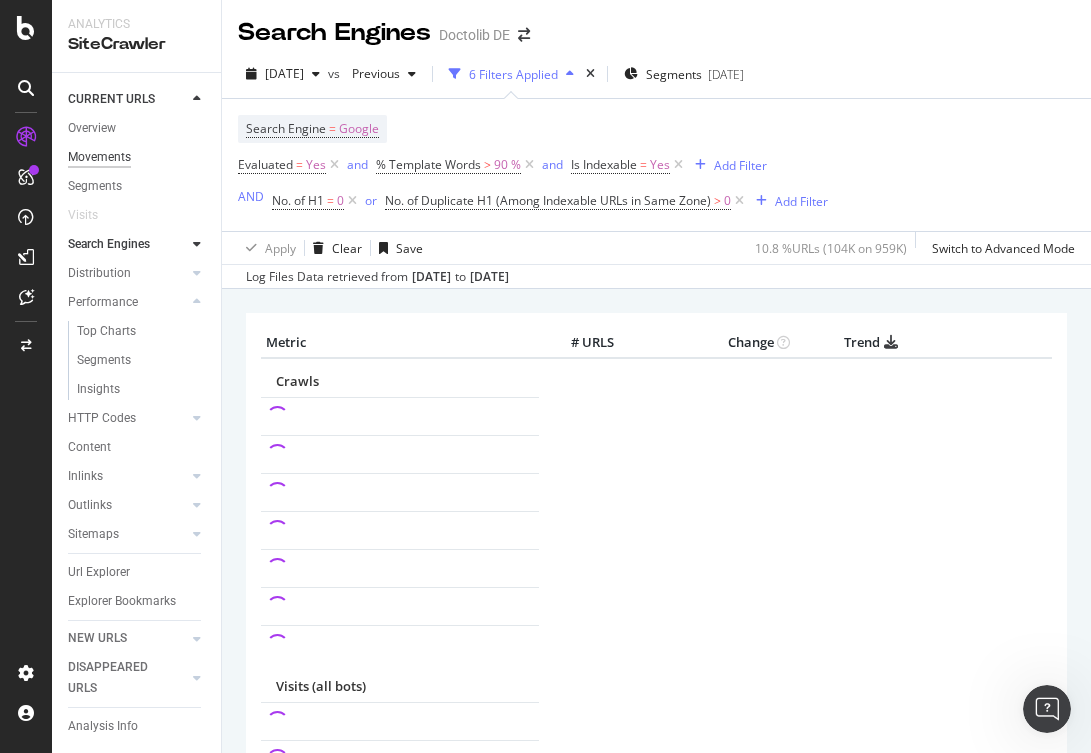 click on "Movements" at bounding box center [99, 157] 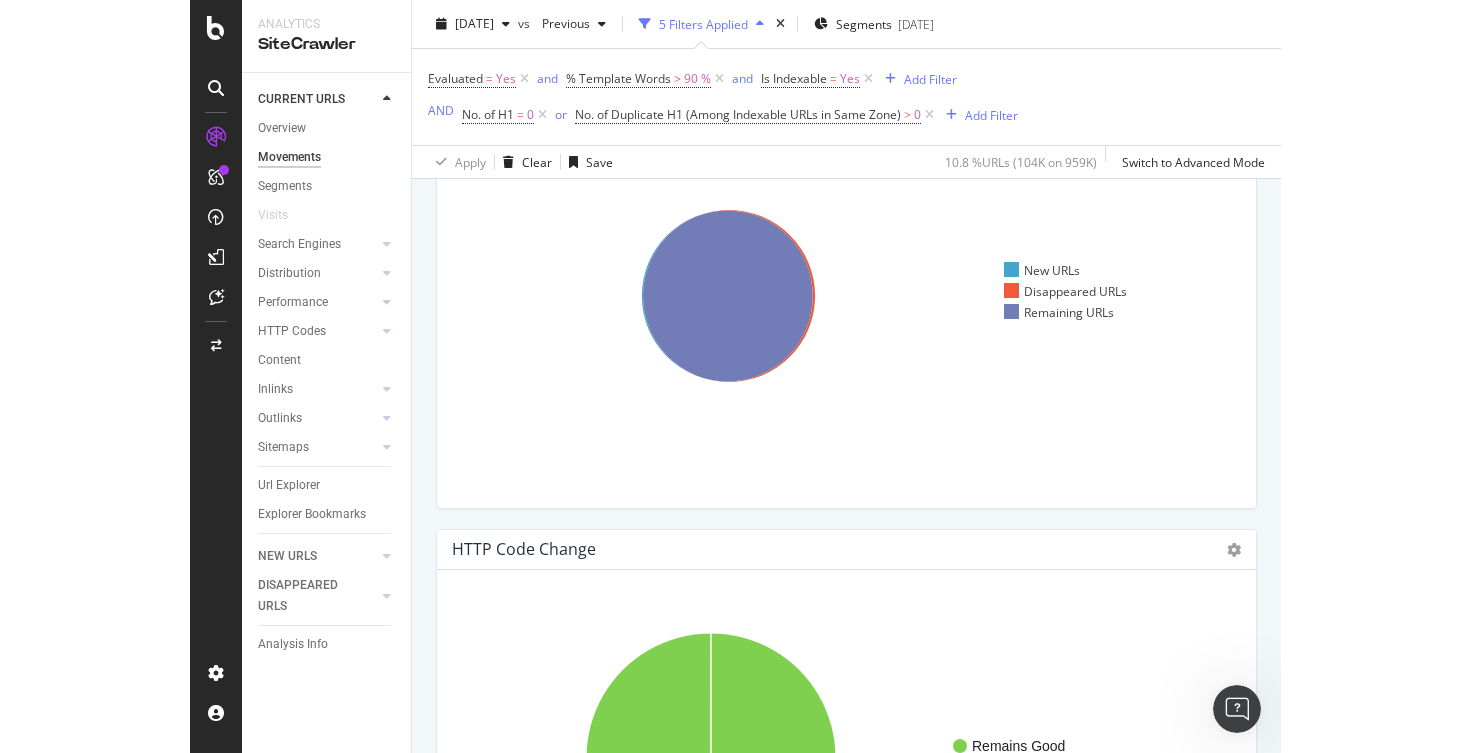 scroll, scrollTop: 0, scrollLeft: 0, axis: both 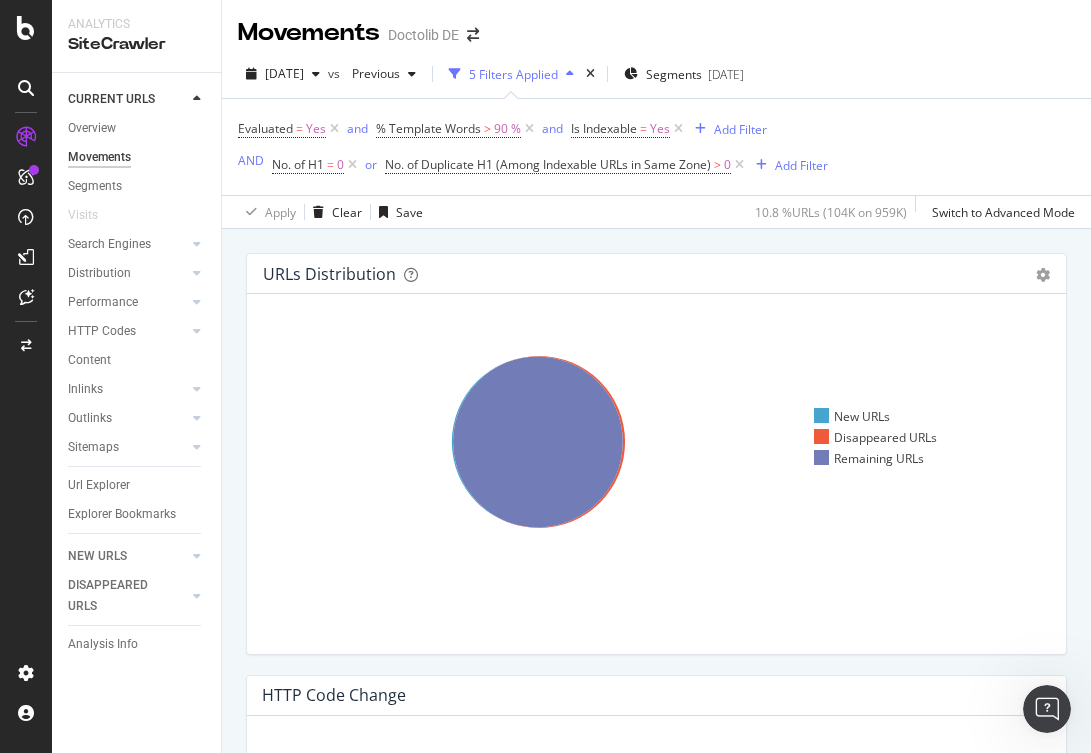 click on "URLs Distribution Venn Table Export as CSV Add to Custom Report Hold CMD (⌘) while clicking to filter the report. New URLs Disappeared URLs Remaining URLs
HTTP Code Change
Chart (by Value) Table Expand Export as CSV Export as PNG
×
Remains Good Bad to Good 100% HTTP Code Change URL Count Remains Good 102,867 Bad to Good 16 Bad to Good
Performance Change Pie Table Export as CSV Add to Custom Report Hold CMD (⌘) while clicking to filter the report. 97.4% Diff HTML Load Time Crawled URLs No significant change (+/- 200ms) 100,227 Much slower (> 200ms) 1,394 Much faster (< 200ms) 1,262 1.2% No significant change (+/- 200ms) Much slower (> 200ms) Much faster (< 200ms)
Canonical Change
Chart (by Value) Table ×" at bounding box center [656, 605] 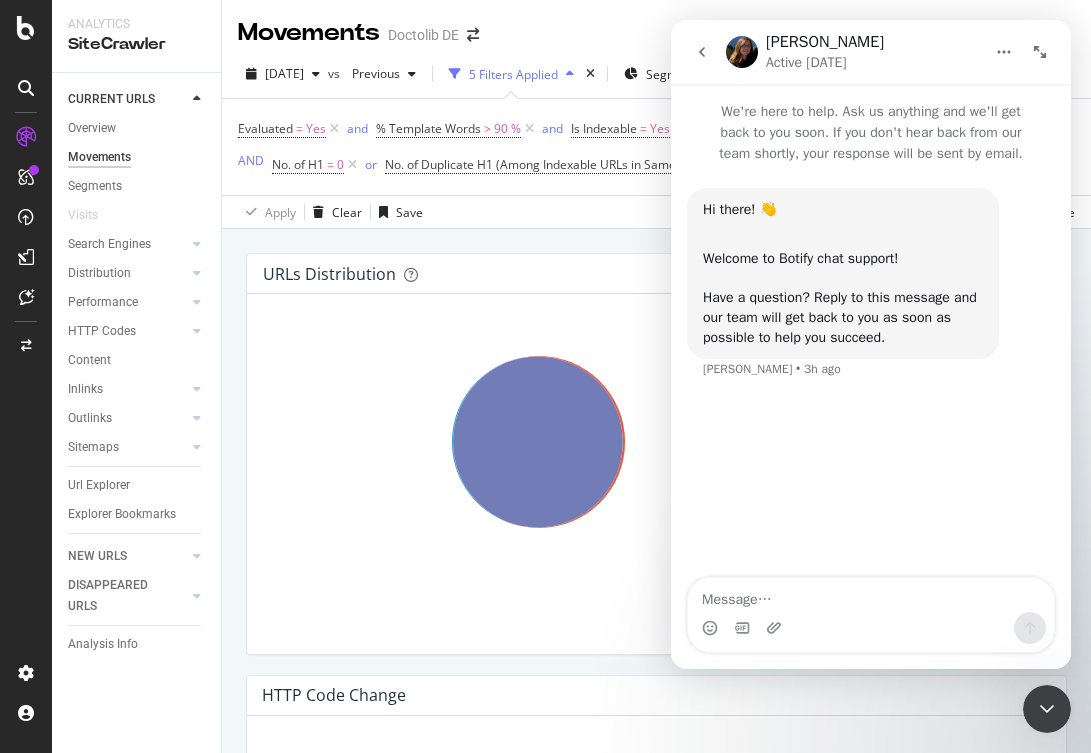 click at bounding box center [871, 595] 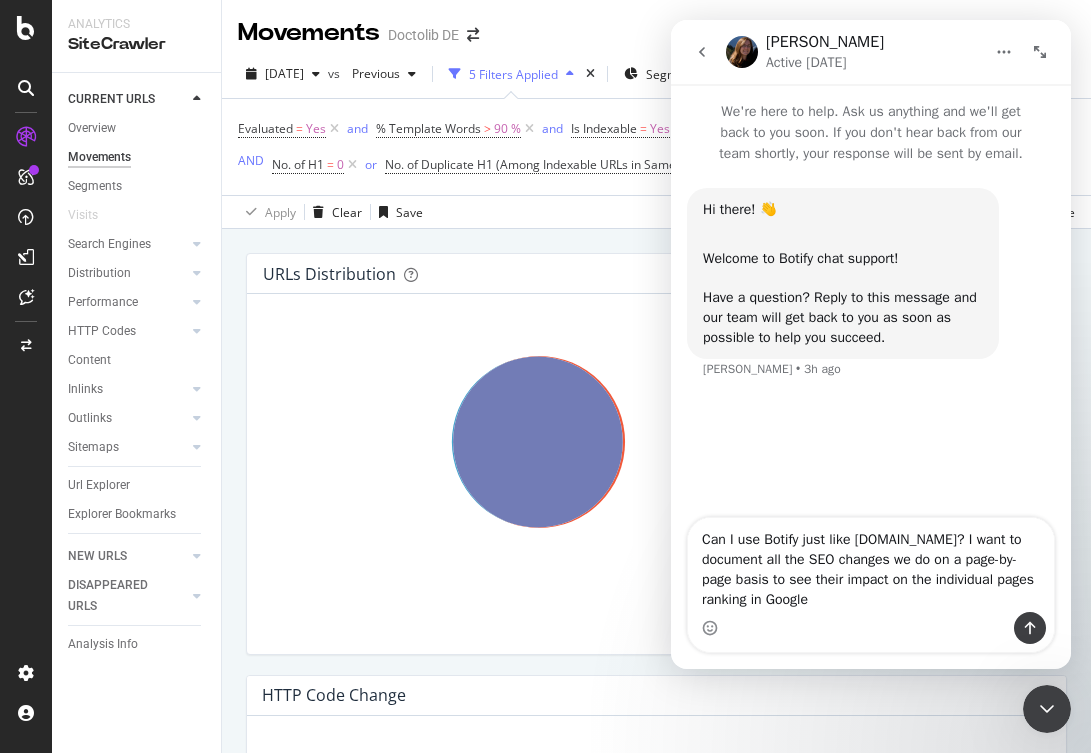 type on "Can I use Botify just like [DOMAIN_NAME]? I want to document all the SEO changes we do on a page-by-page basis to see their impact on the individual pages ranking in Google" 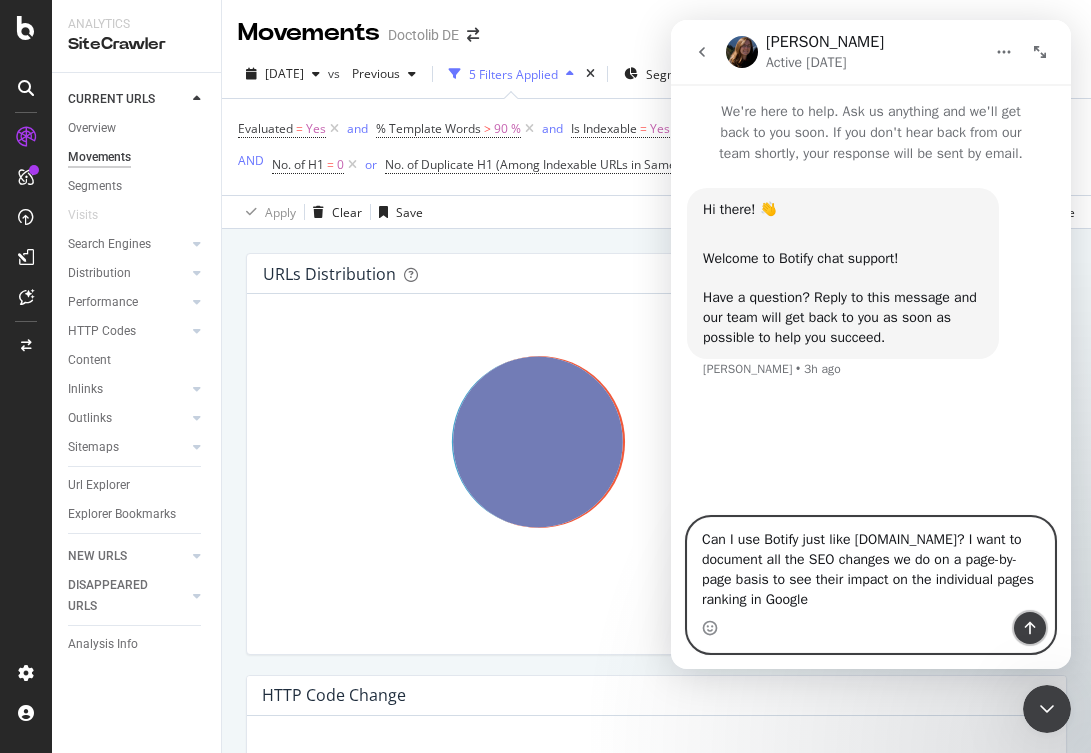 click 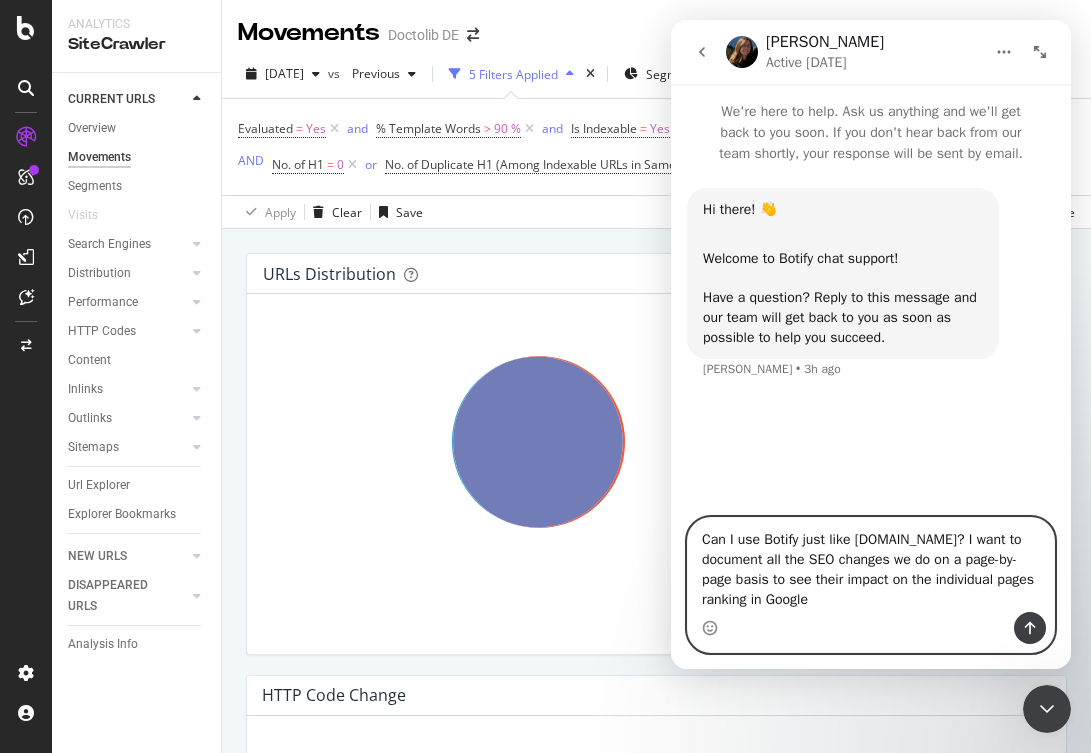 type 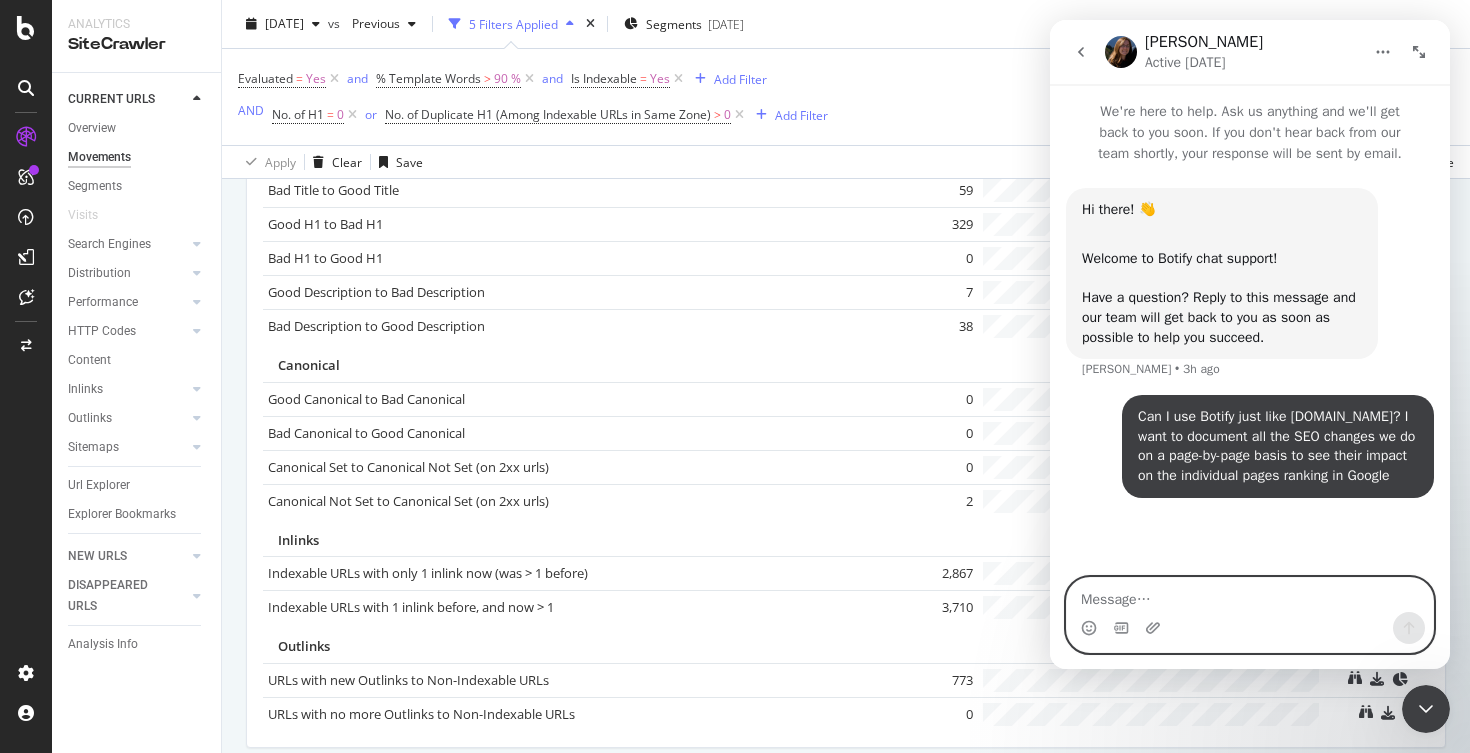 scroll, scrollTop: 1426, scrollLeft: 0, axis: vertical 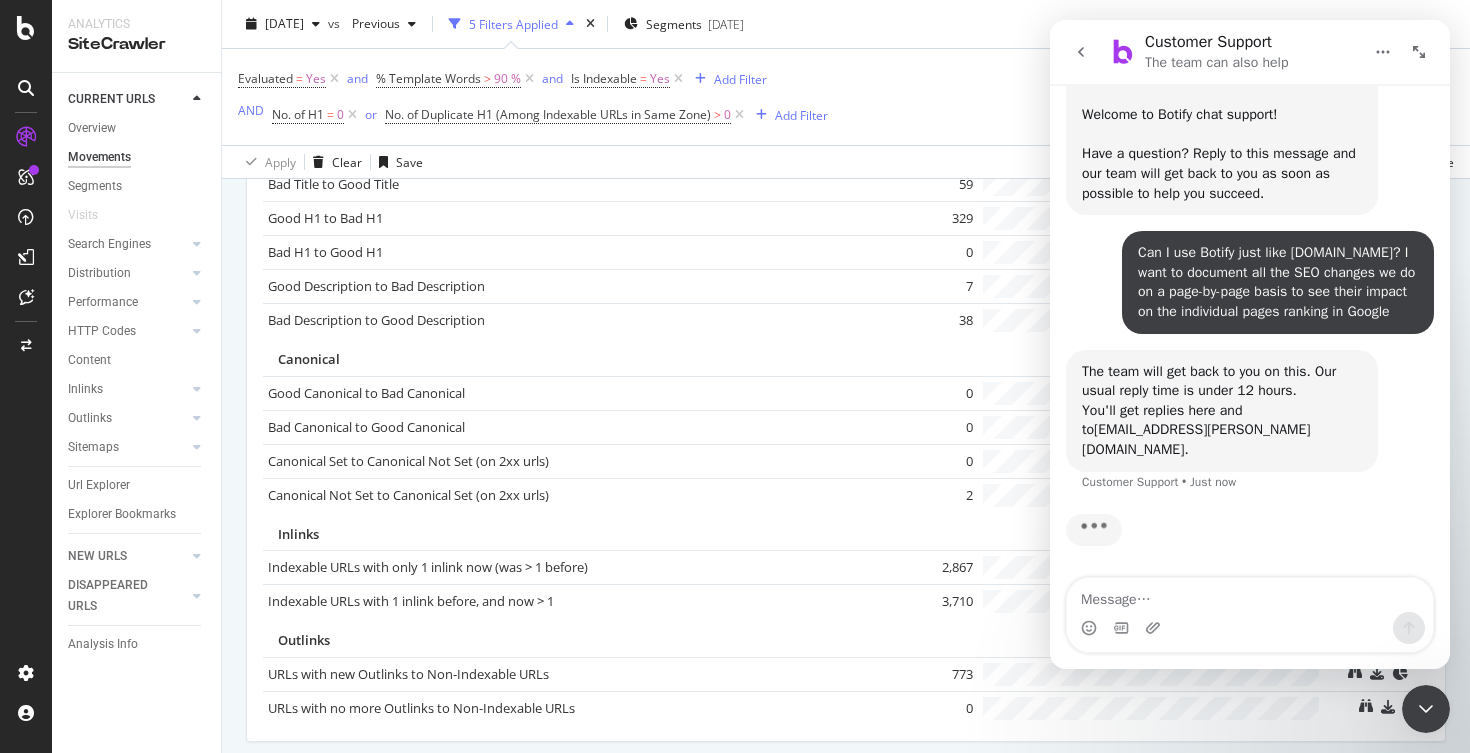 click at bounding box center (1081, 52) 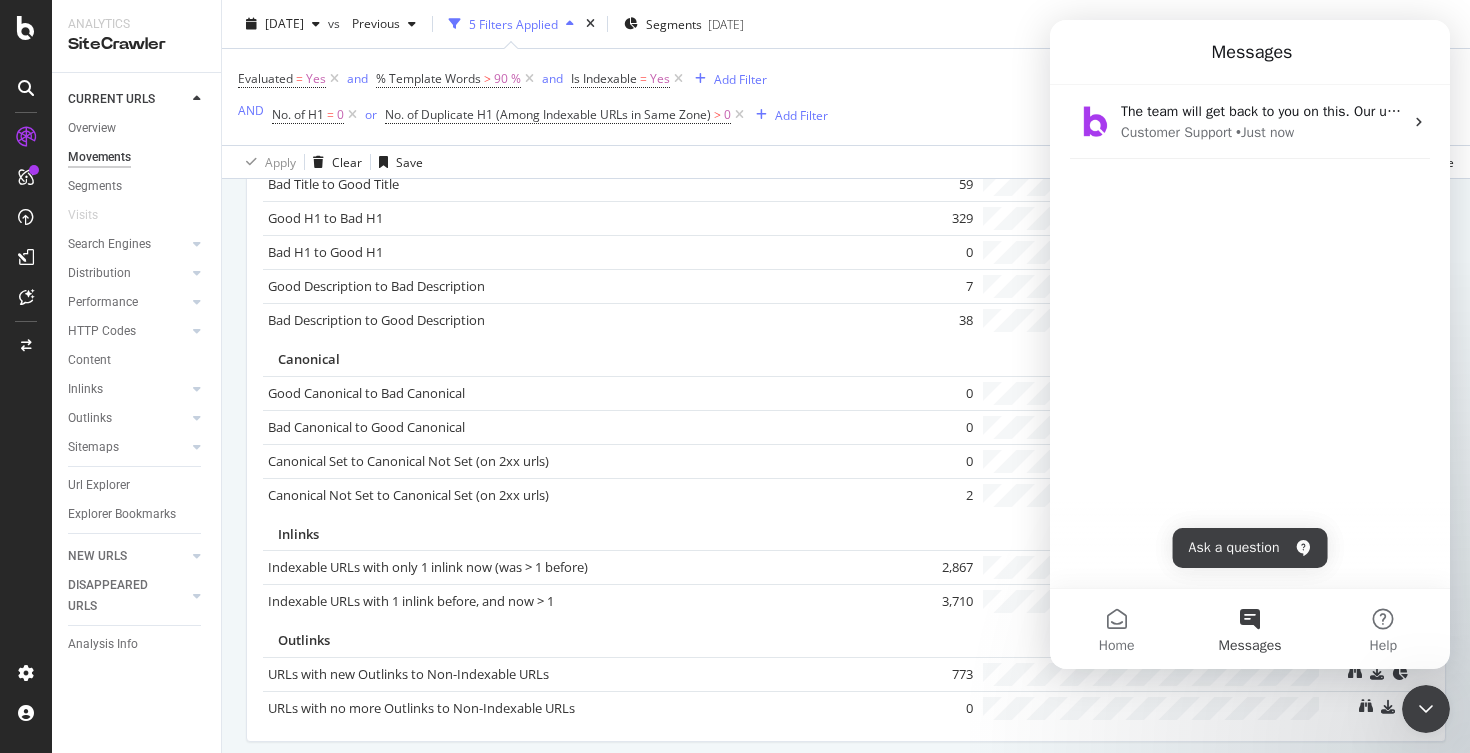scroll, scrollTop: 0, scrollLeft: 0, axis: both 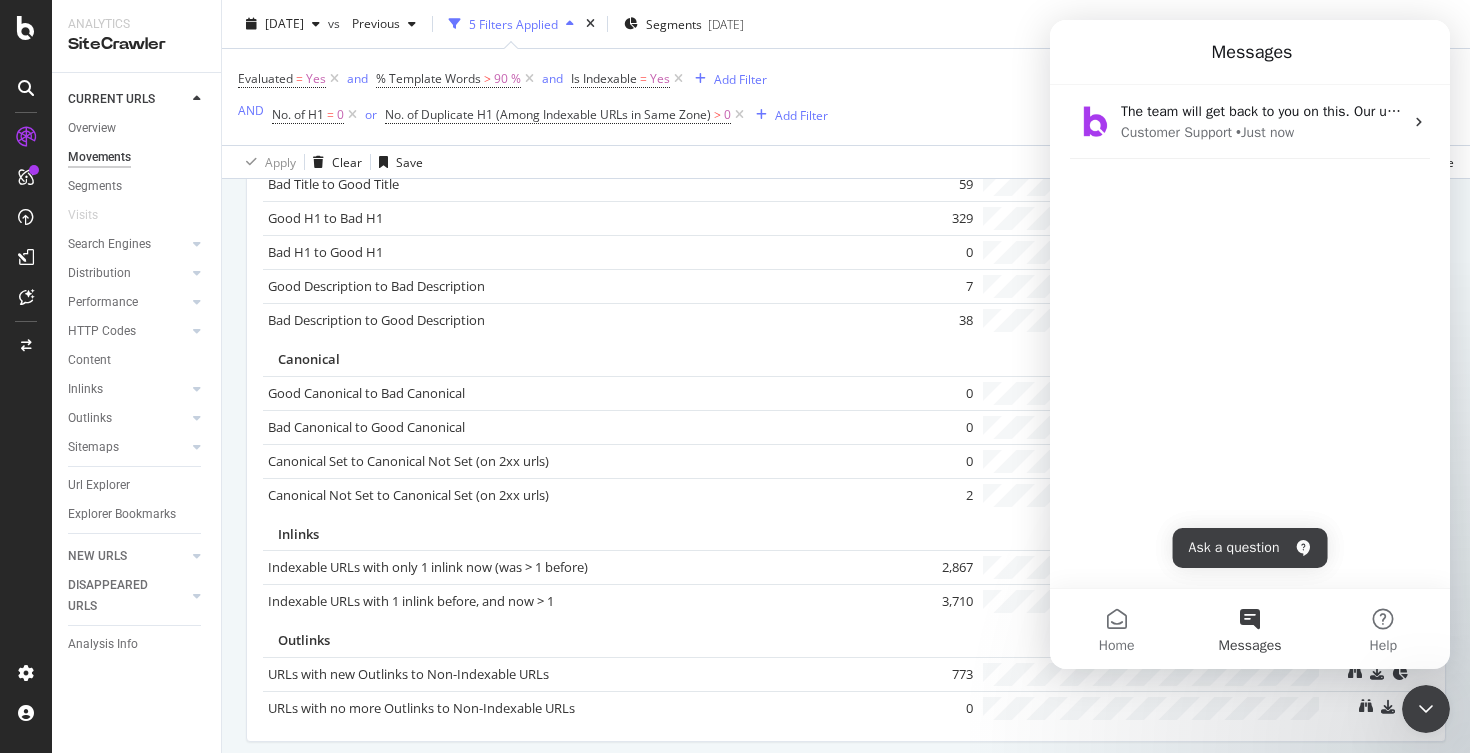 click on "[DATE] vs Previous 5 Filters Applied Segments [DATE]" at bounding box center (846, 28) 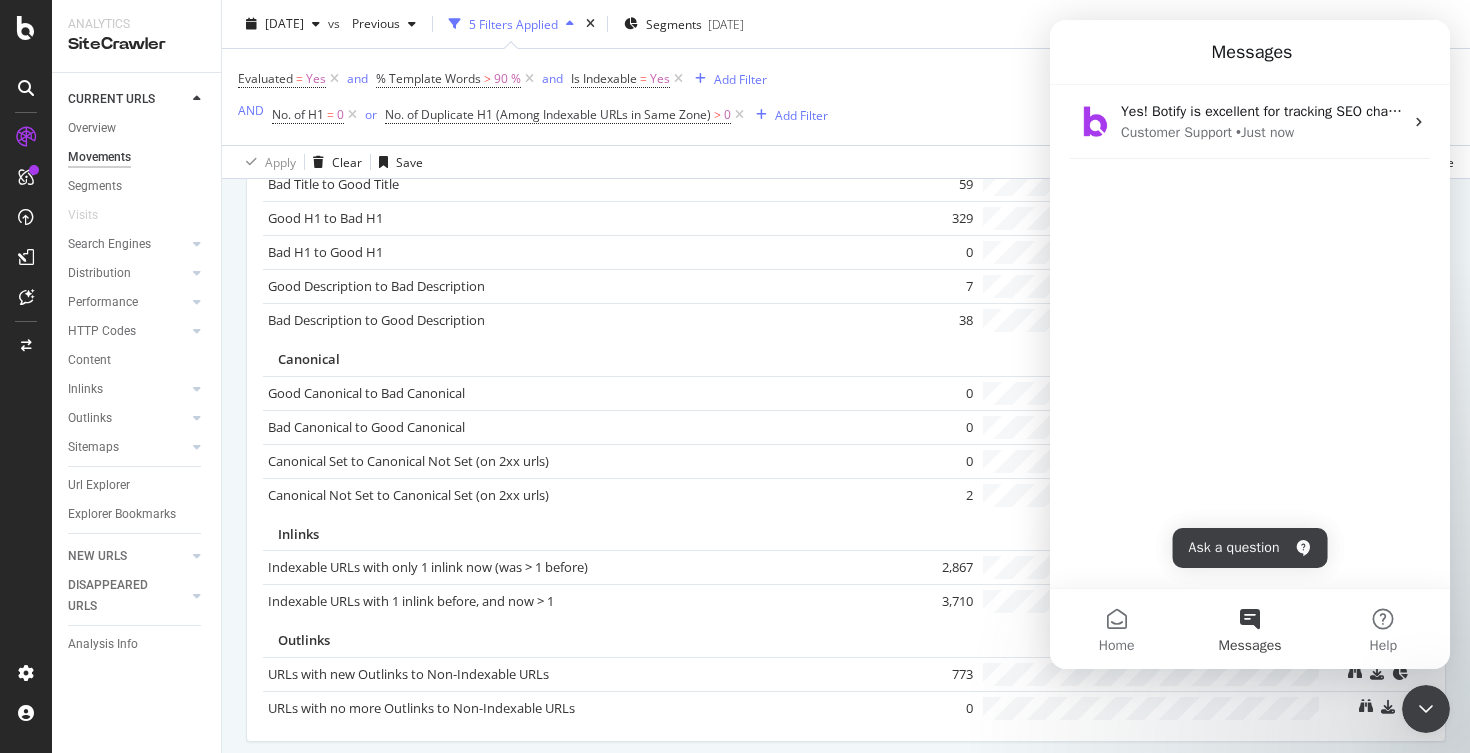 click 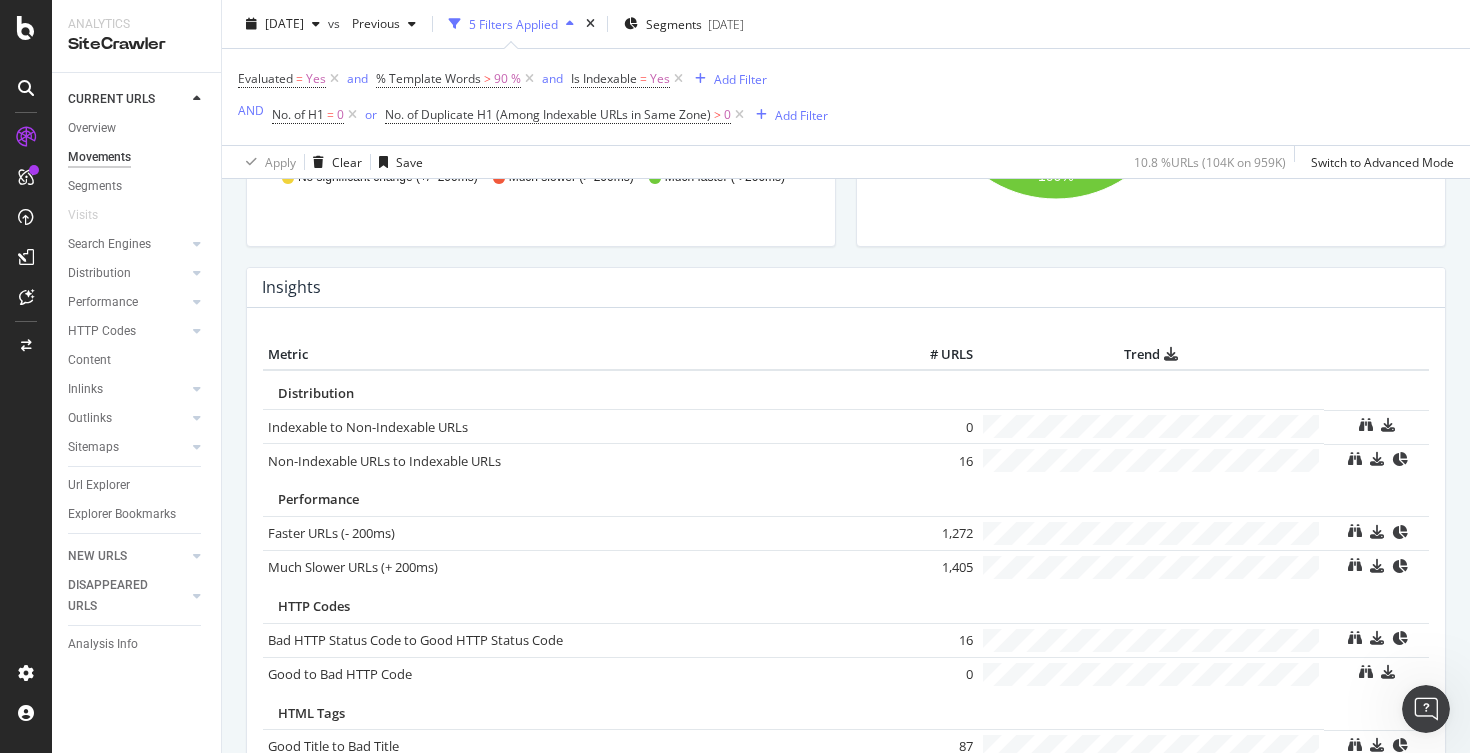 scroll, scrollTop: 821, scrollLeft: 0, axis: vertical 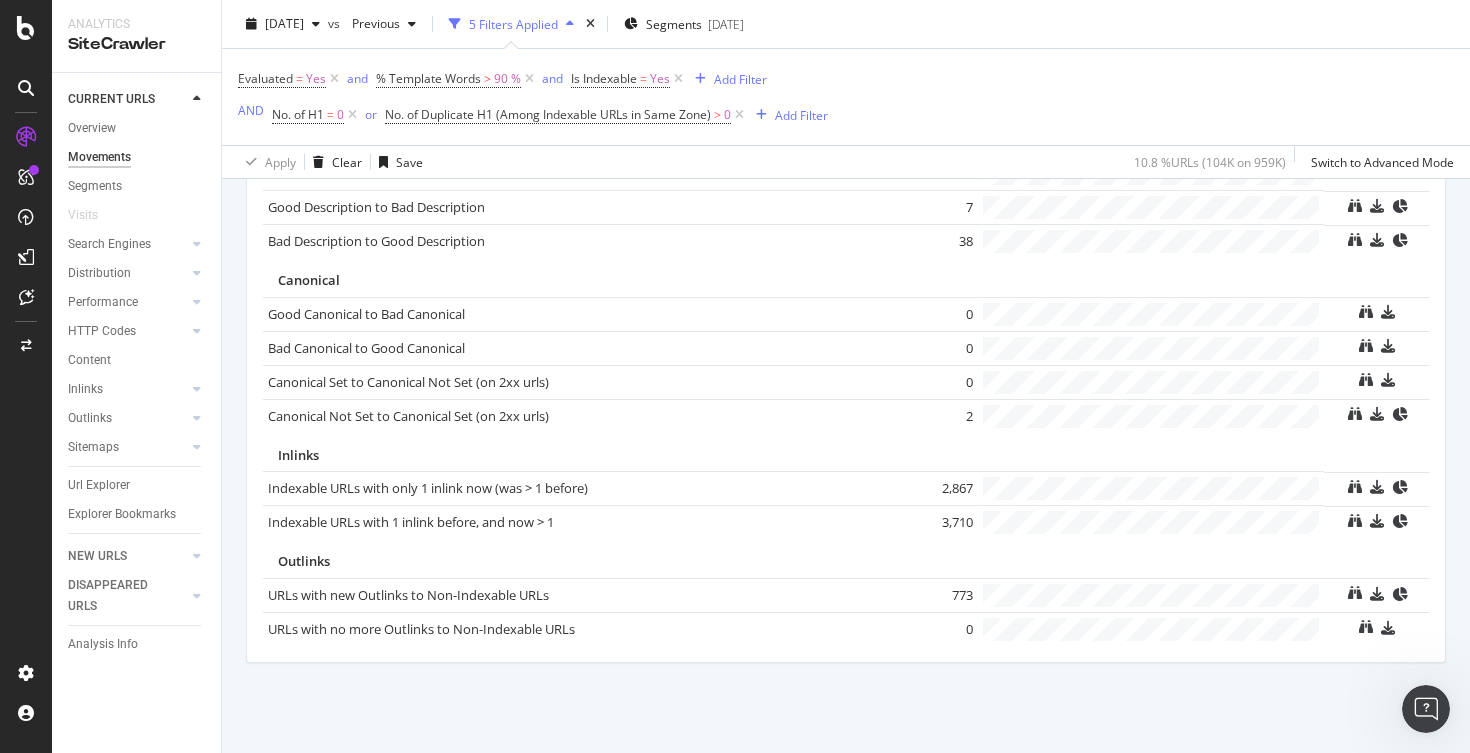 drag, startPoint x: 1445, startPoint y: 722, endPoint x: 2847, endPoint y: 1408, distance: 1560.8331 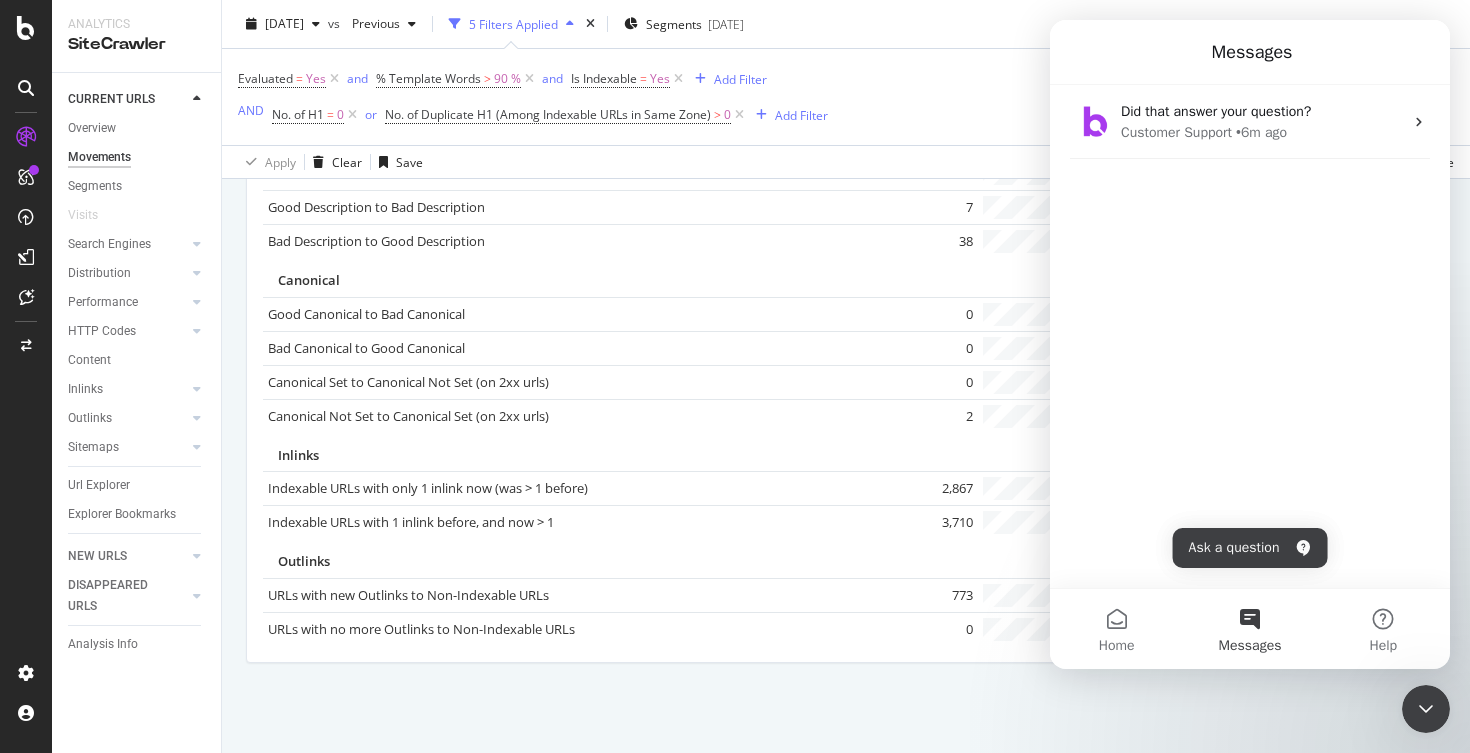 click on "Messages" at bounding box center (1249, 629) 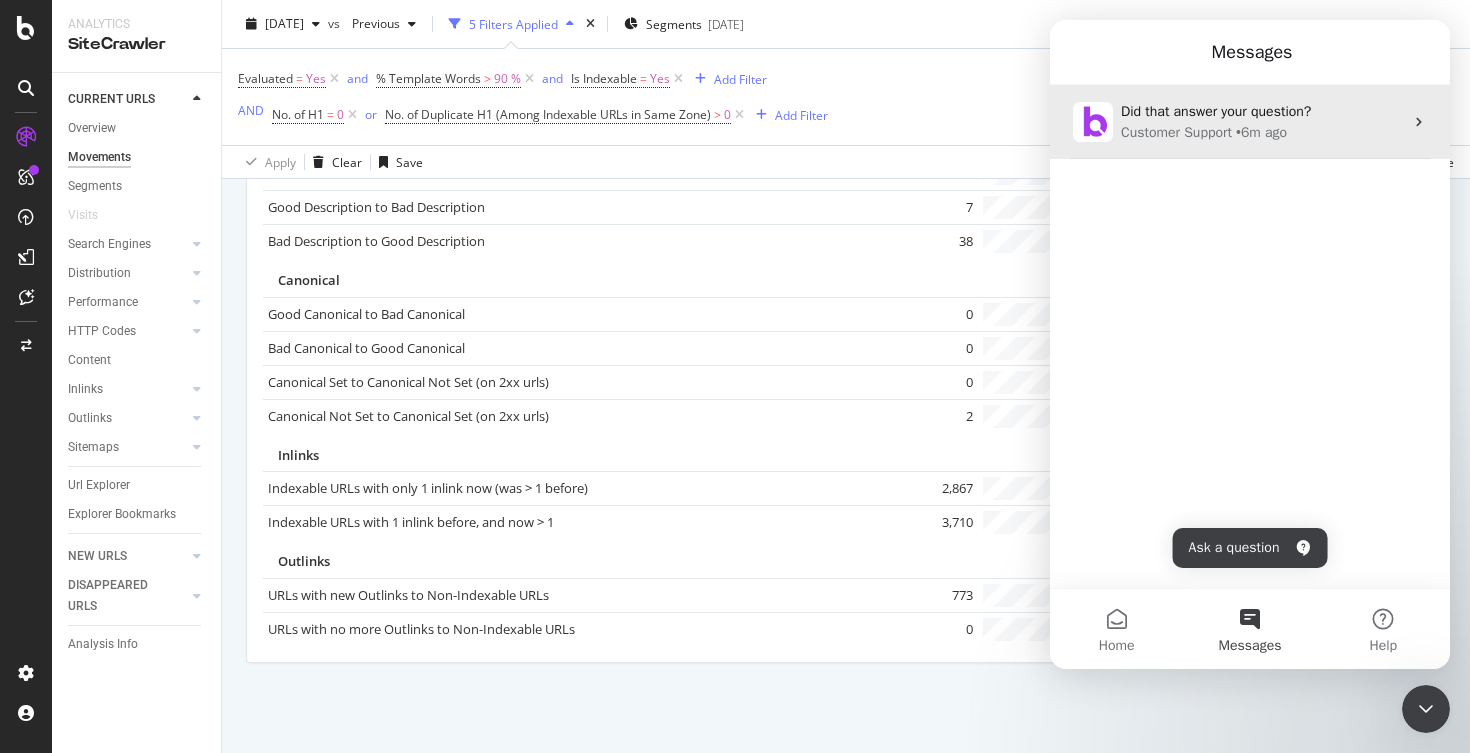 click on "Did that answer your question?" at bounding box center (1262, 111) 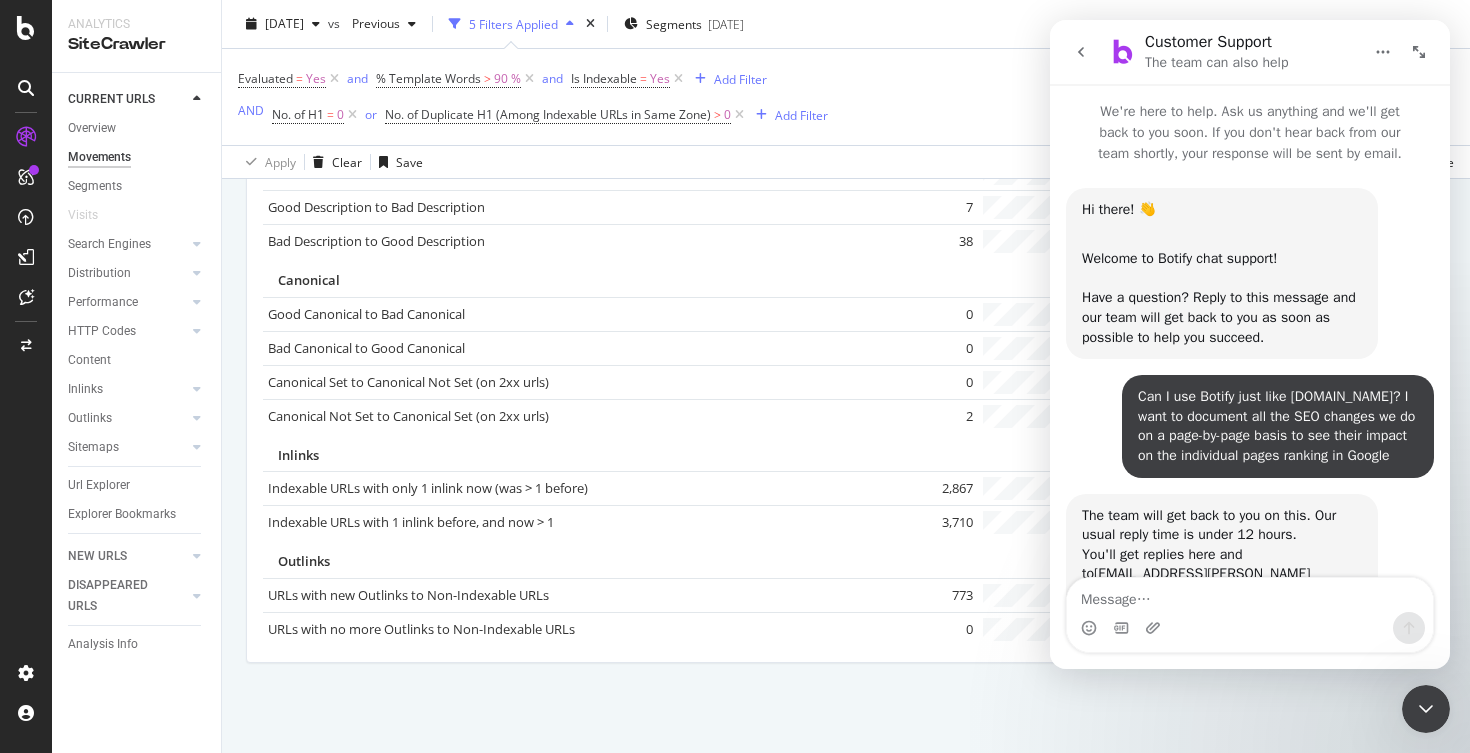 scroll, scrollTop: 3, scrollLeft: 0, axis: vertical 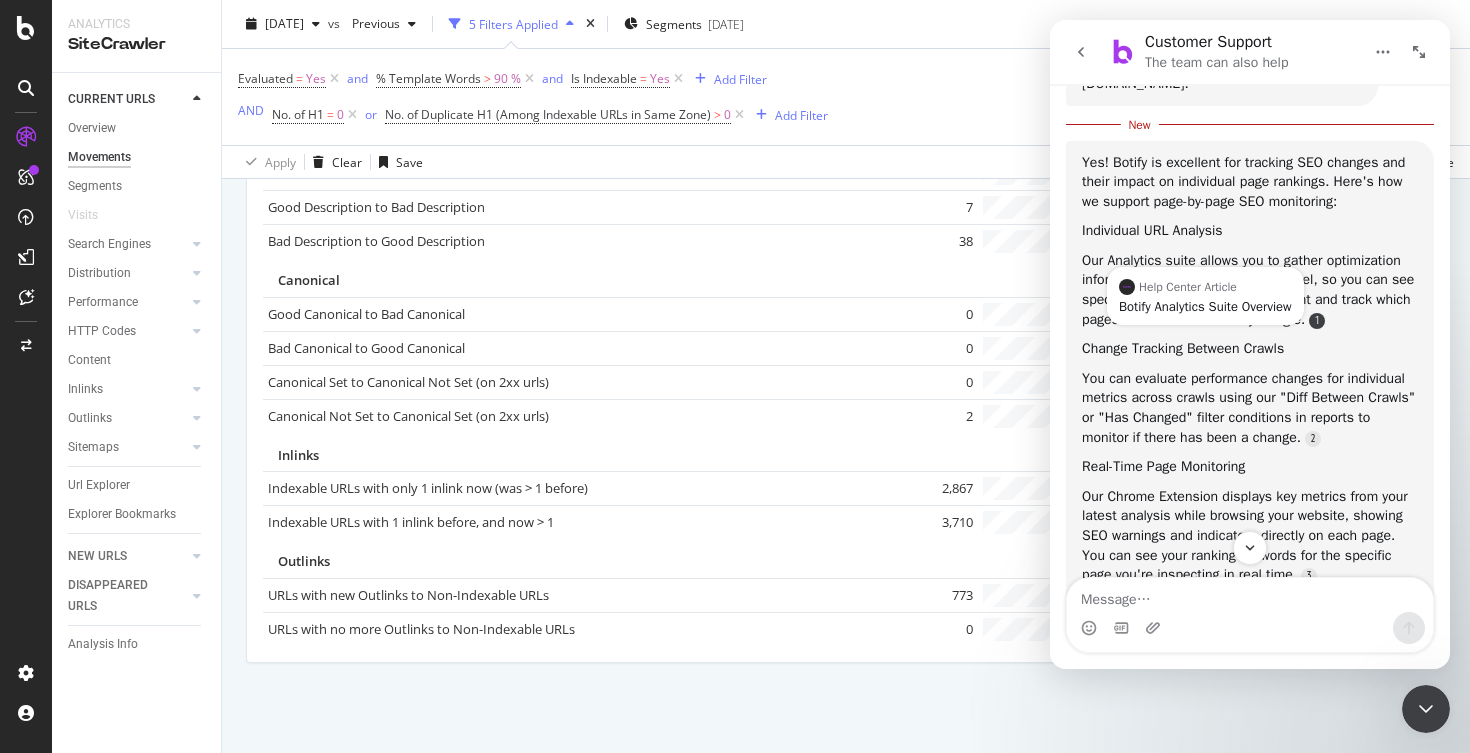 click at bounding box center (1317, 321) 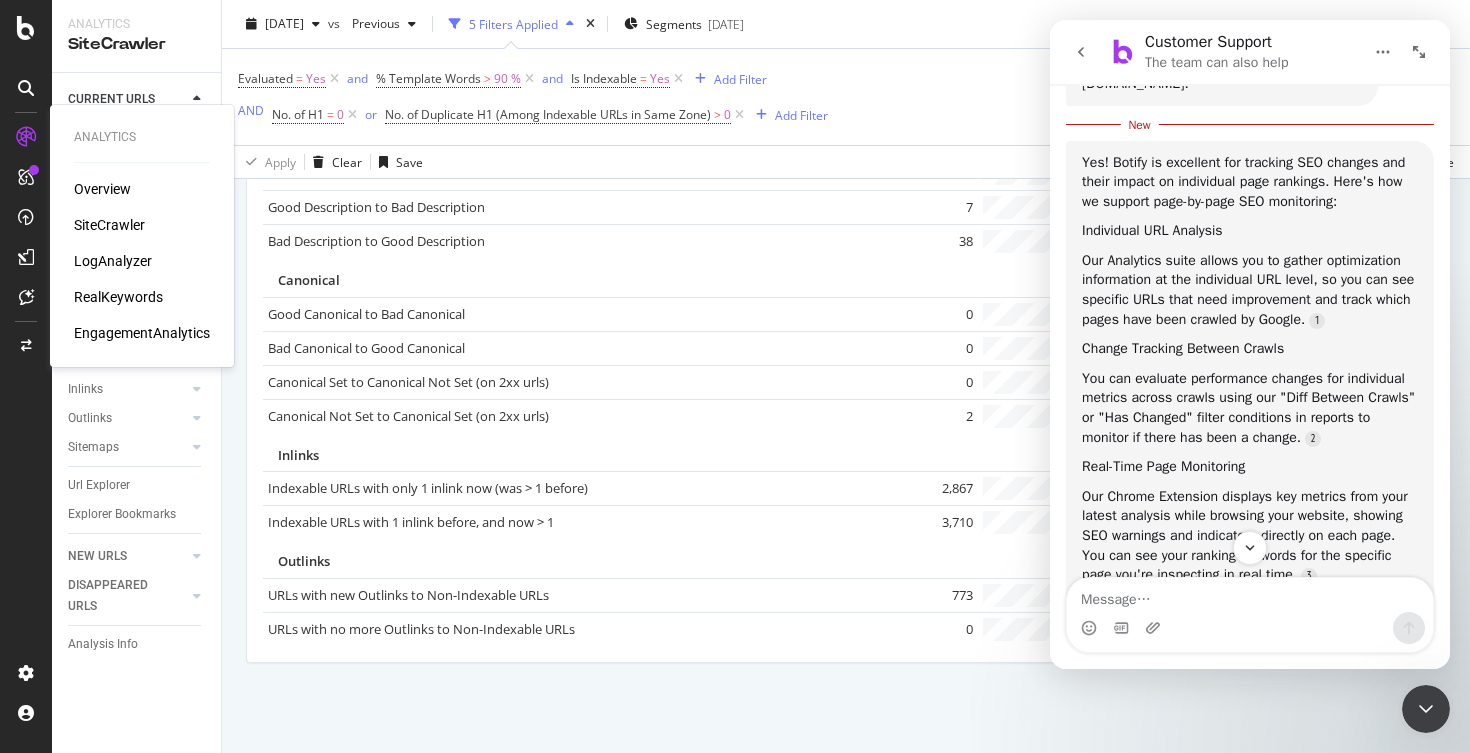 click on "Overview" at bounding box center [102, 189] 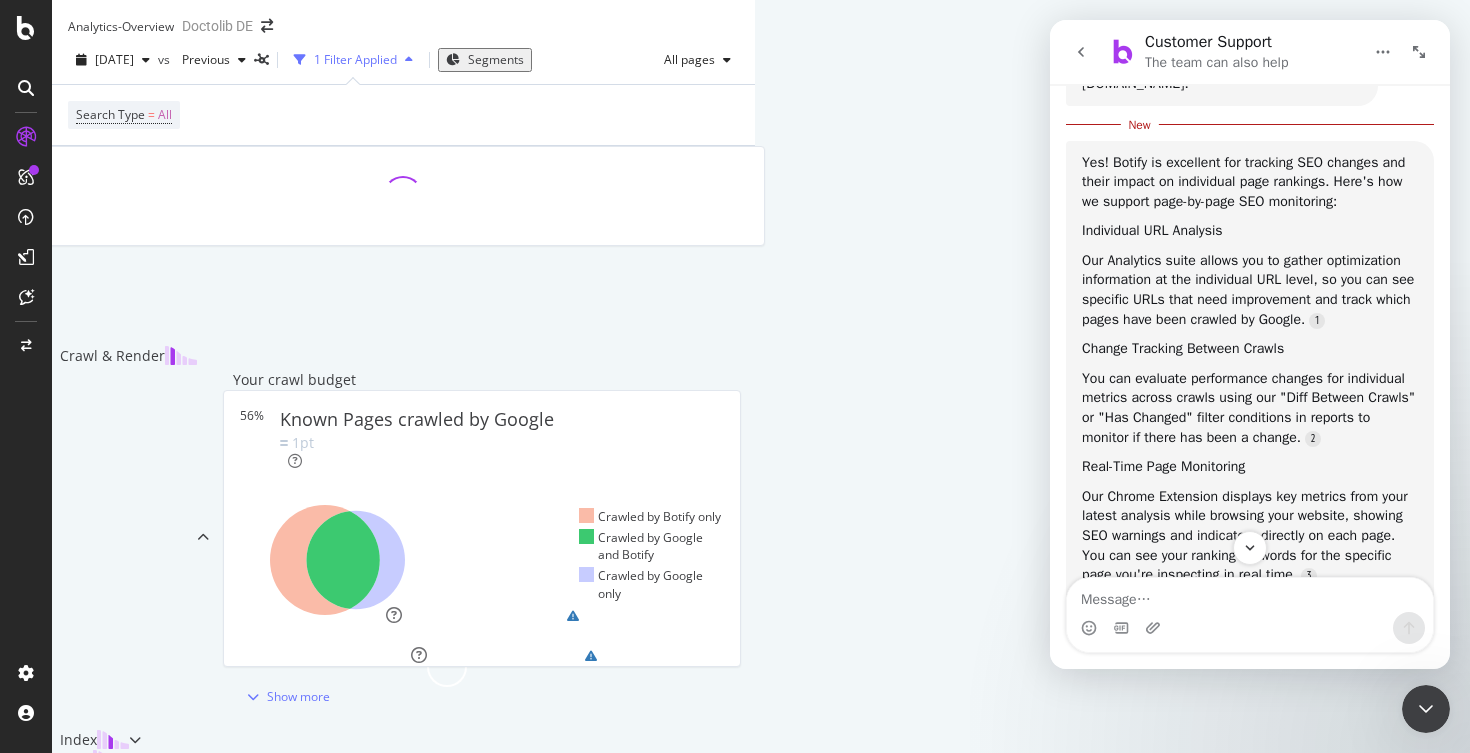 click 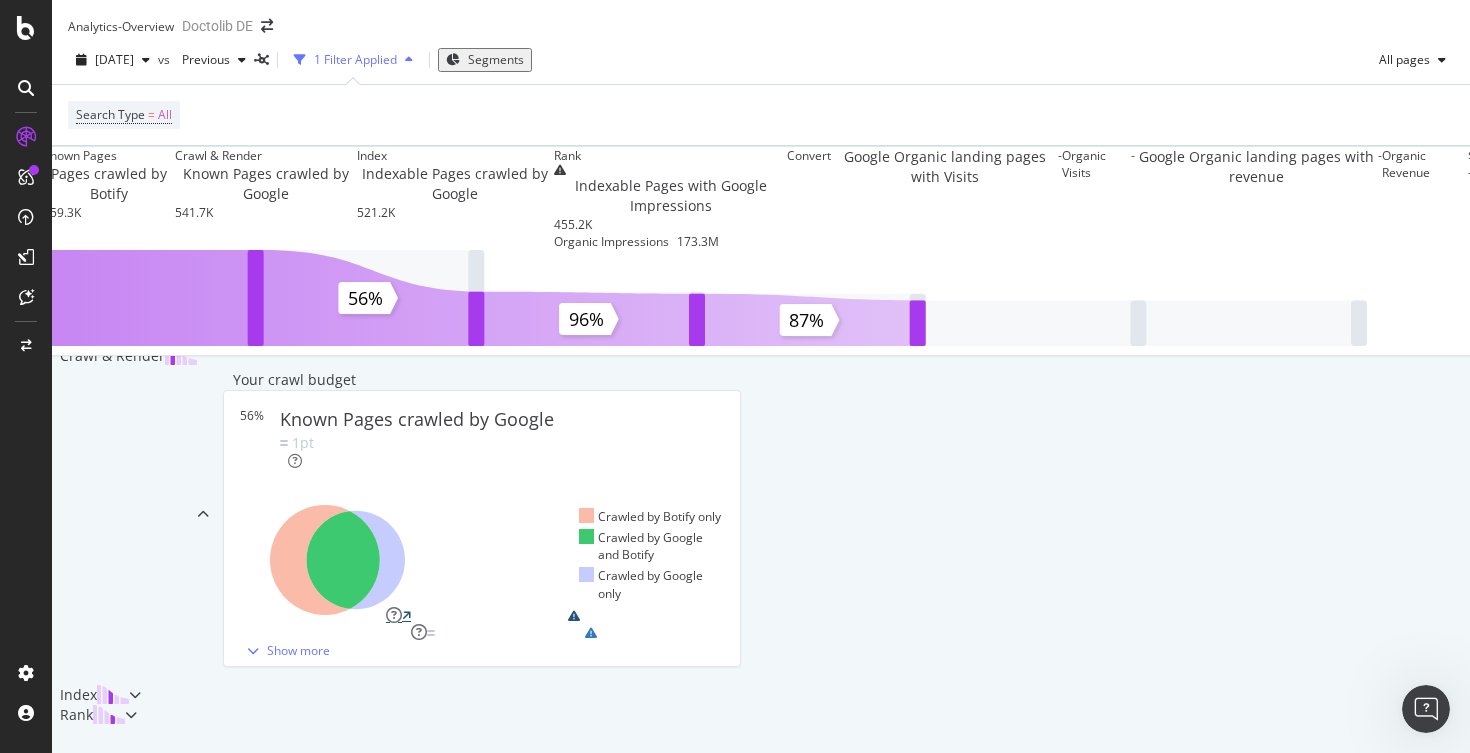 scroll, scrollTop: 754, scrollLeft: 0, axis: vertical 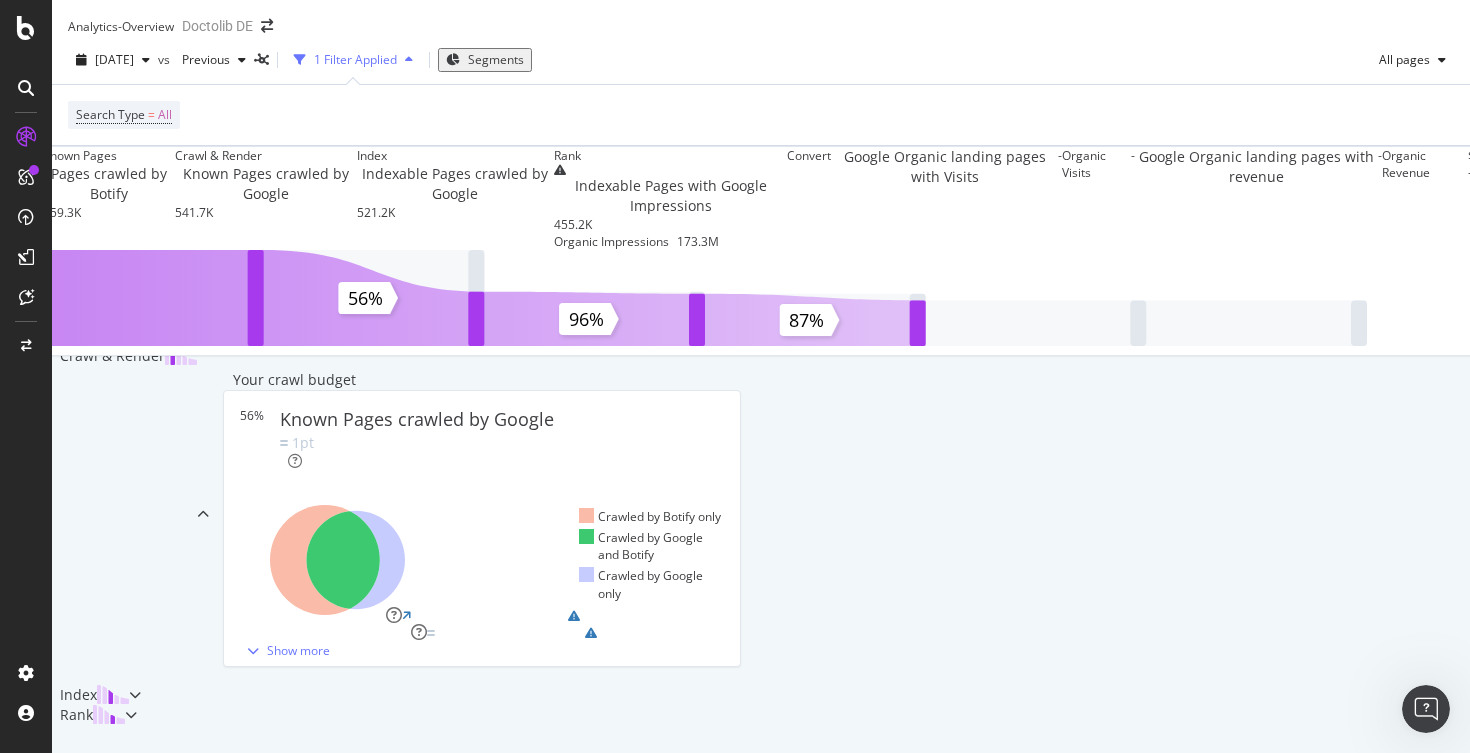 click on "Index" at bounding box center [96, 695] 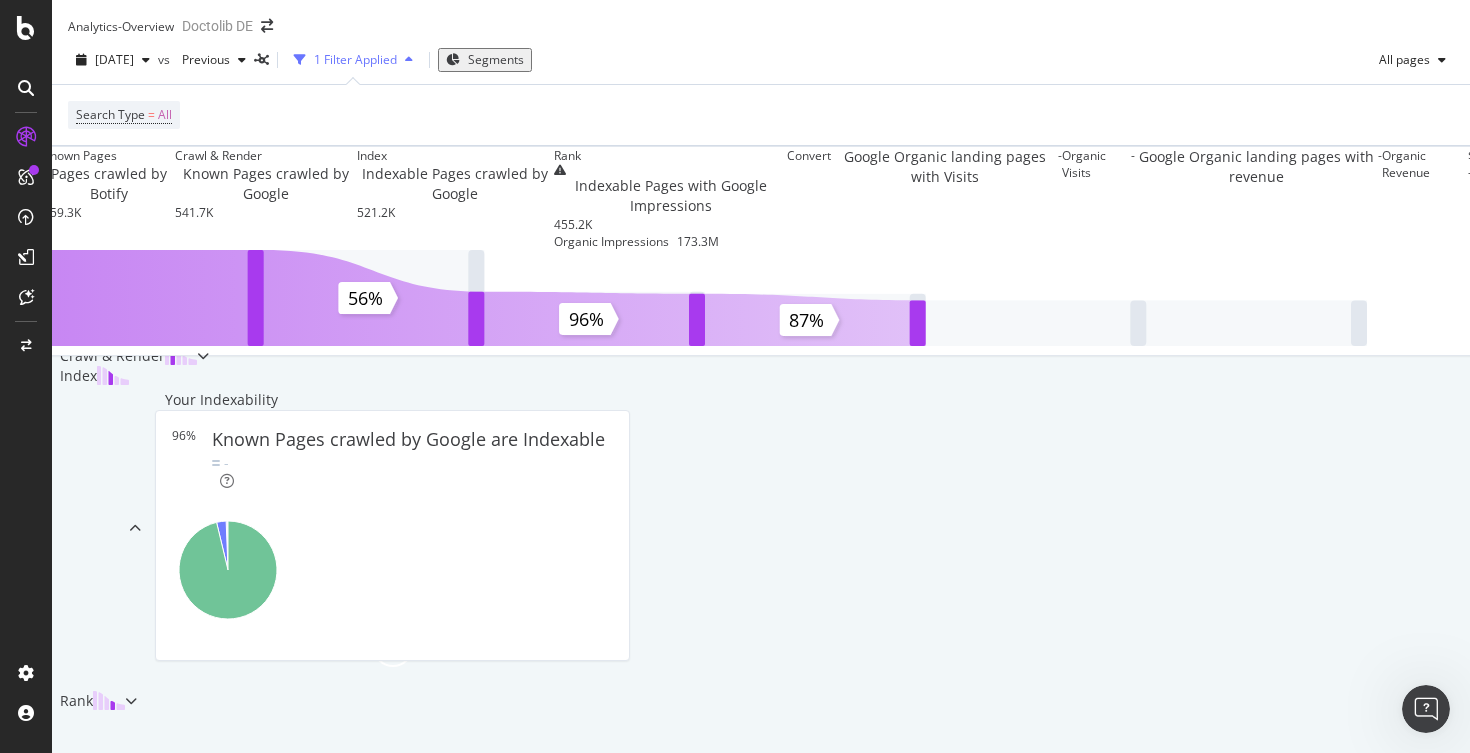 click at bounding box center (109, 701) 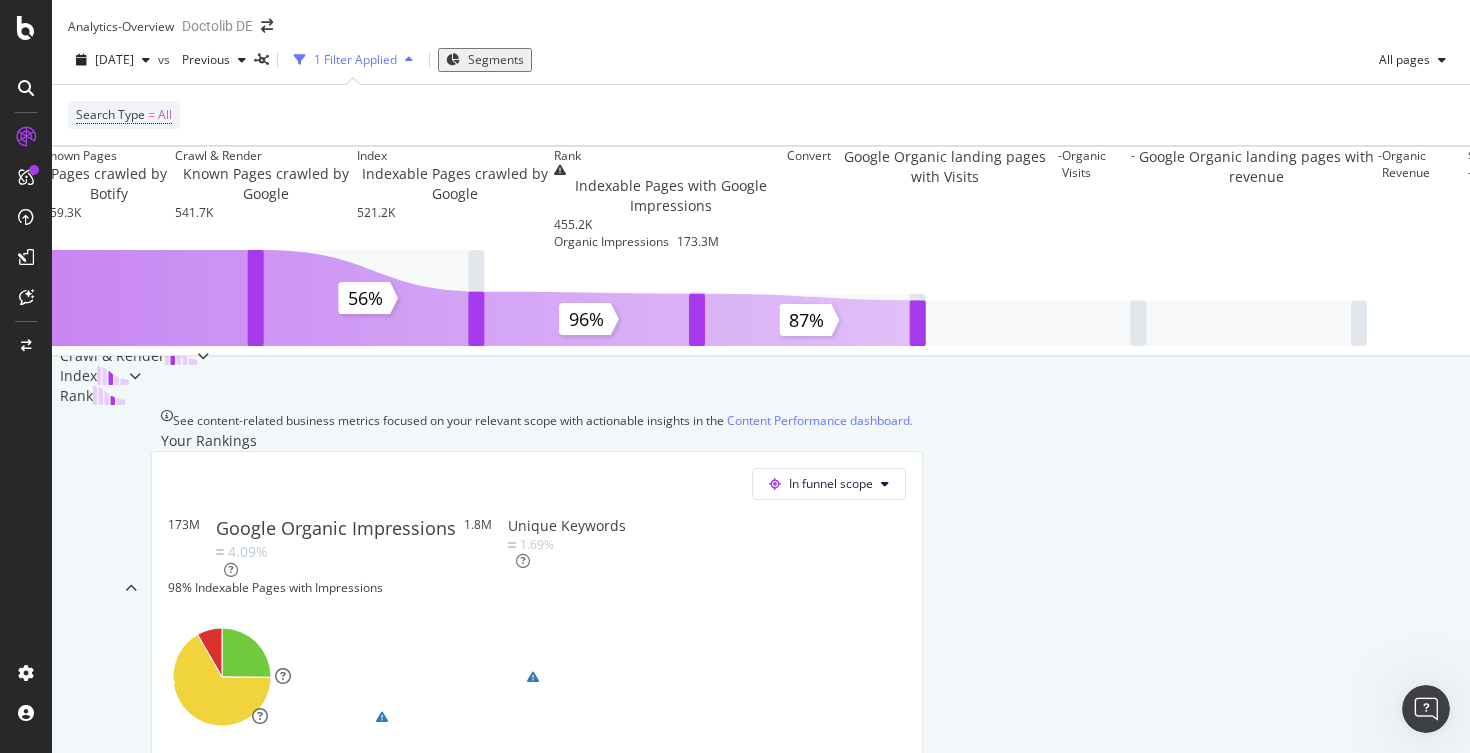scroll, scrollTop: 851, scrollLeft: 0, axis: vertical 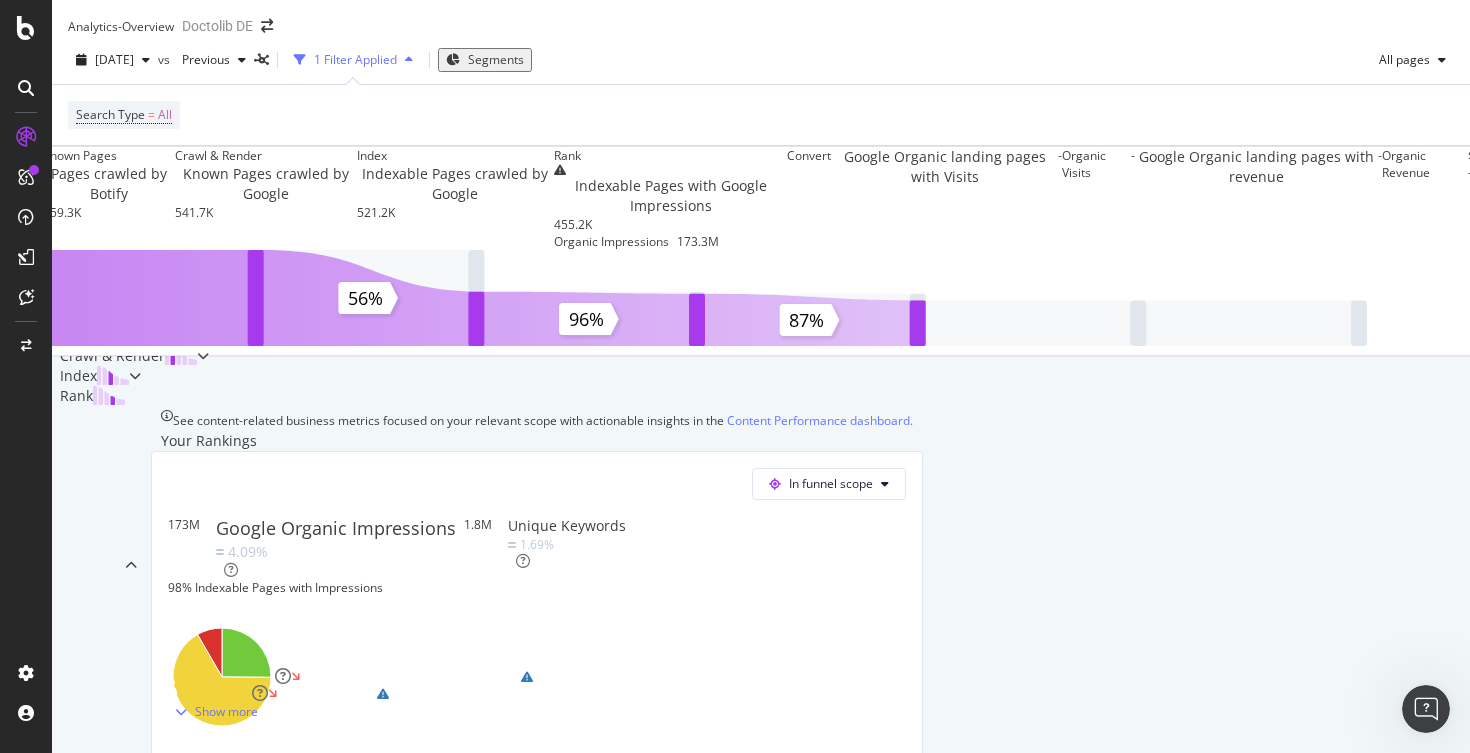 click on "See performance over time" at bounding box center (807, 833) 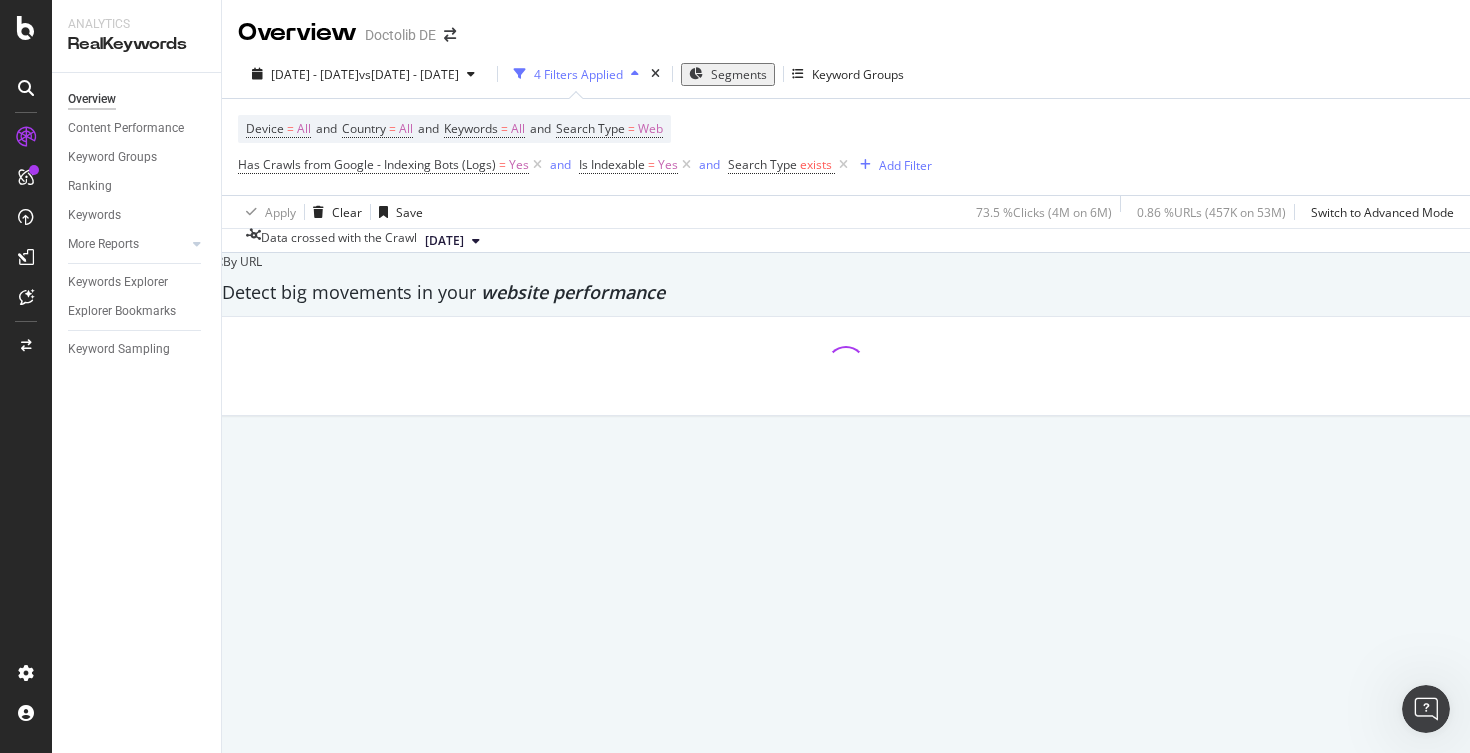scroll, scrollTop: 71, scrollLeft: 0, axis: vertical 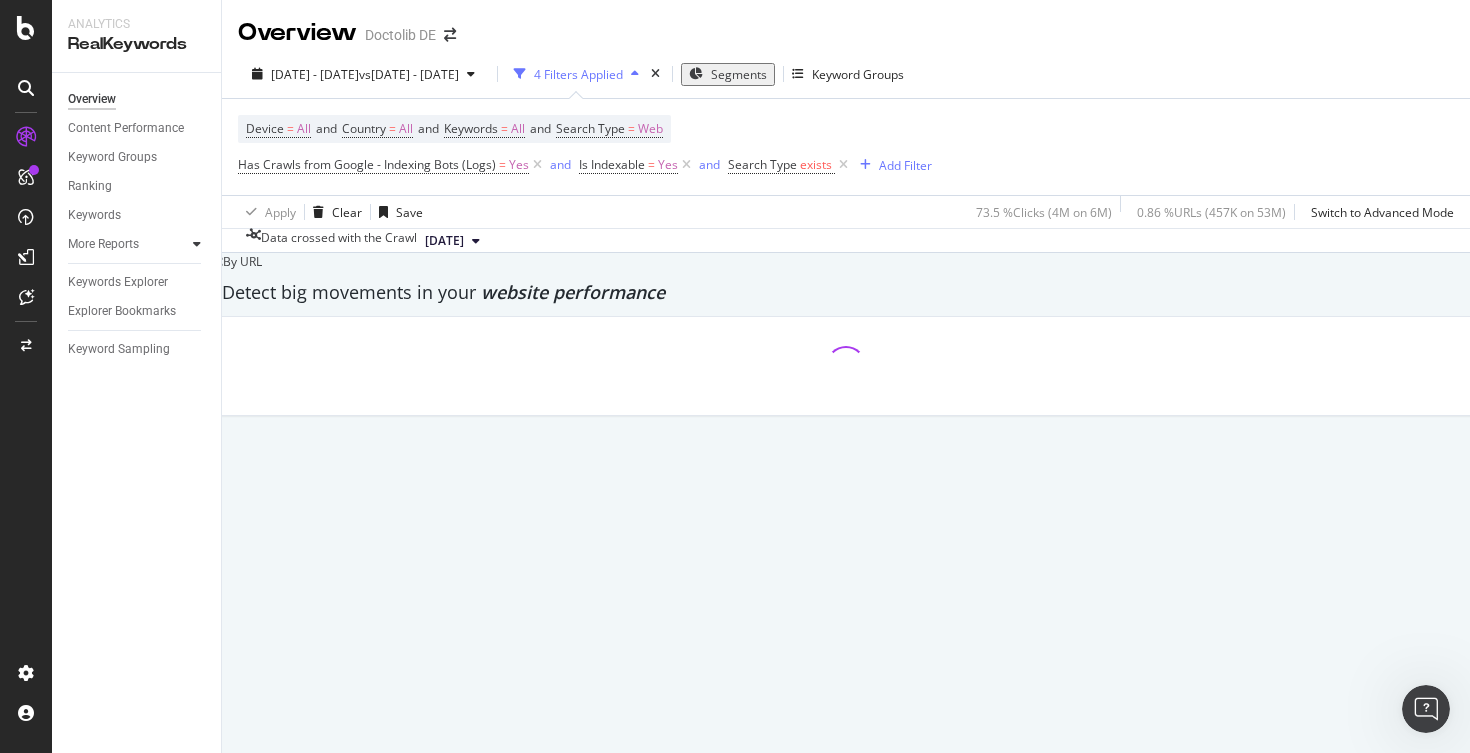 click at bounding box center (197, 244) 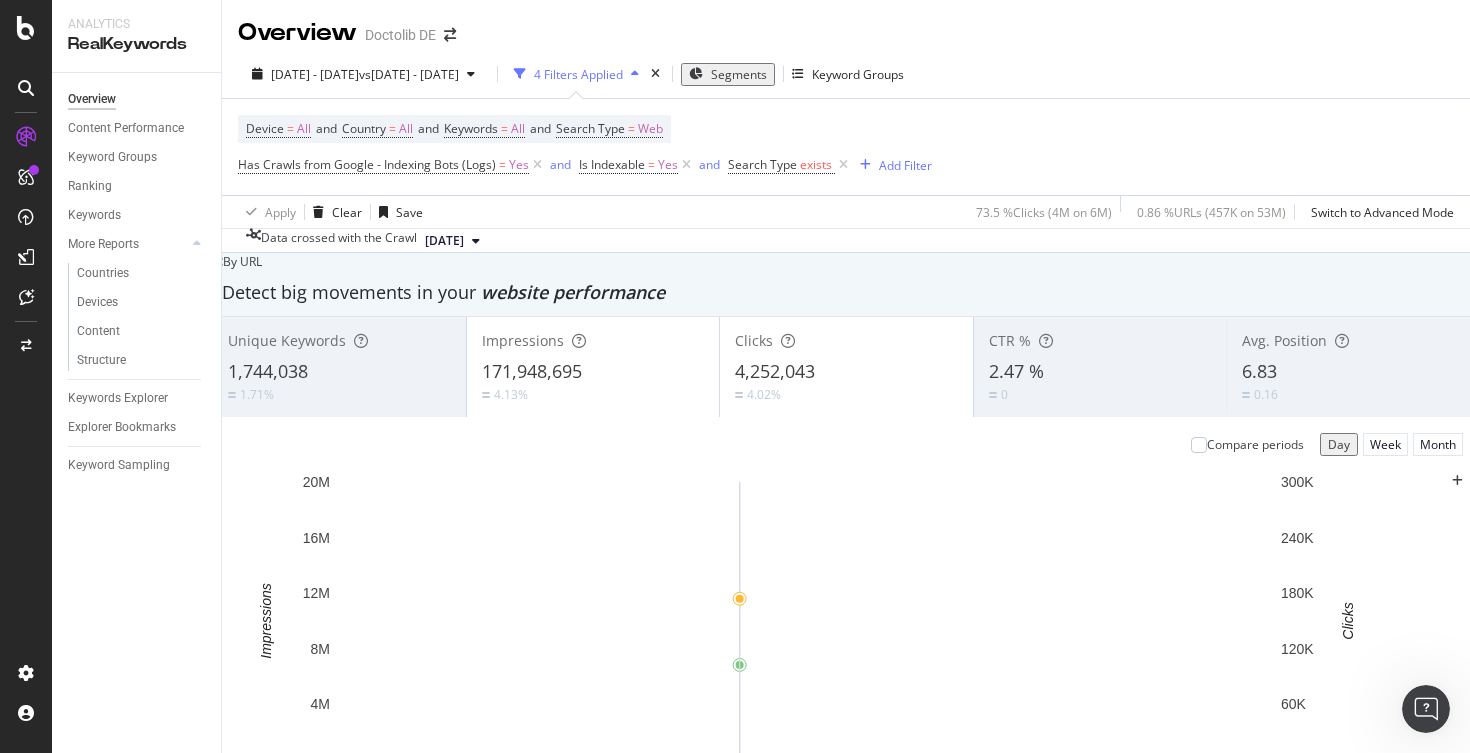 scroll, scrollTop: 26, scrollLeft: 0, axis: vertical 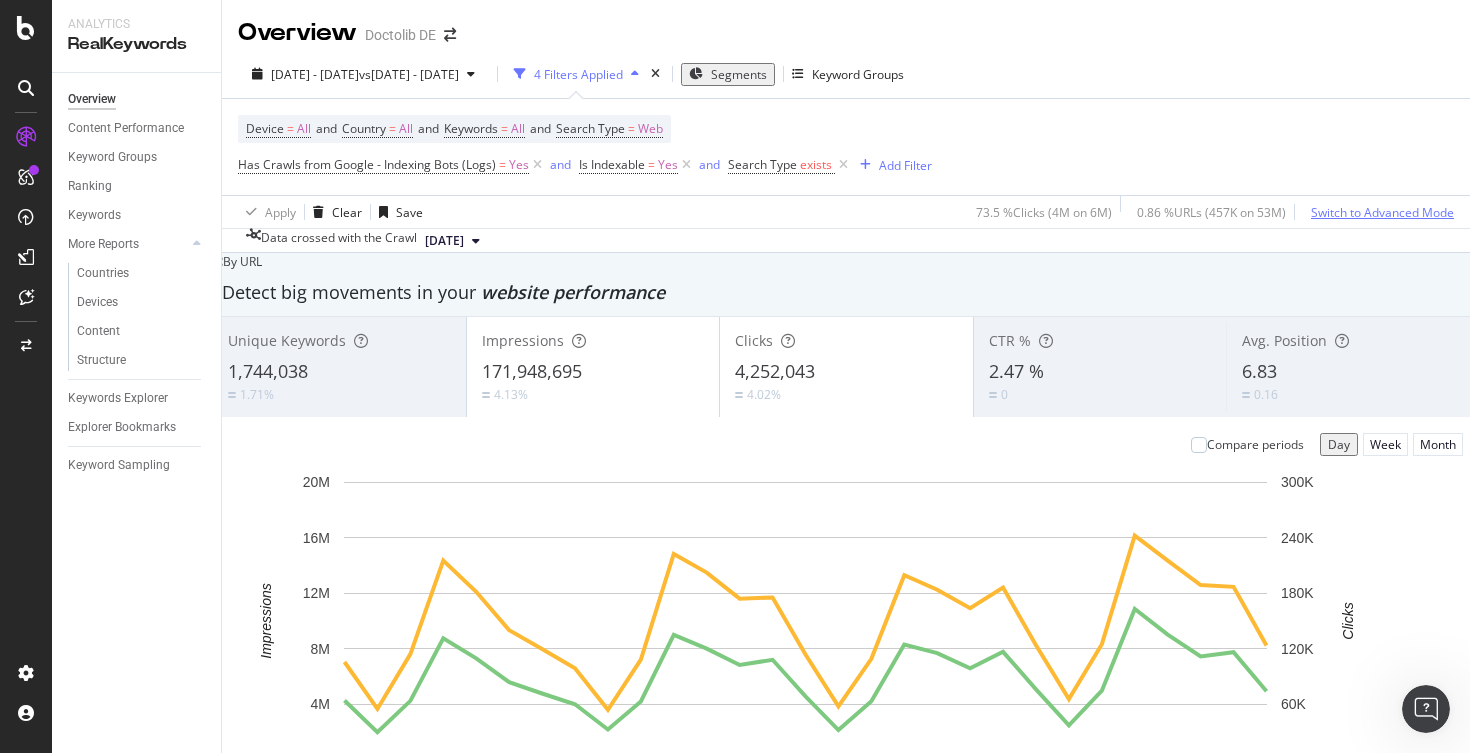 click on "Switch to Advanced Mode" at bounding box center (1382, 212) 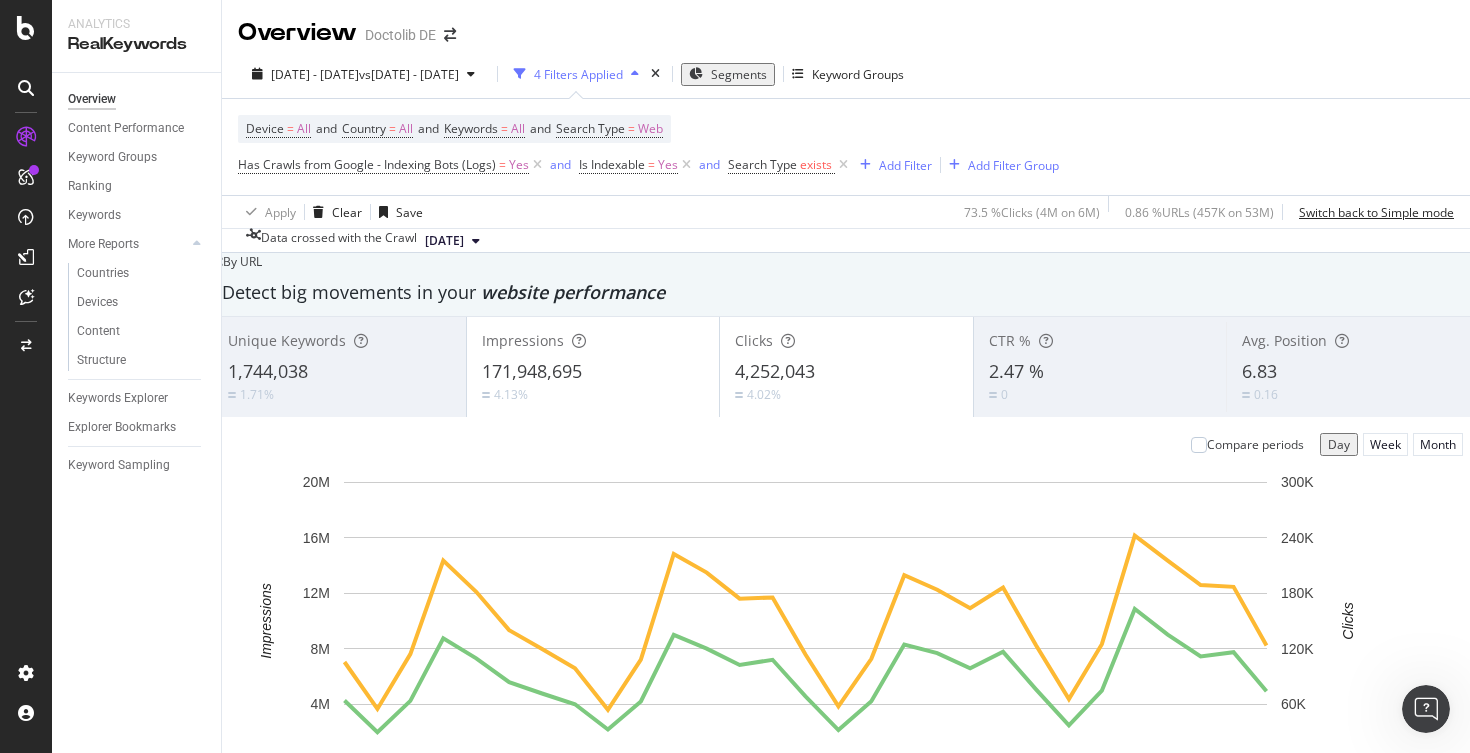 scroll, scrollTop: 1117, scrollLeft: 0, axis: vertical 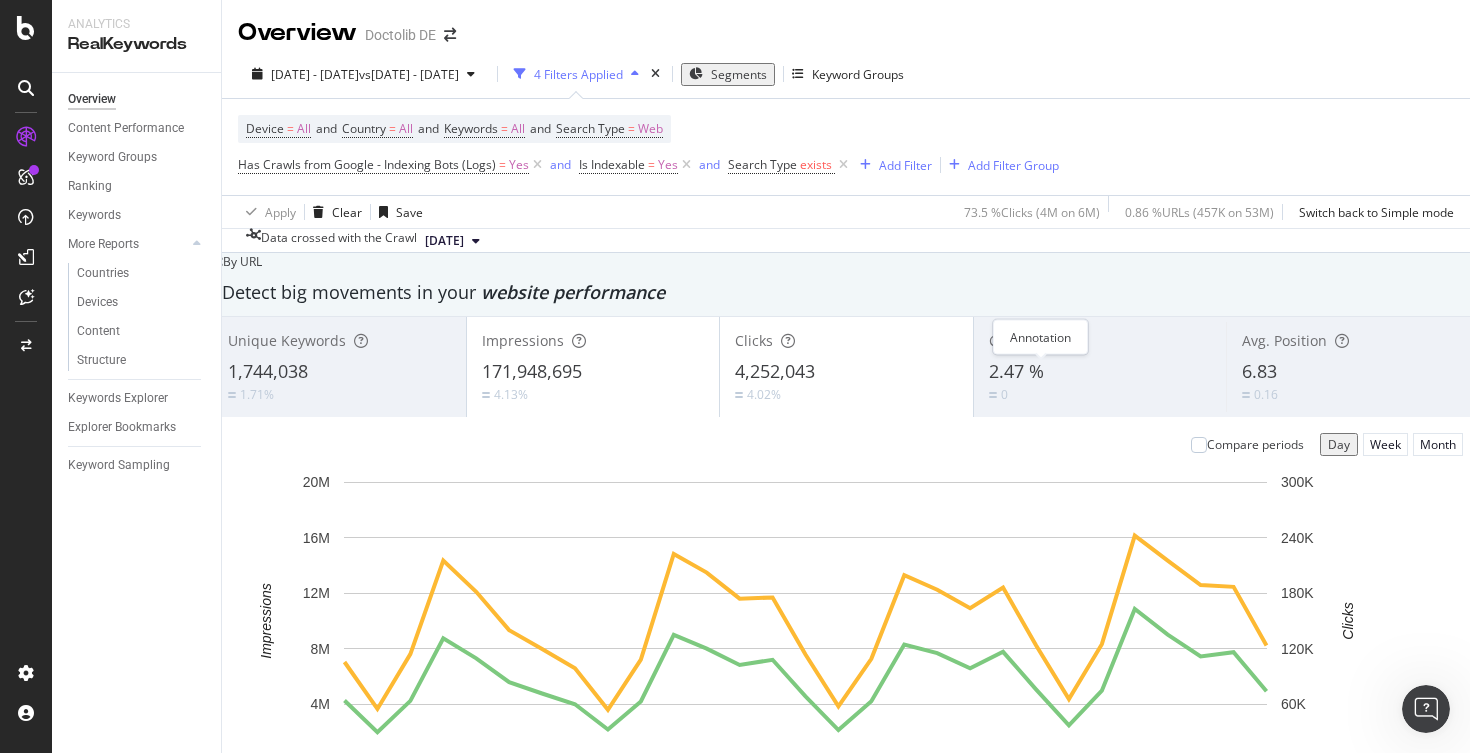 click at bounding box center (1457, 1109) 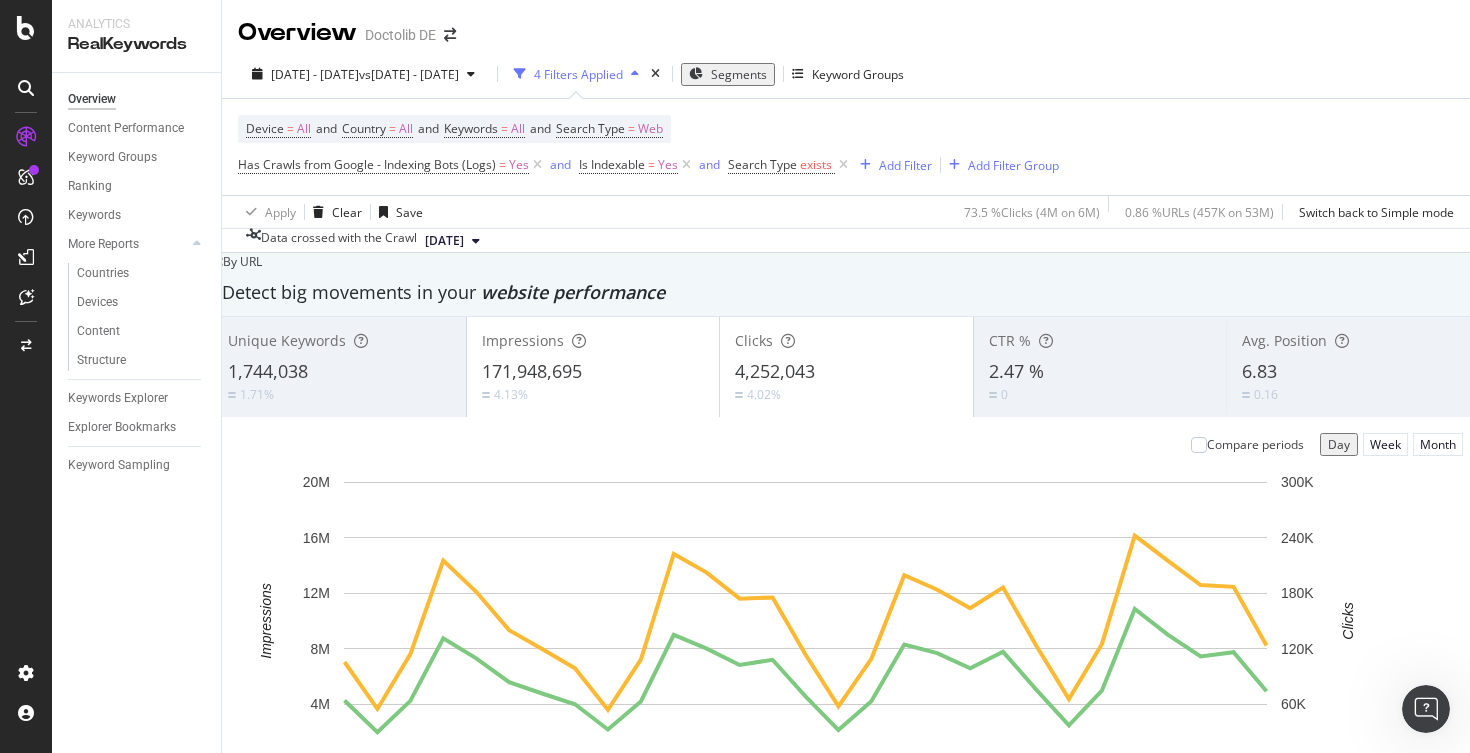 click at bounding box center (466, 1424) 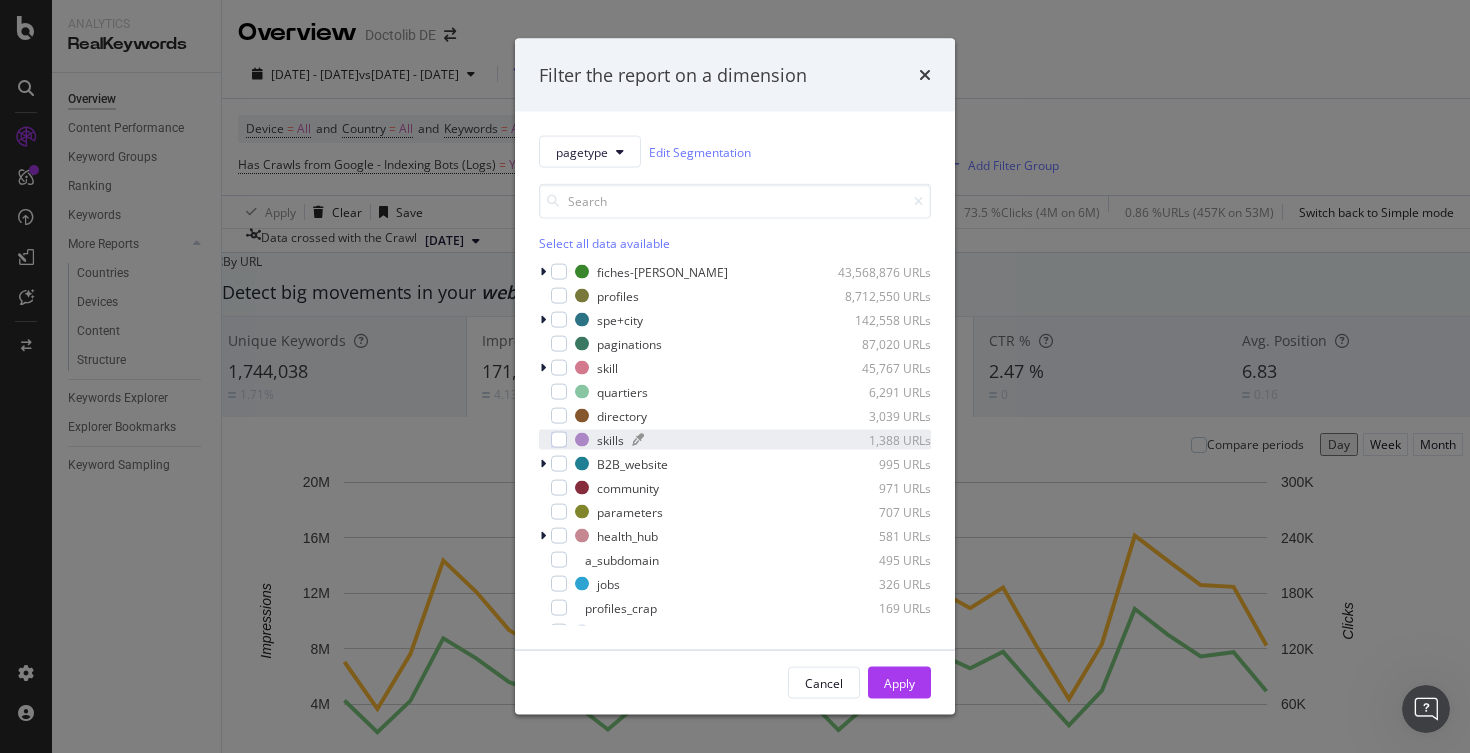 scroll, scrollTop: 24, scrollLeft: 0, axis: vertical 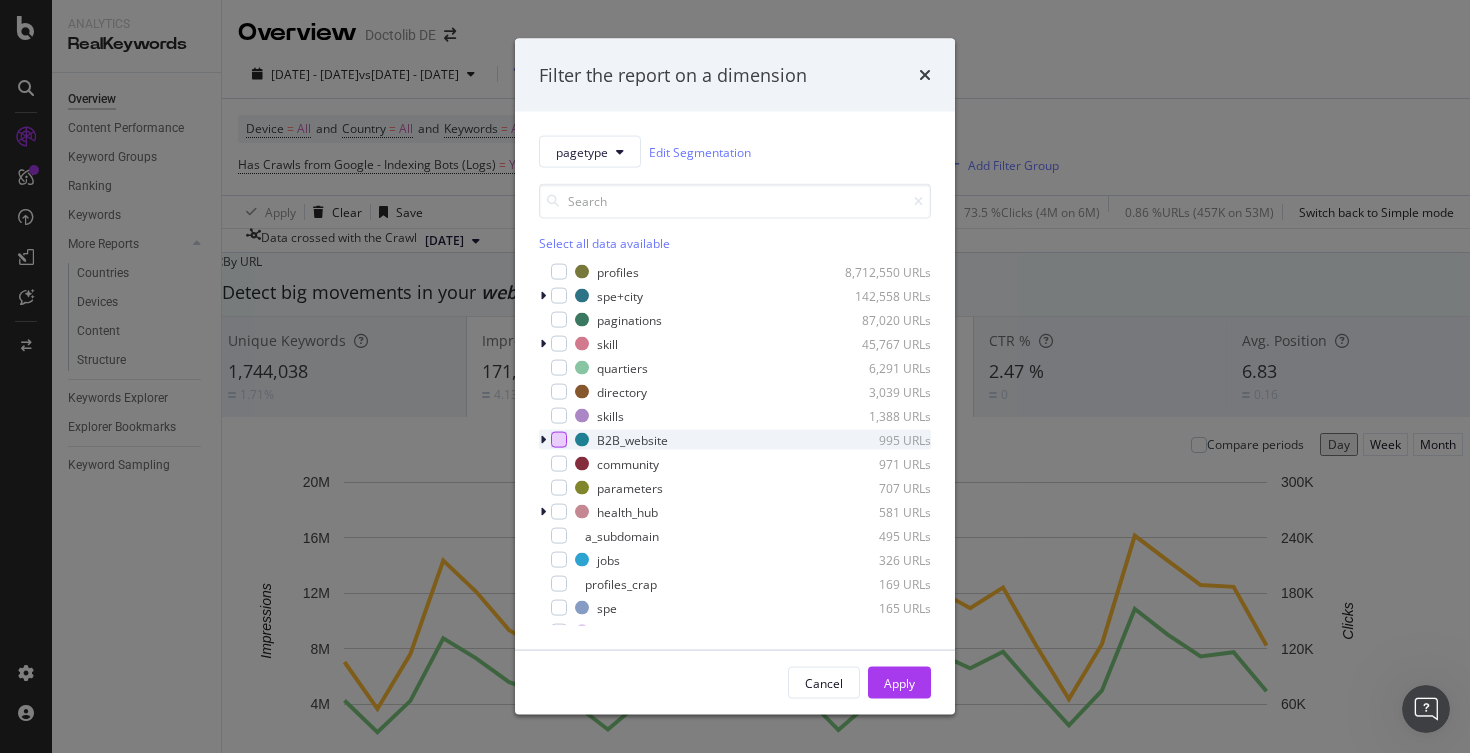 click at bounding box center (559, 440) 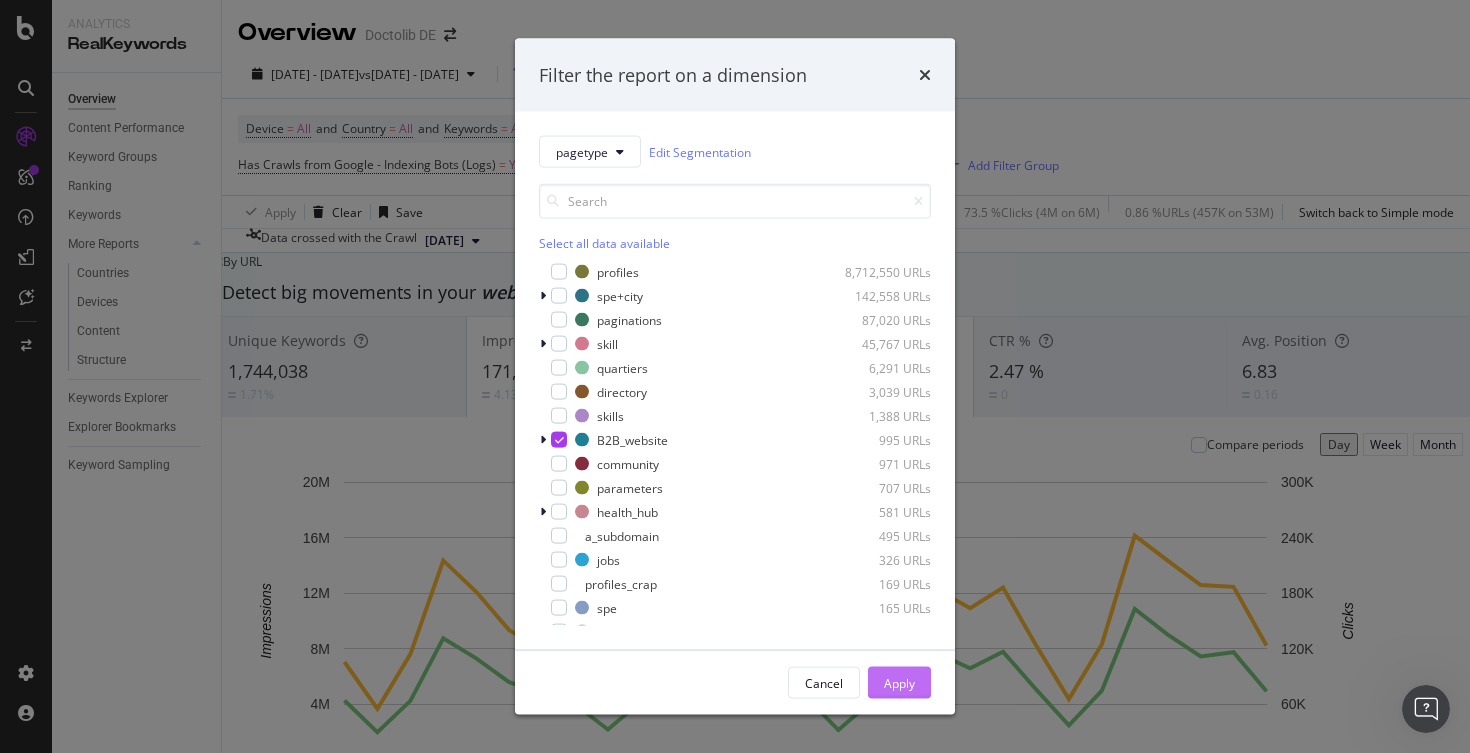 click on "Apply" at bounding box center [899, 683] 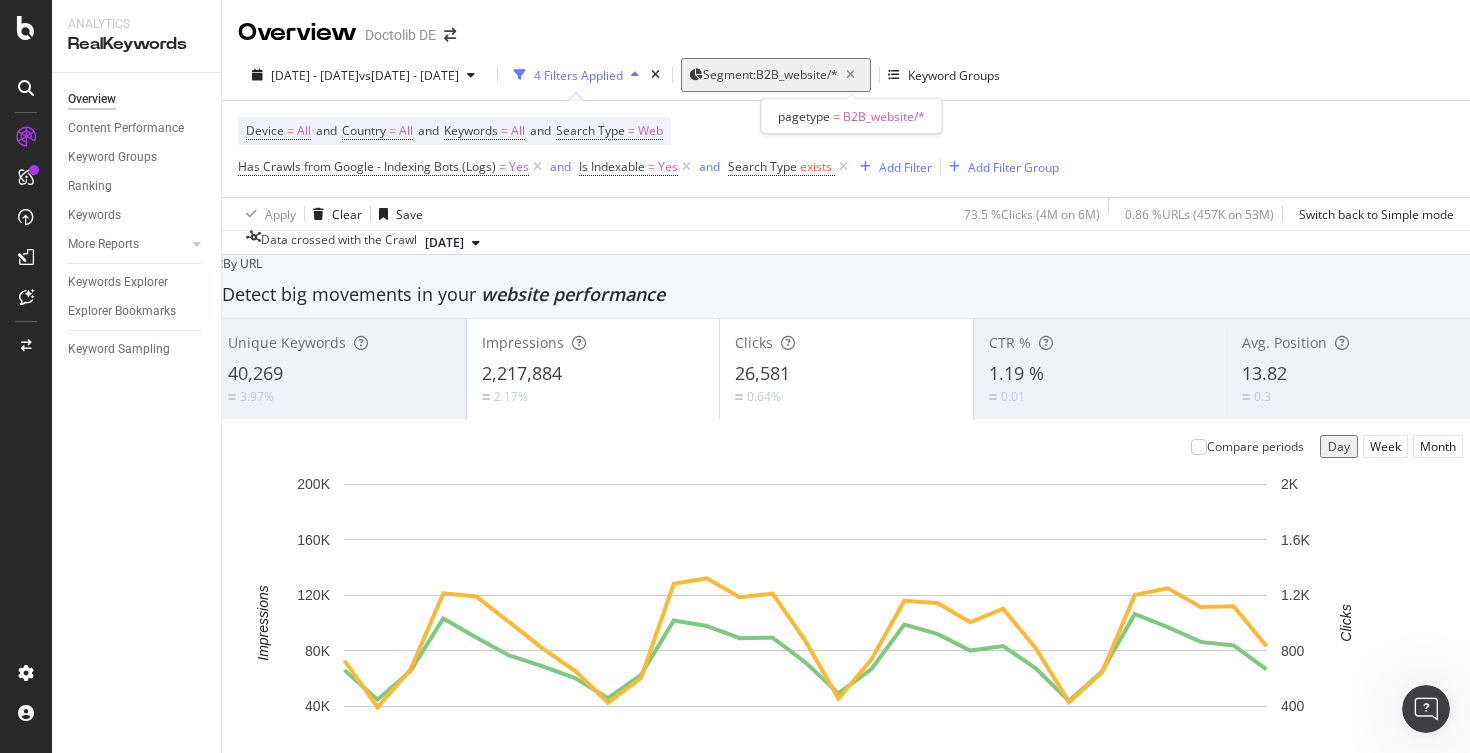 click on "Segment:  B2B_website/*" at bounding box center (770, 74) 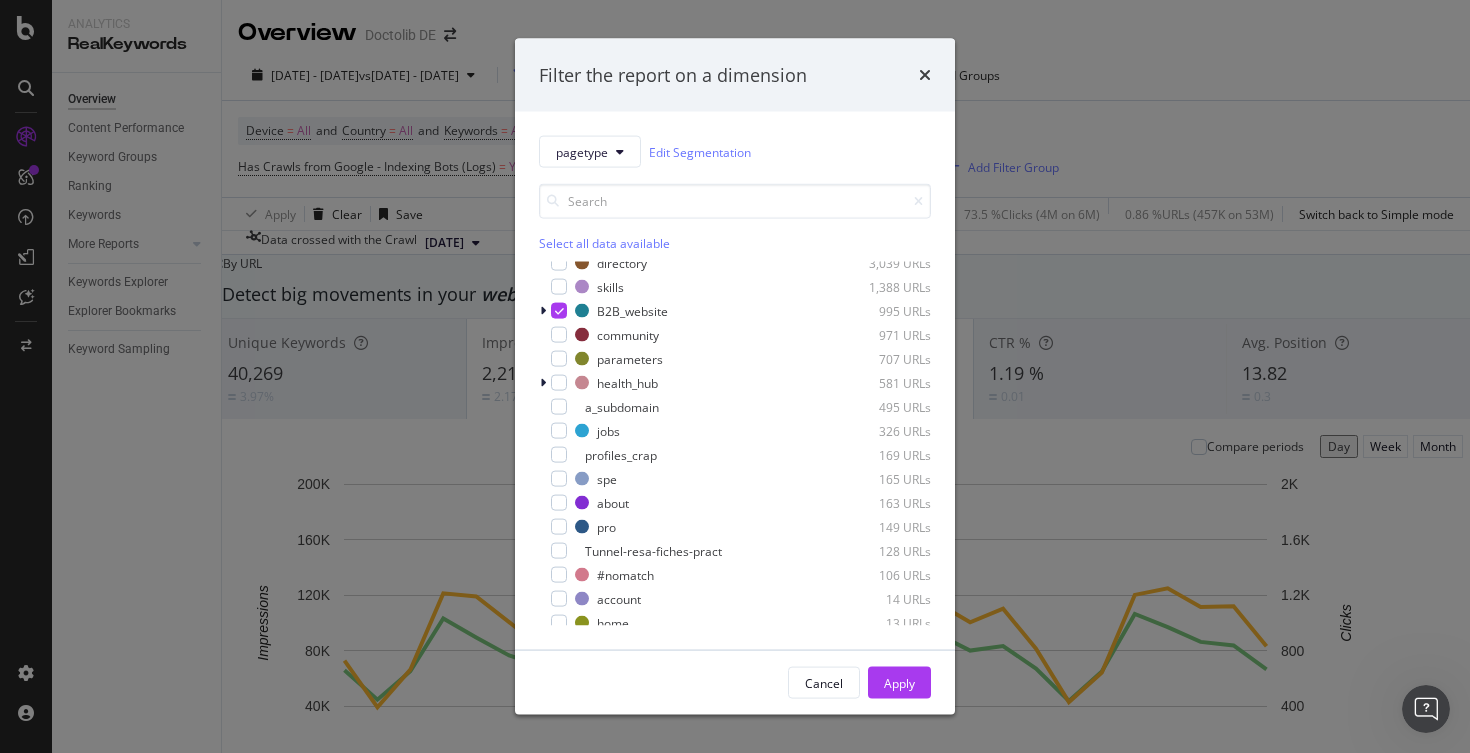 scroll, scrollTop: 232, scrollLeft: 0, axis: vertical 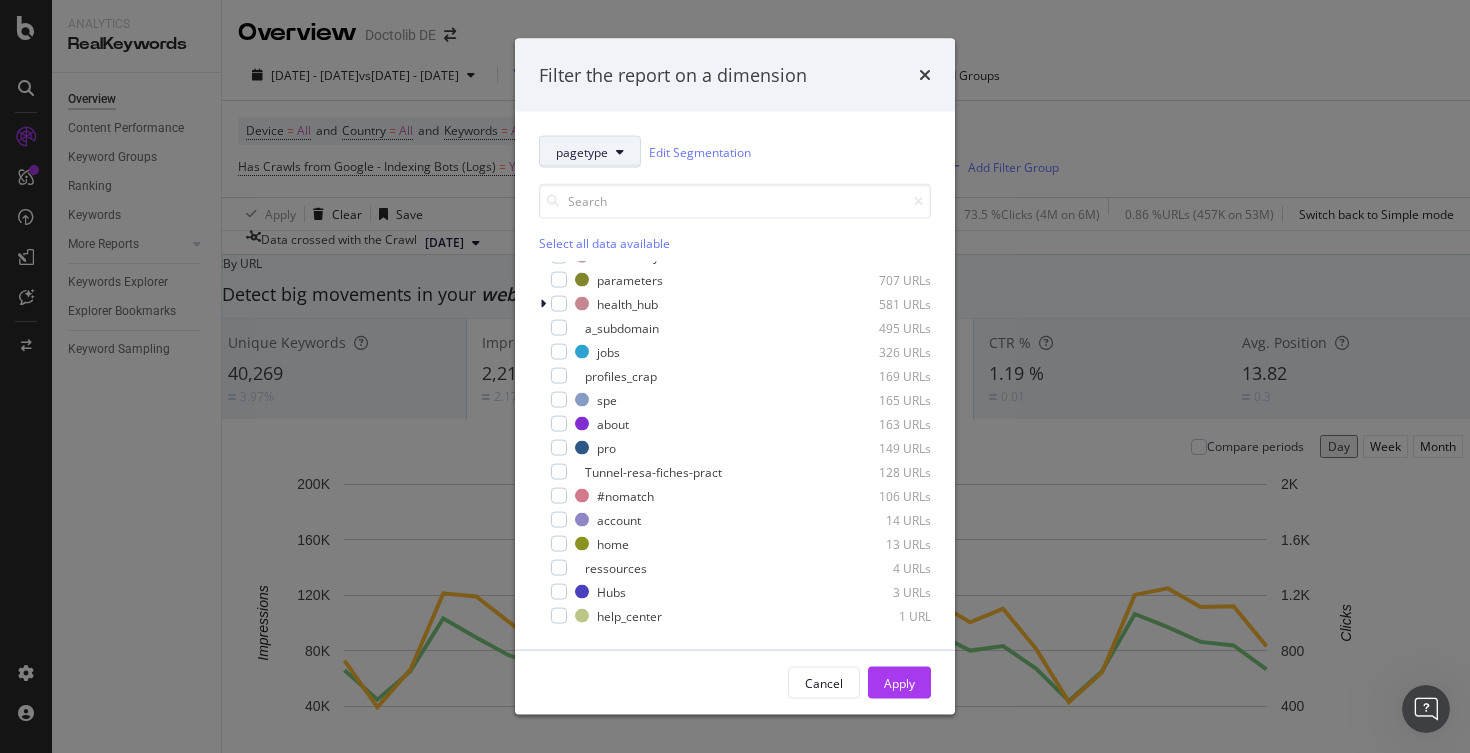 click on "pagetype" at bounding box center [582, 151] 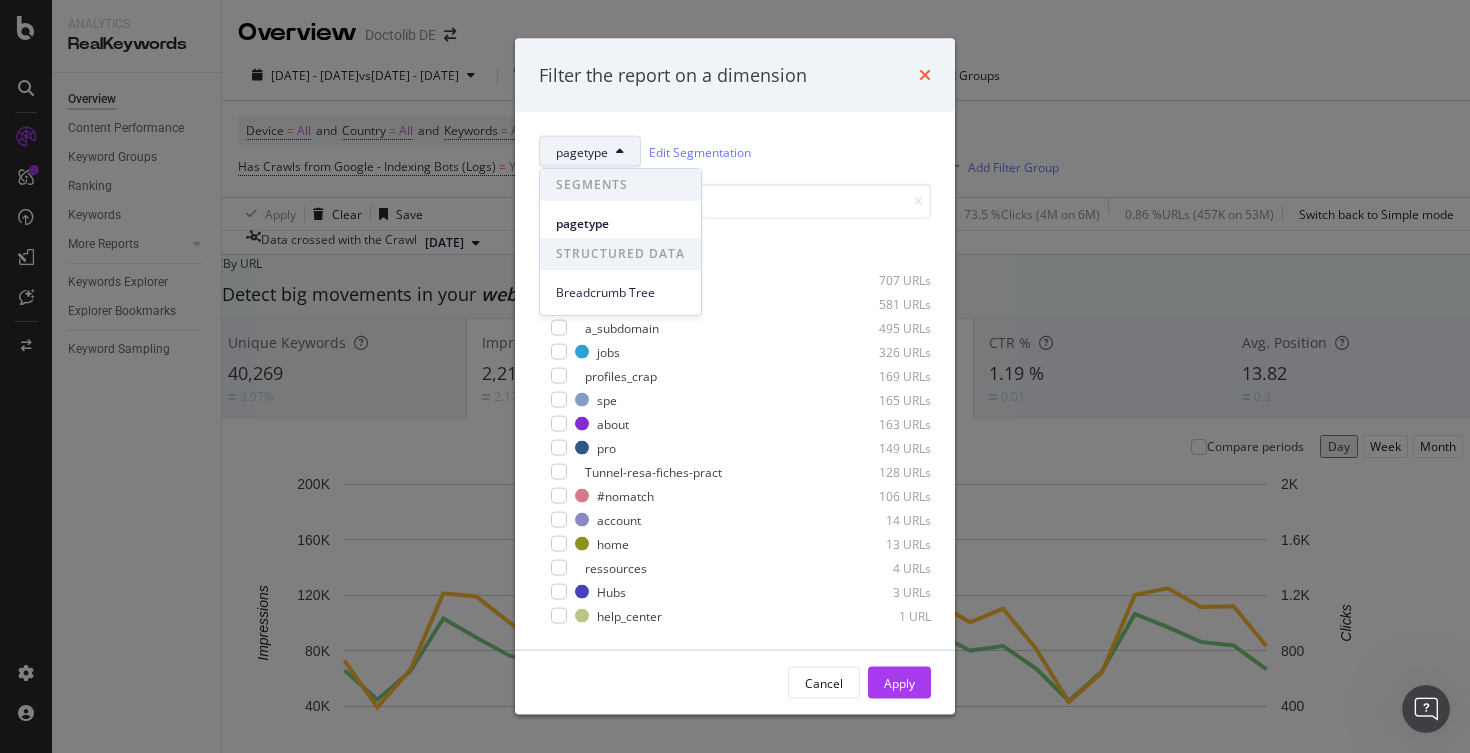 click at bounding box center [925, 75] 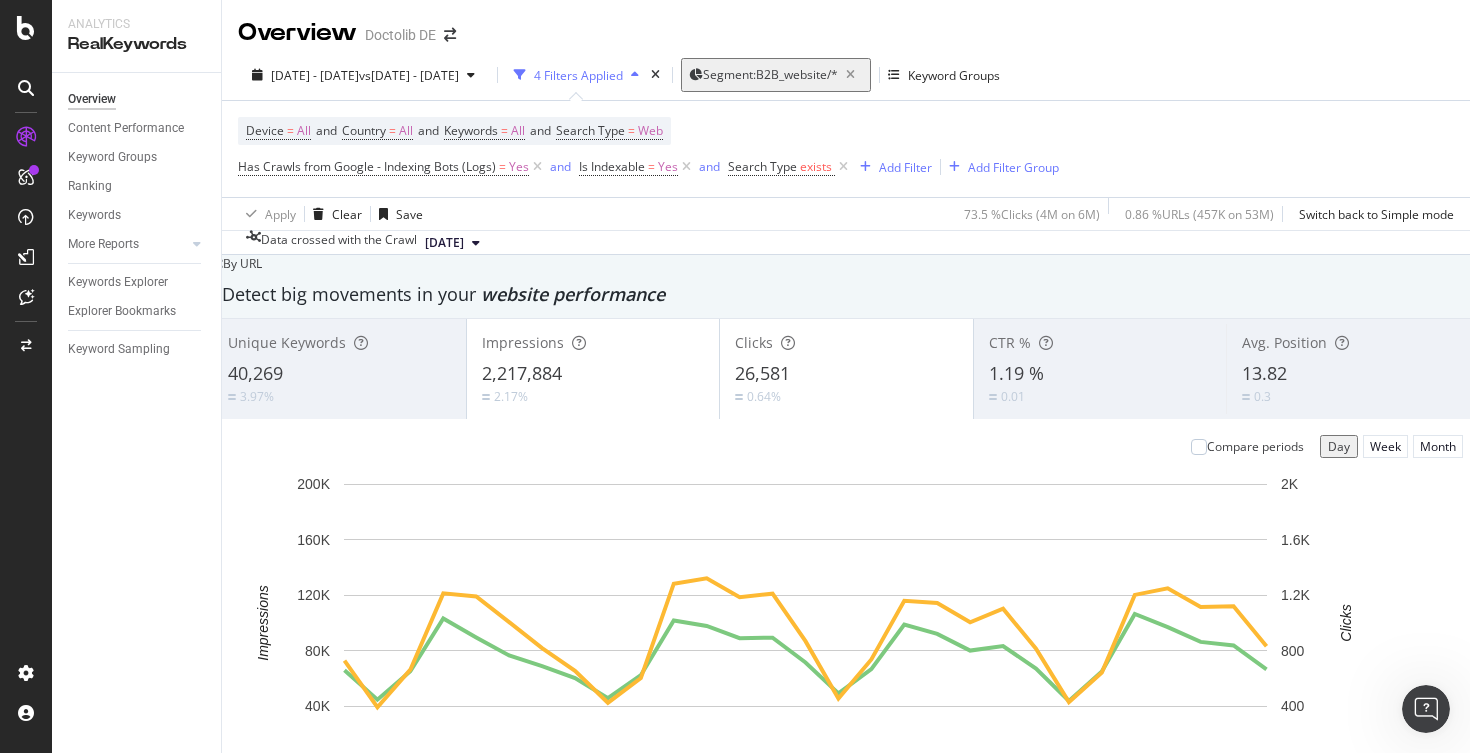 scroll, scrollTop: 277, scrollLeft: 0, axis: vertical 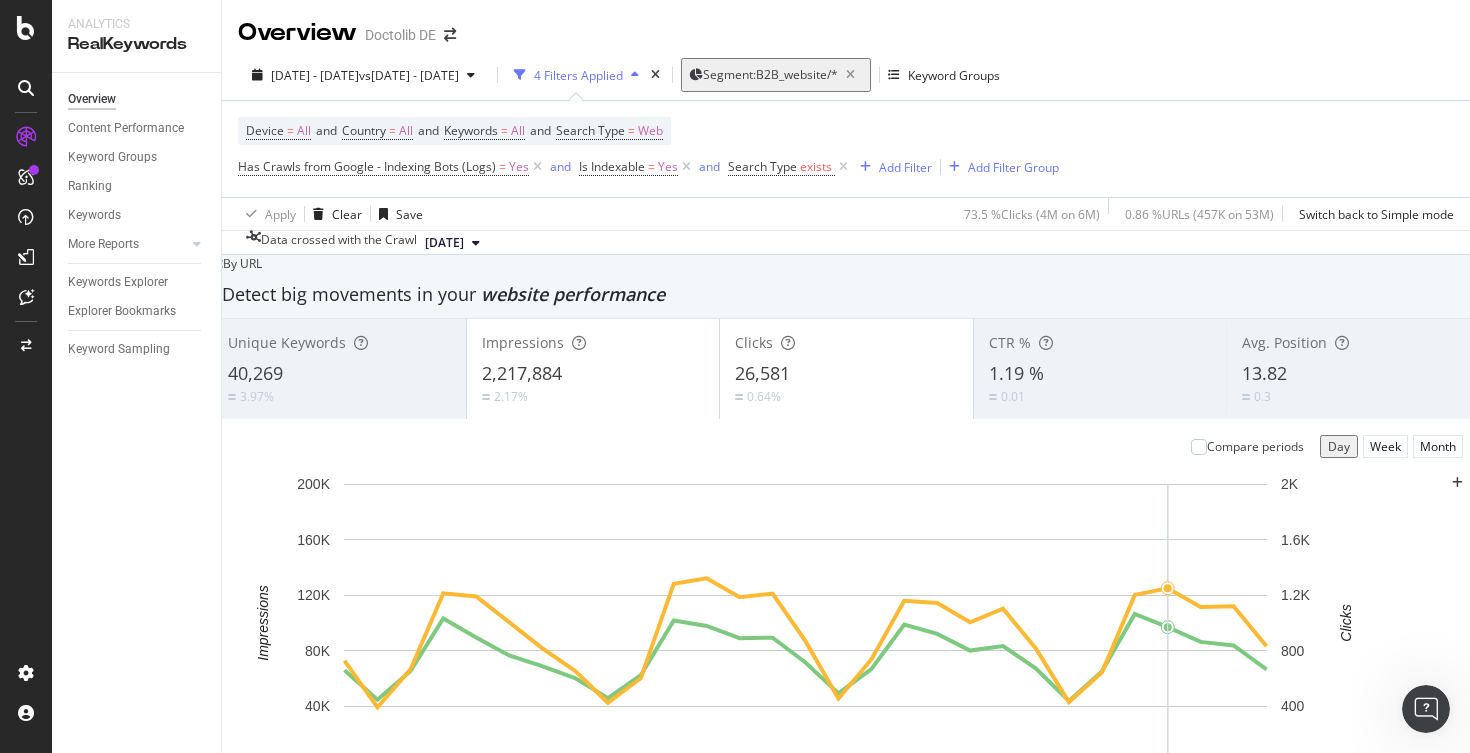 click on "Customize Chart in Explorer" at bounding box center [1385, 836] 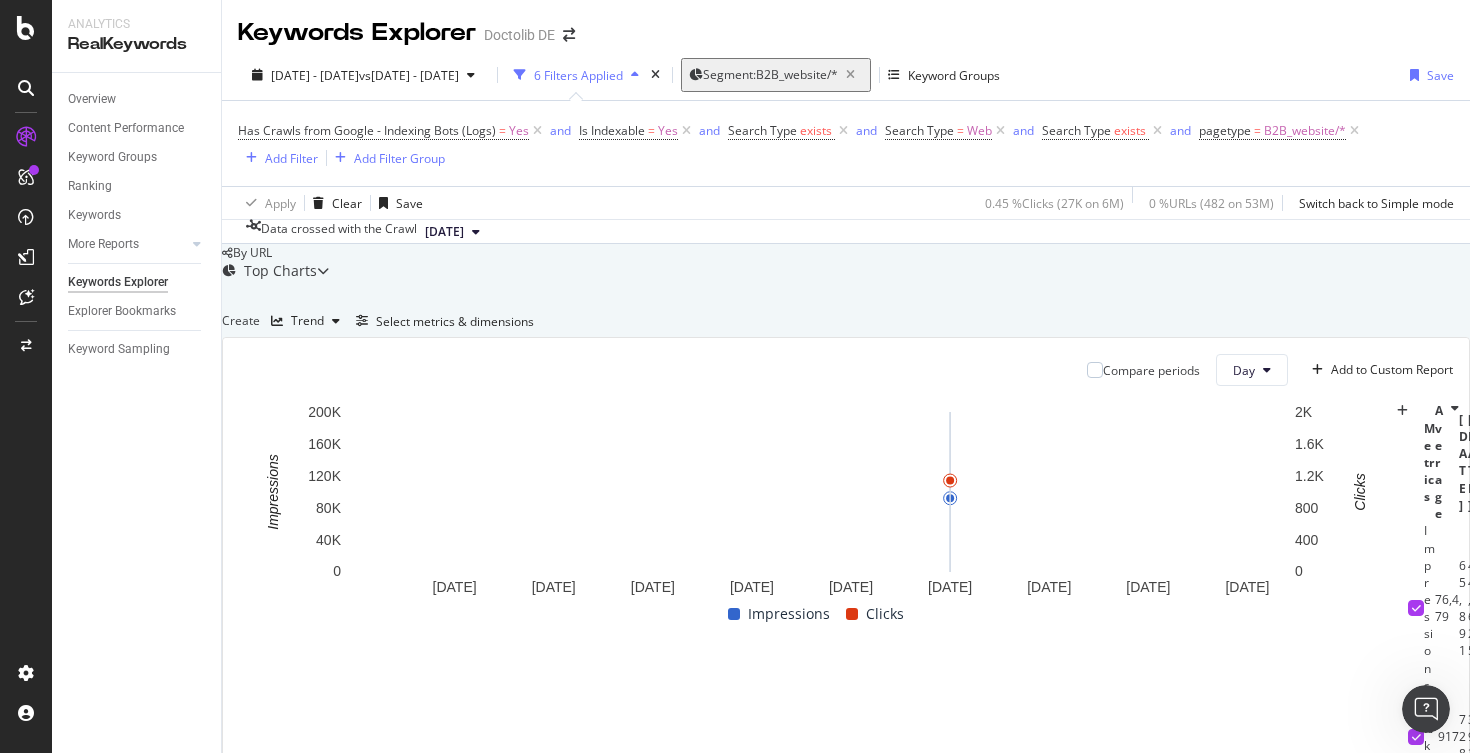 scroll, scrollTop: 77, scrollLeft: 0, axis: vertical 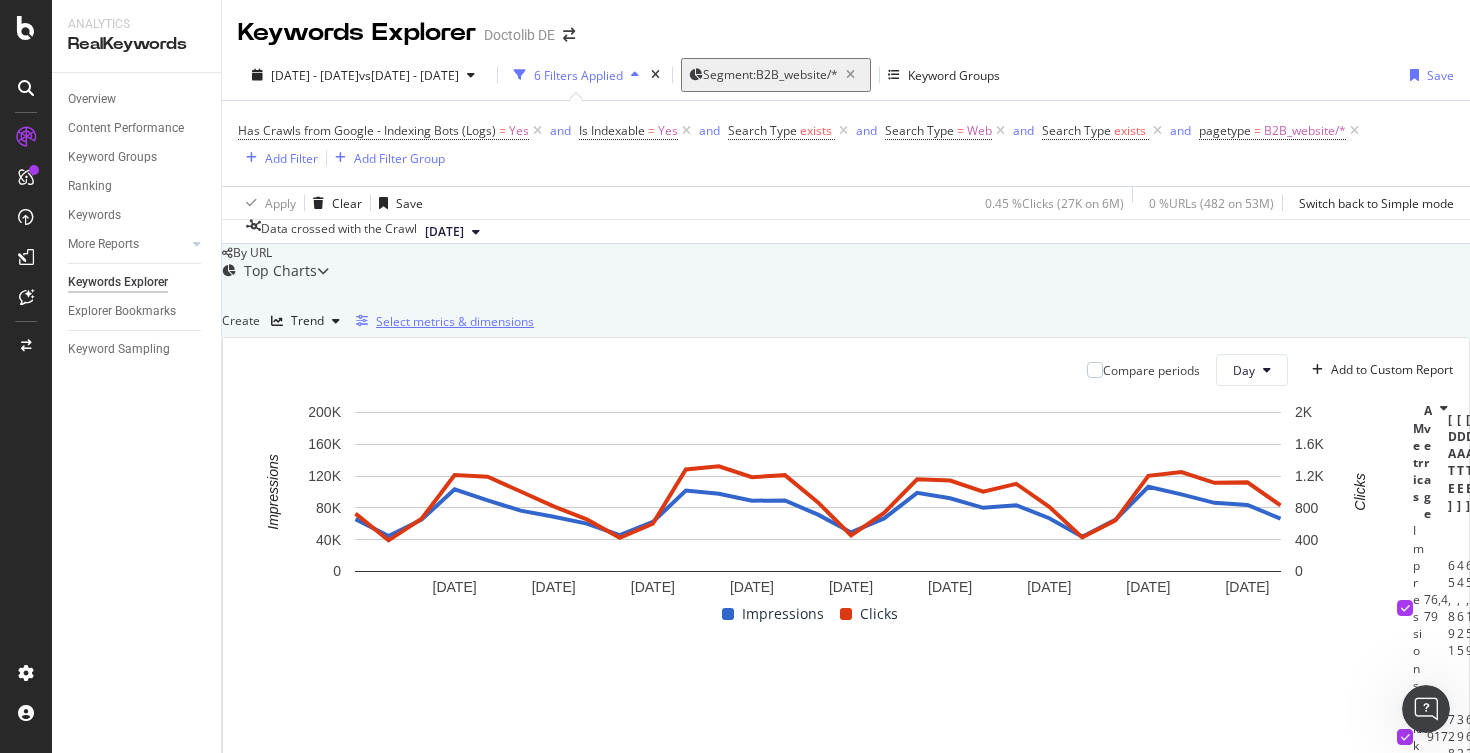 click on "Select metrics & dimensions" at bounding box center [455, 321] 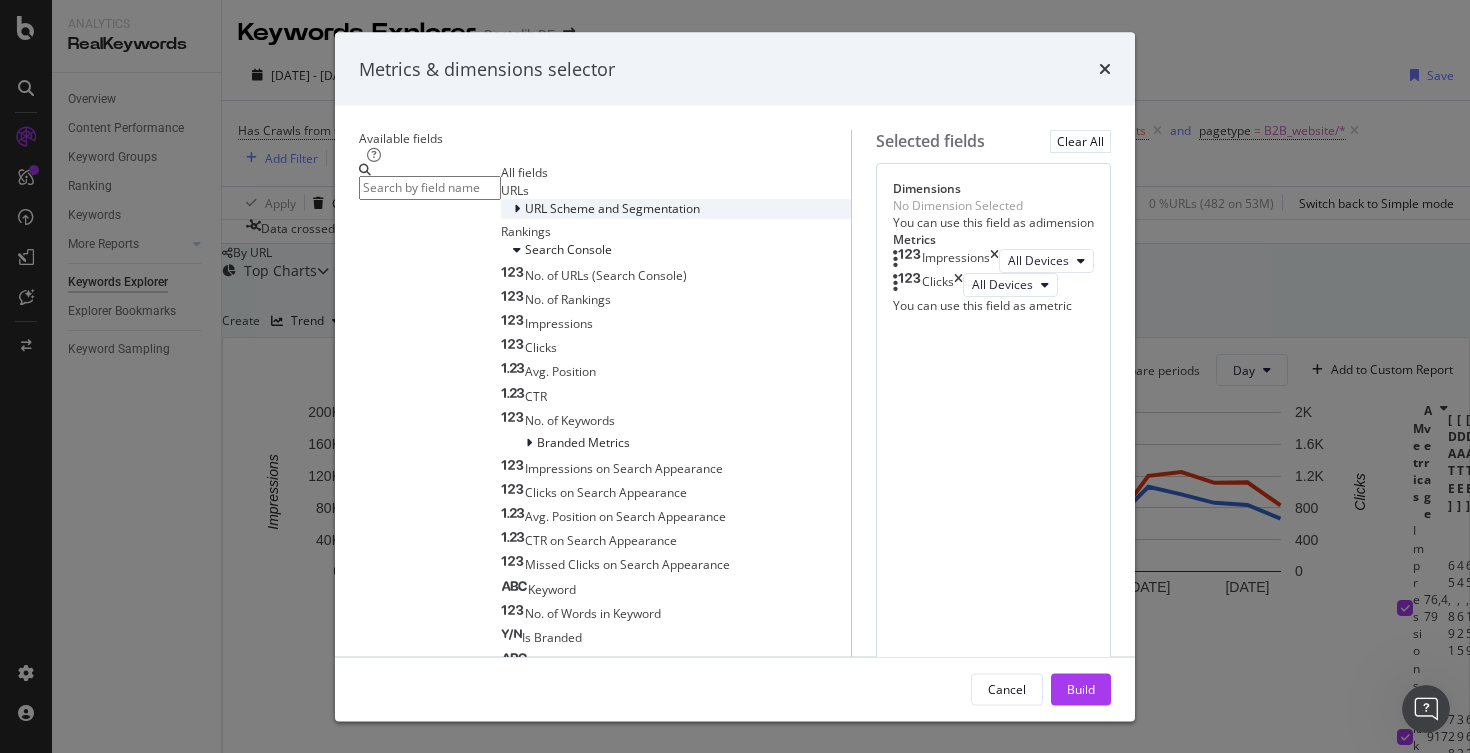 click at bounding box center [517, 208] 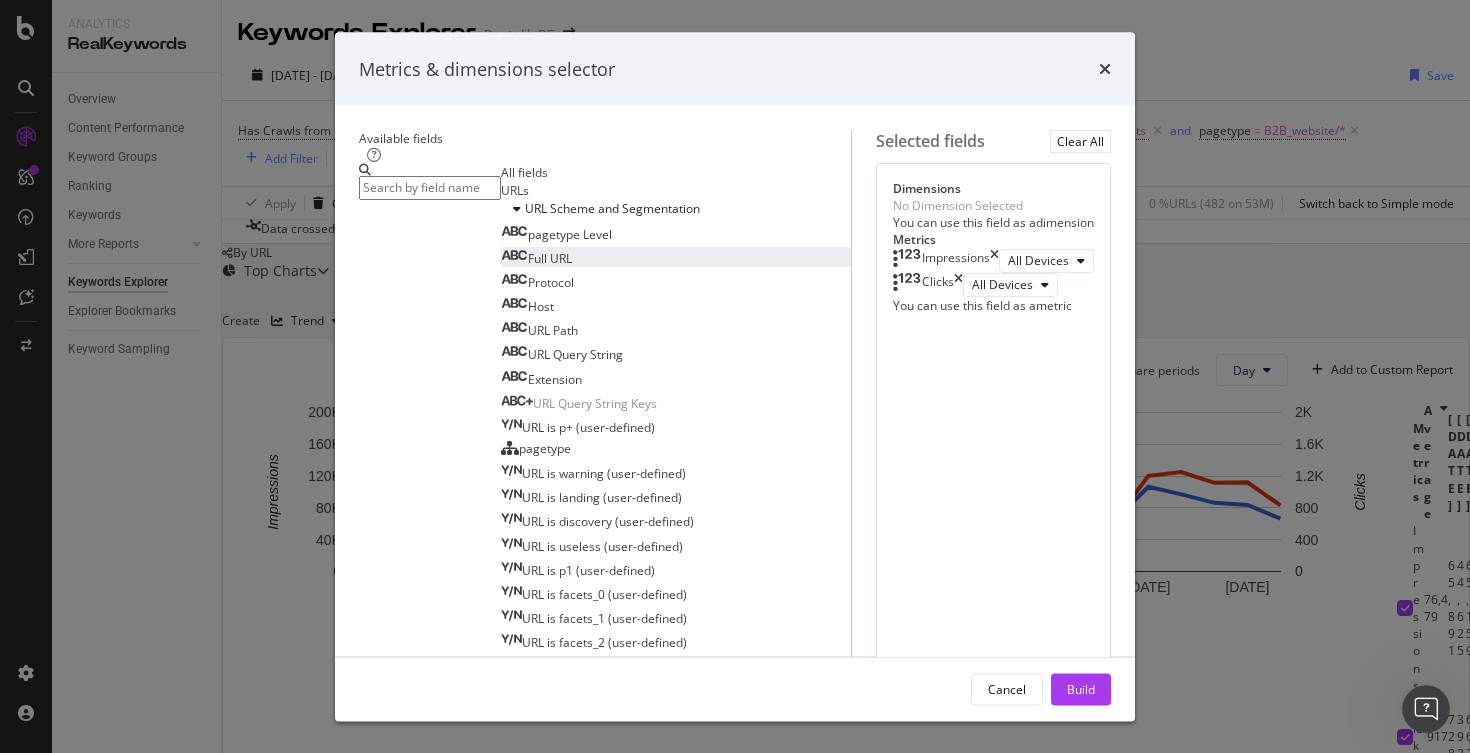 click on "Full URL" at bounding box center [550, 257] 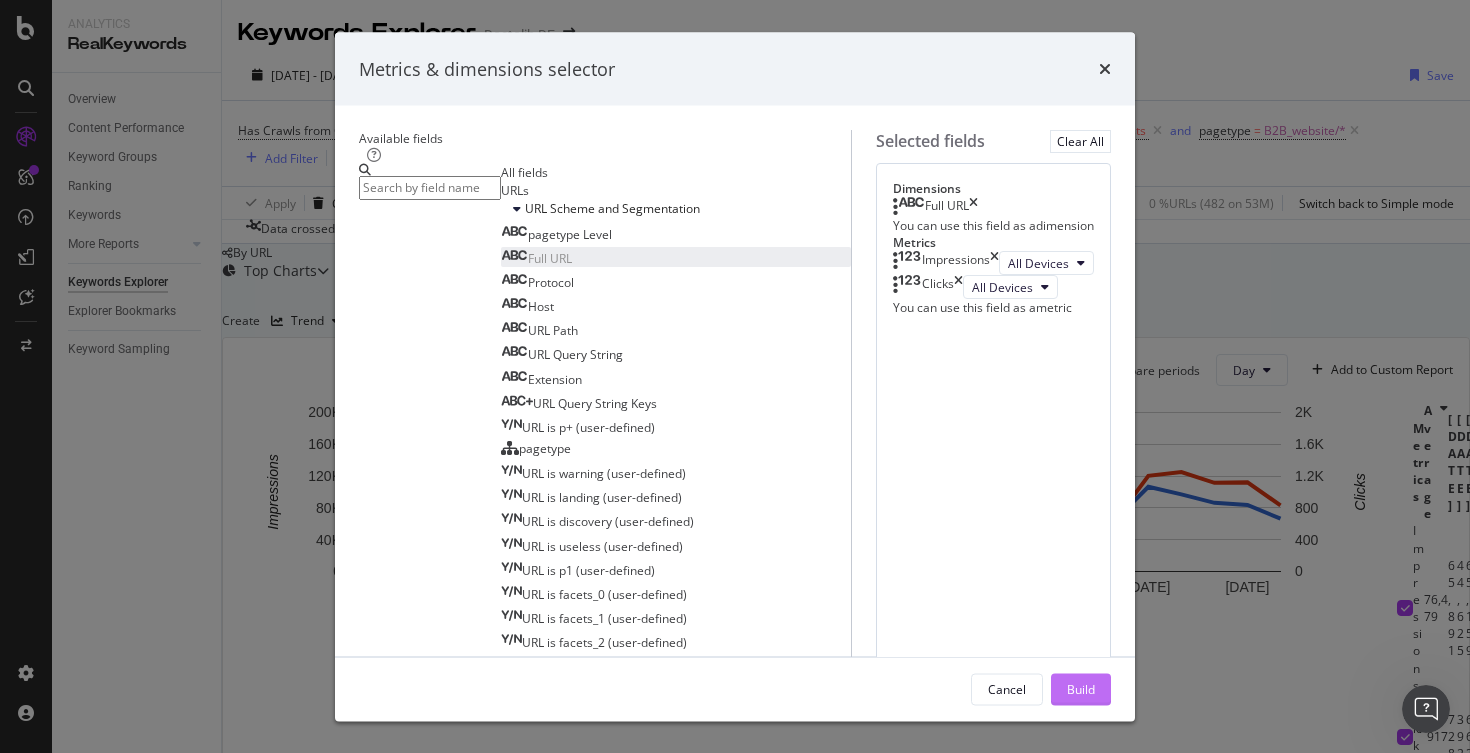 click on "Build" at bounding box center [1081, 688] 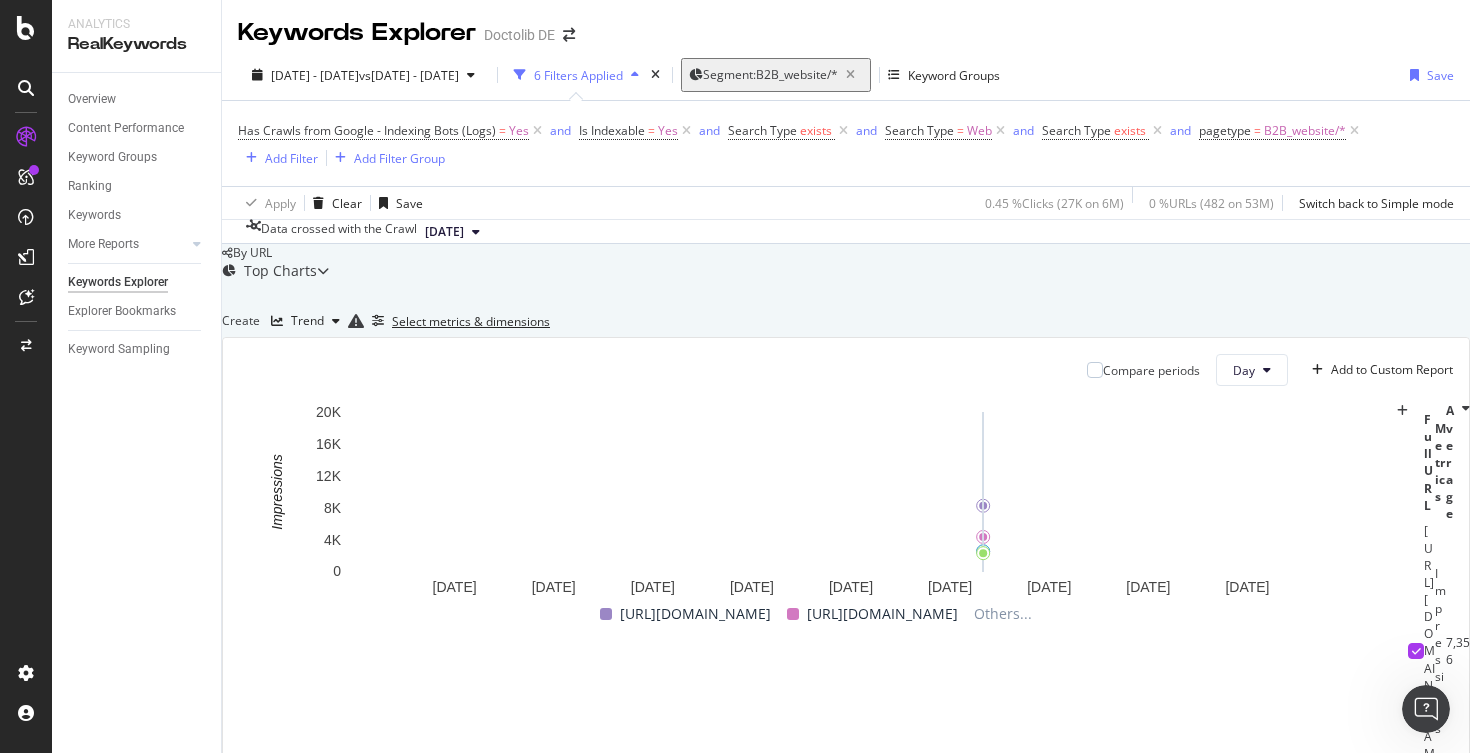 scroll, scrollTop: 171, scrollLeft: 0, axis: vertical 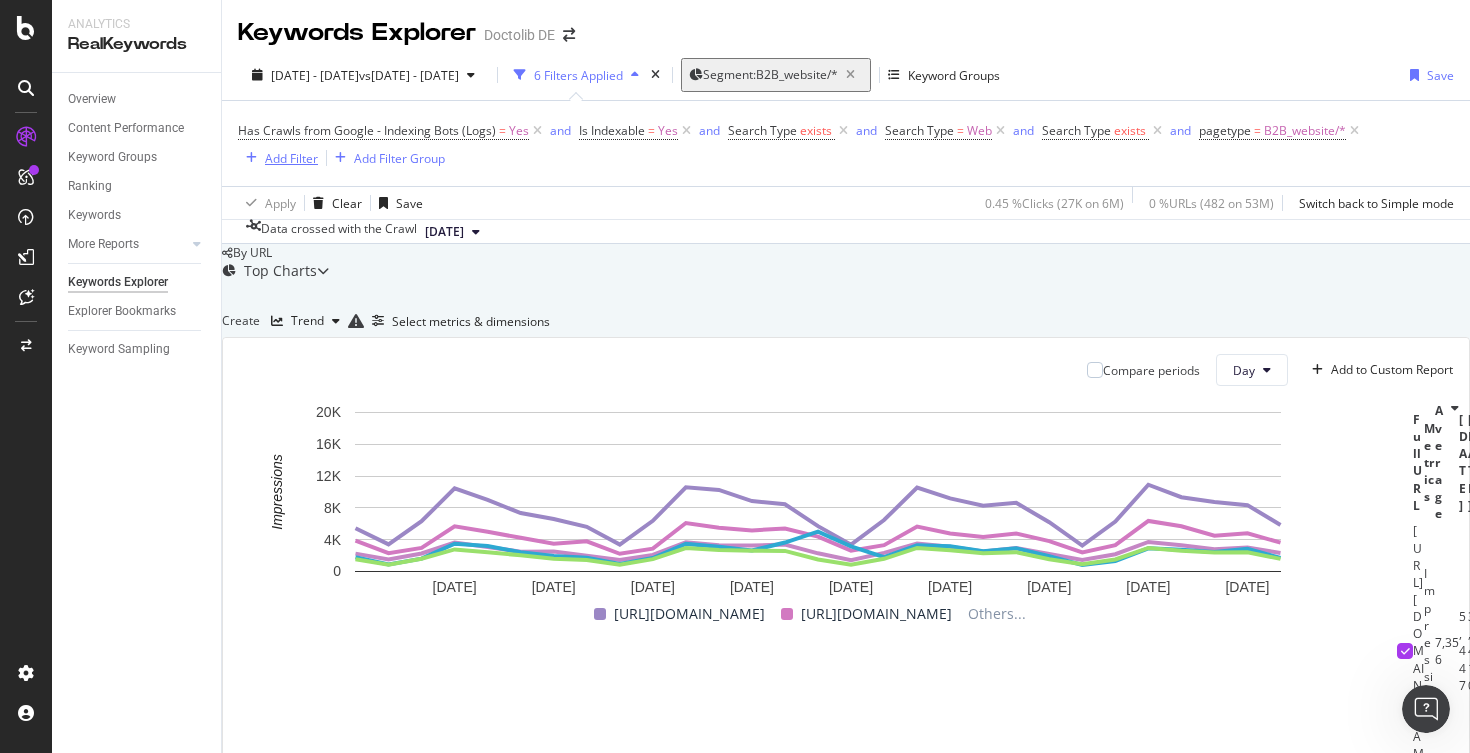 click on "Add Filter" at bounding box center (291, 158) 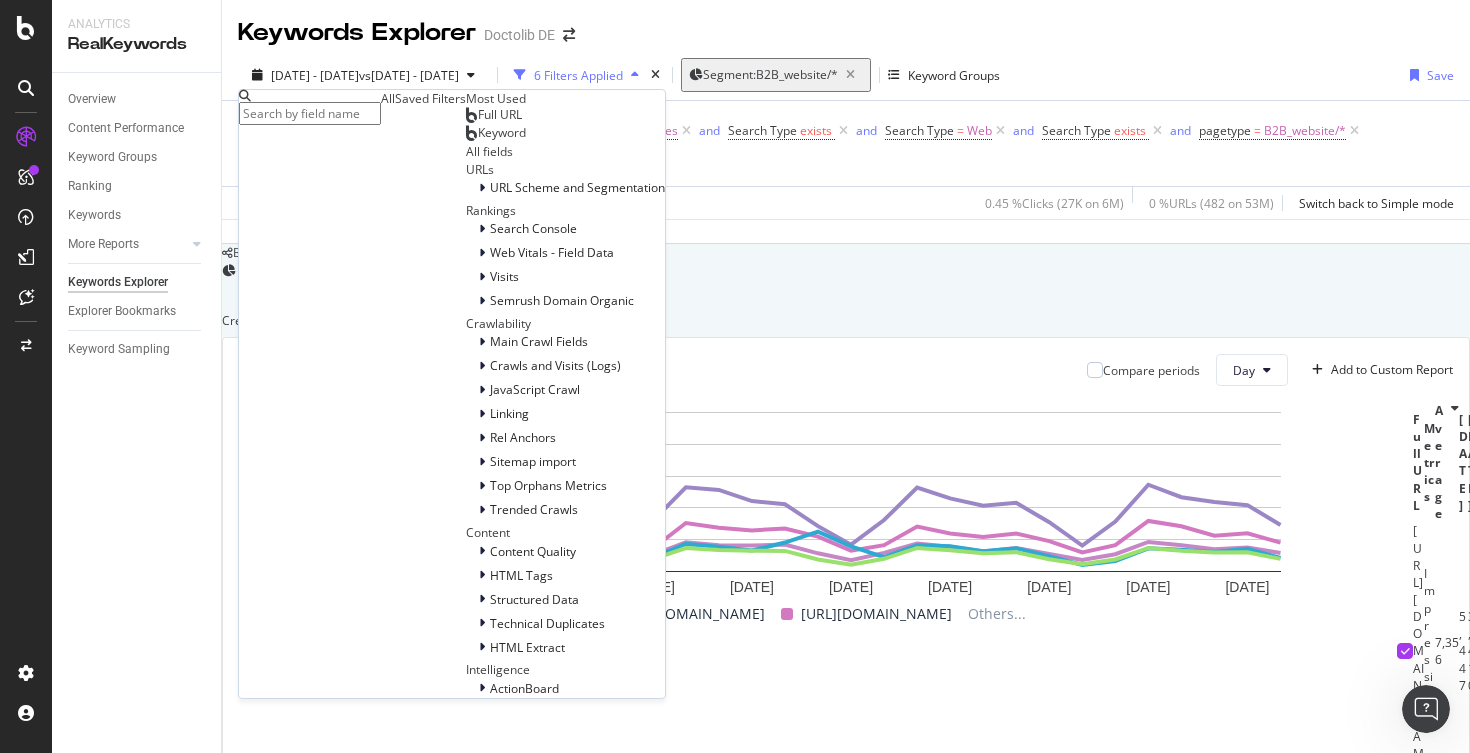 click on "Full URL Keyword" at bounding box center (565, 125) 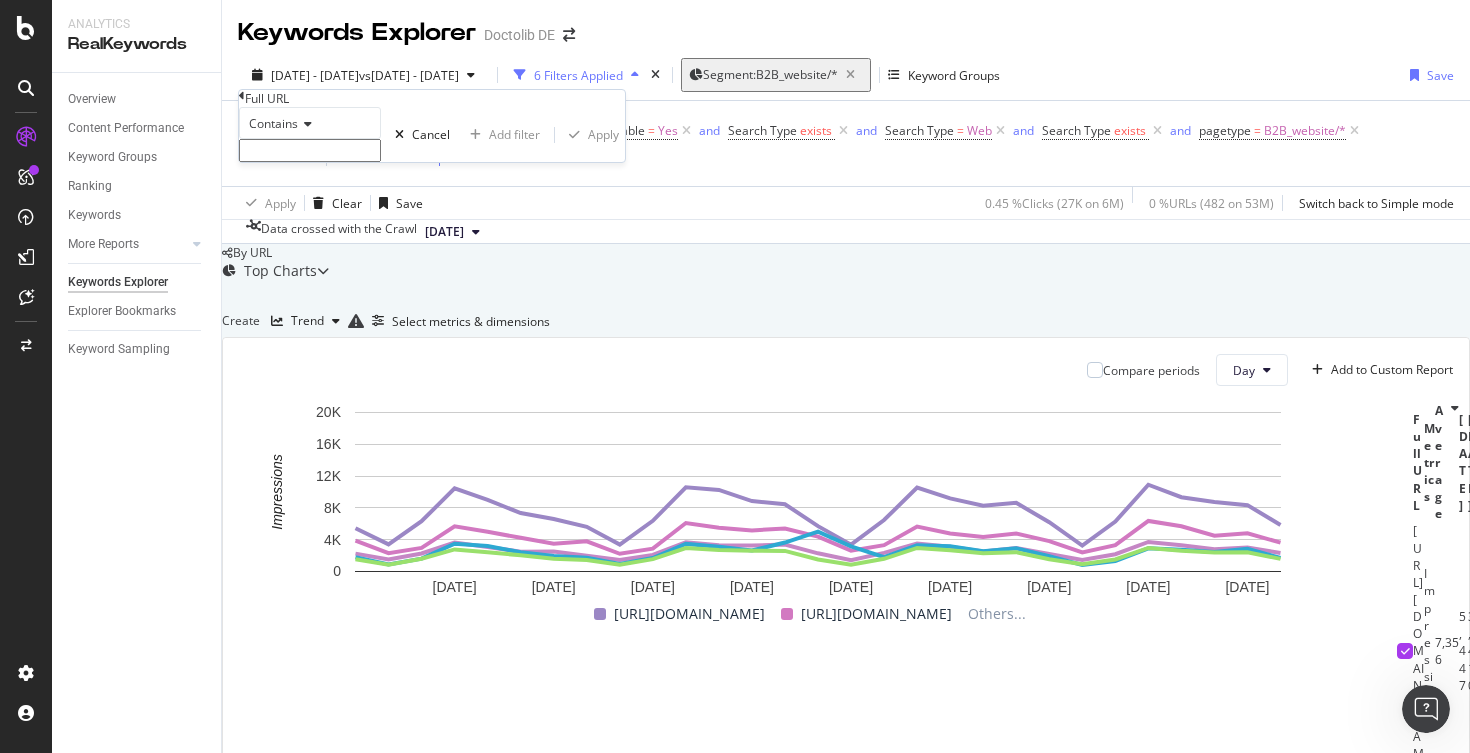 click at bounding box center [310, 150] 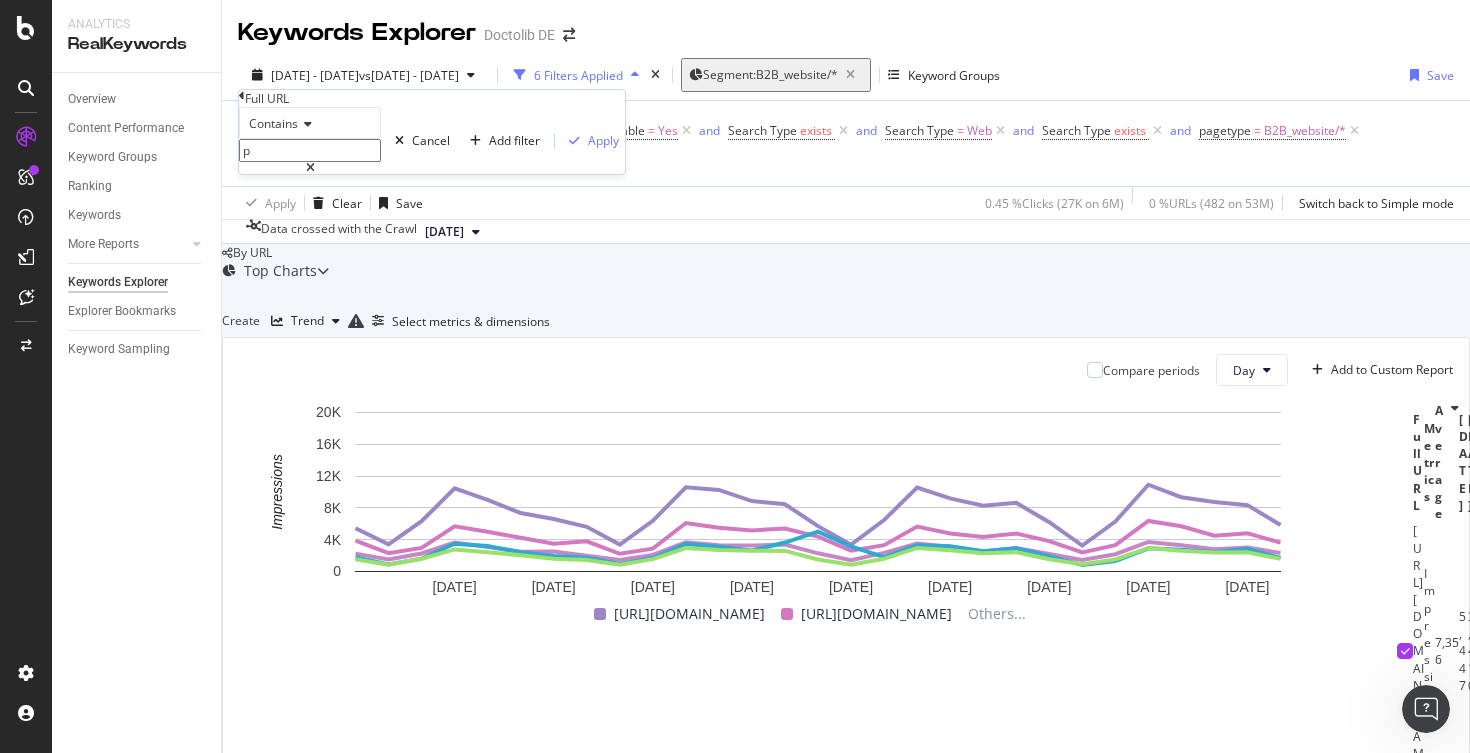 type on "p" 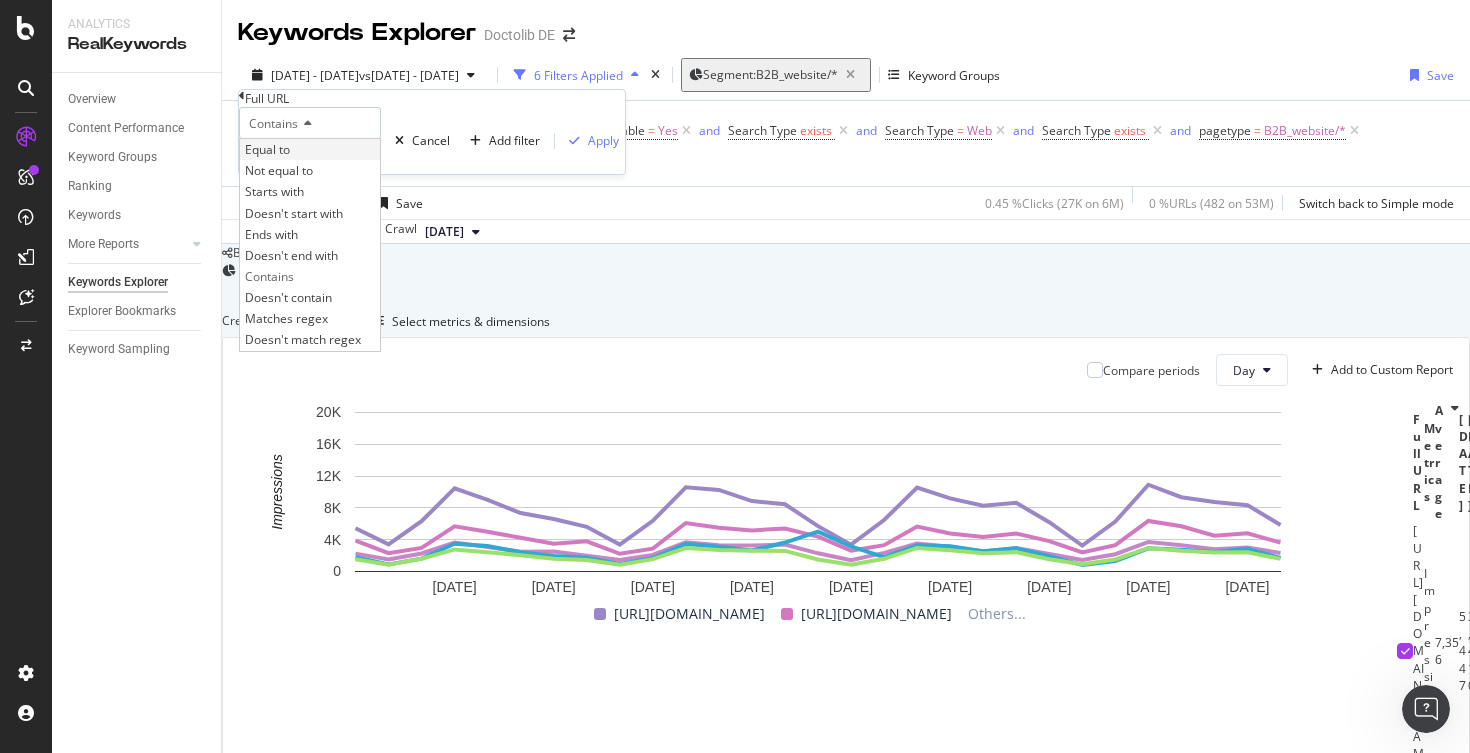 click on "Equal to" at bounding box center [267, 149] 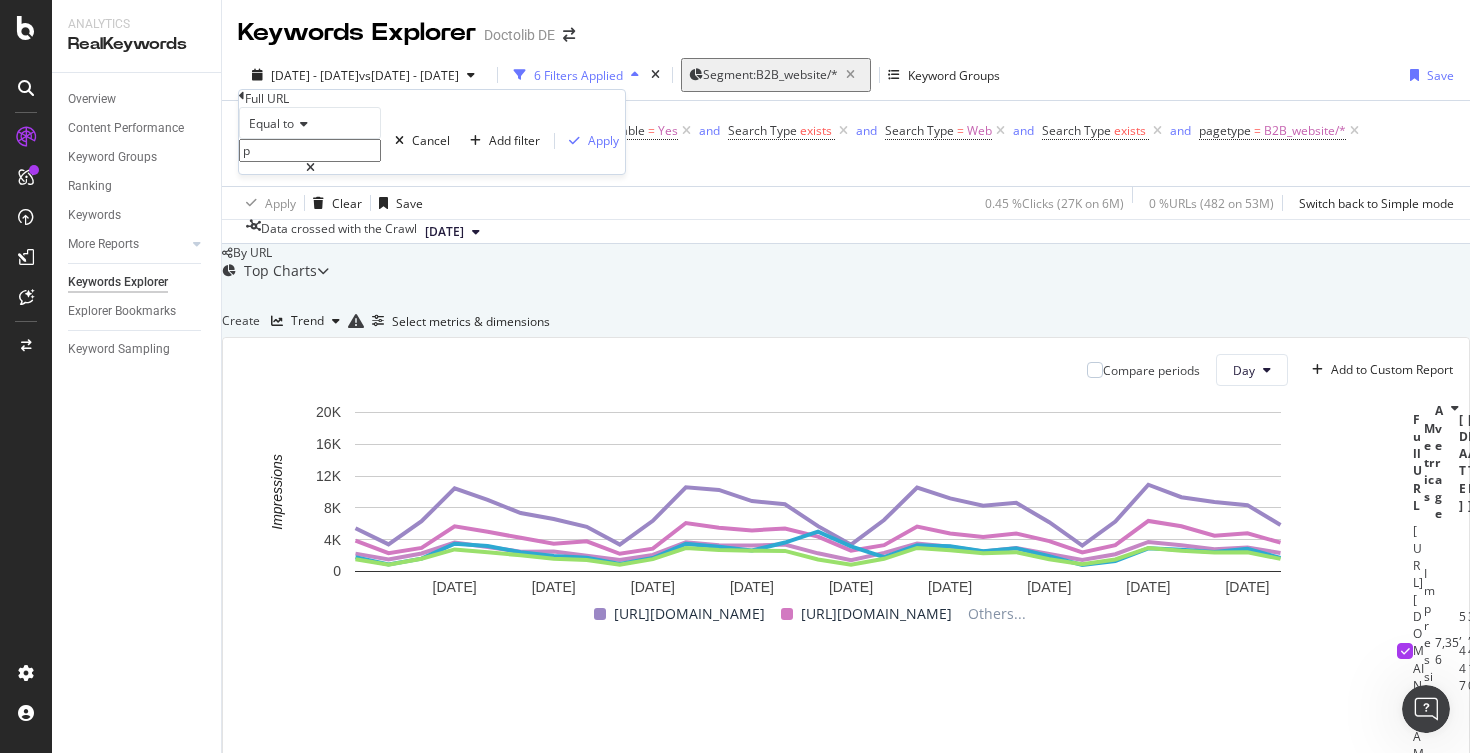 click on "Equal to" at bounding box center [271, 123] 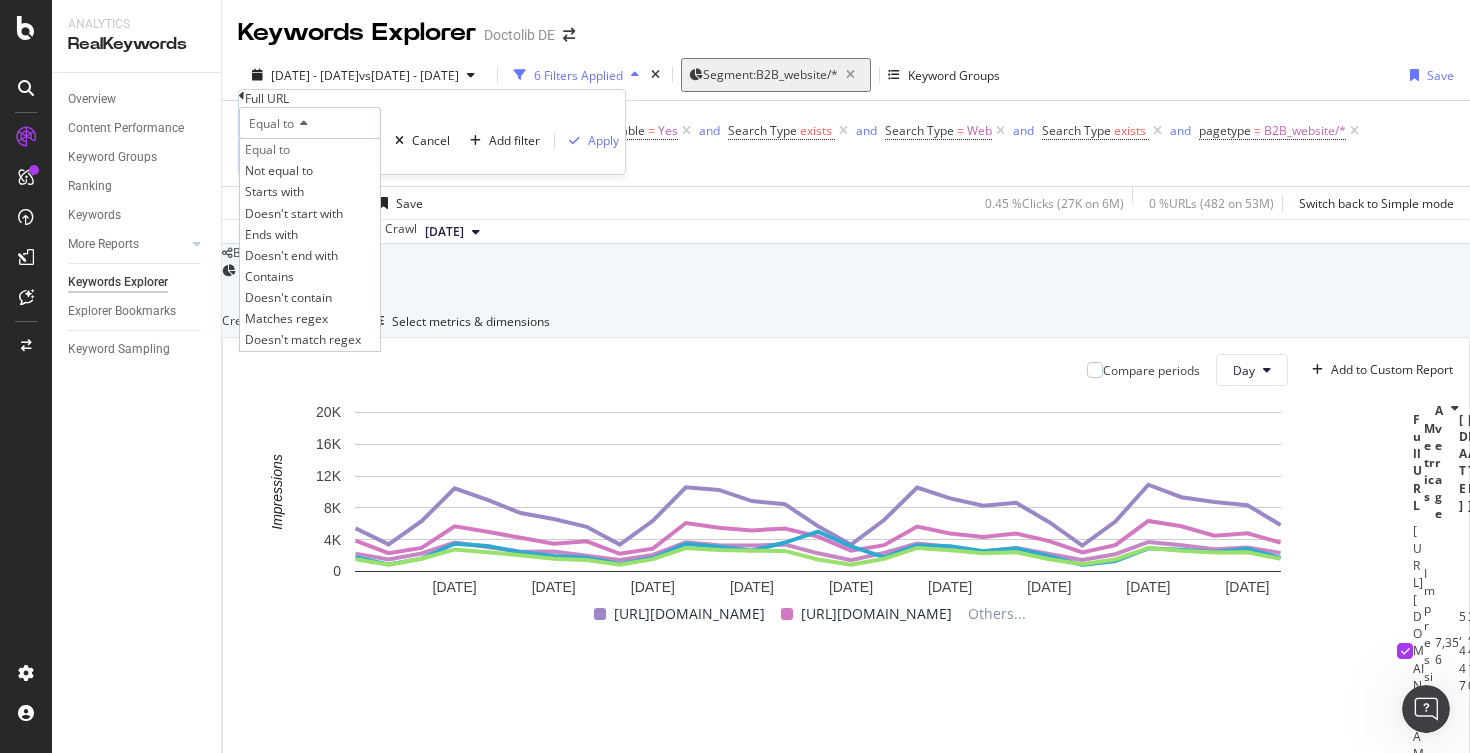 click on "Equal to" at bounding box center (271, 123) 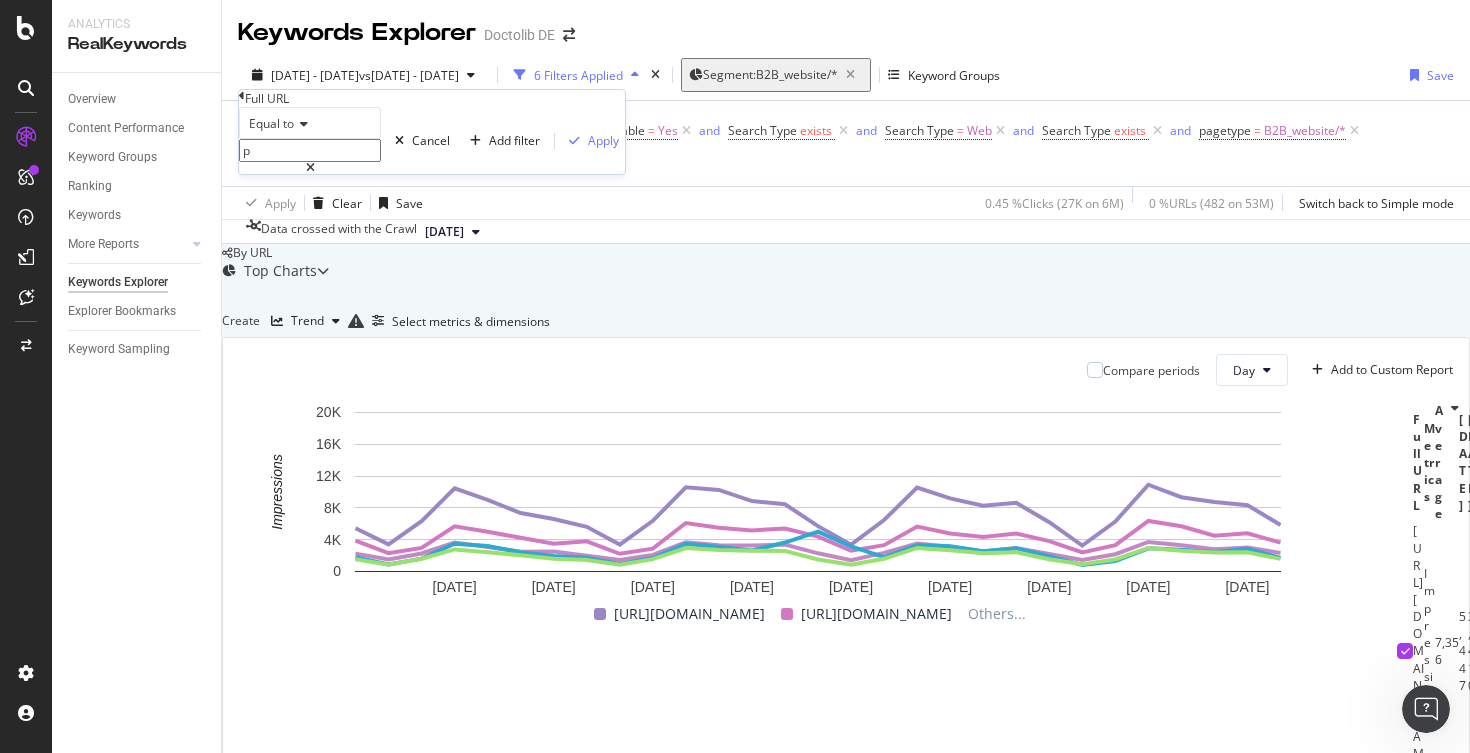drag, startPoint x: 300, startPoint y: 194, endPoint x: 217, endPoint y: 193, distance: 83.00603 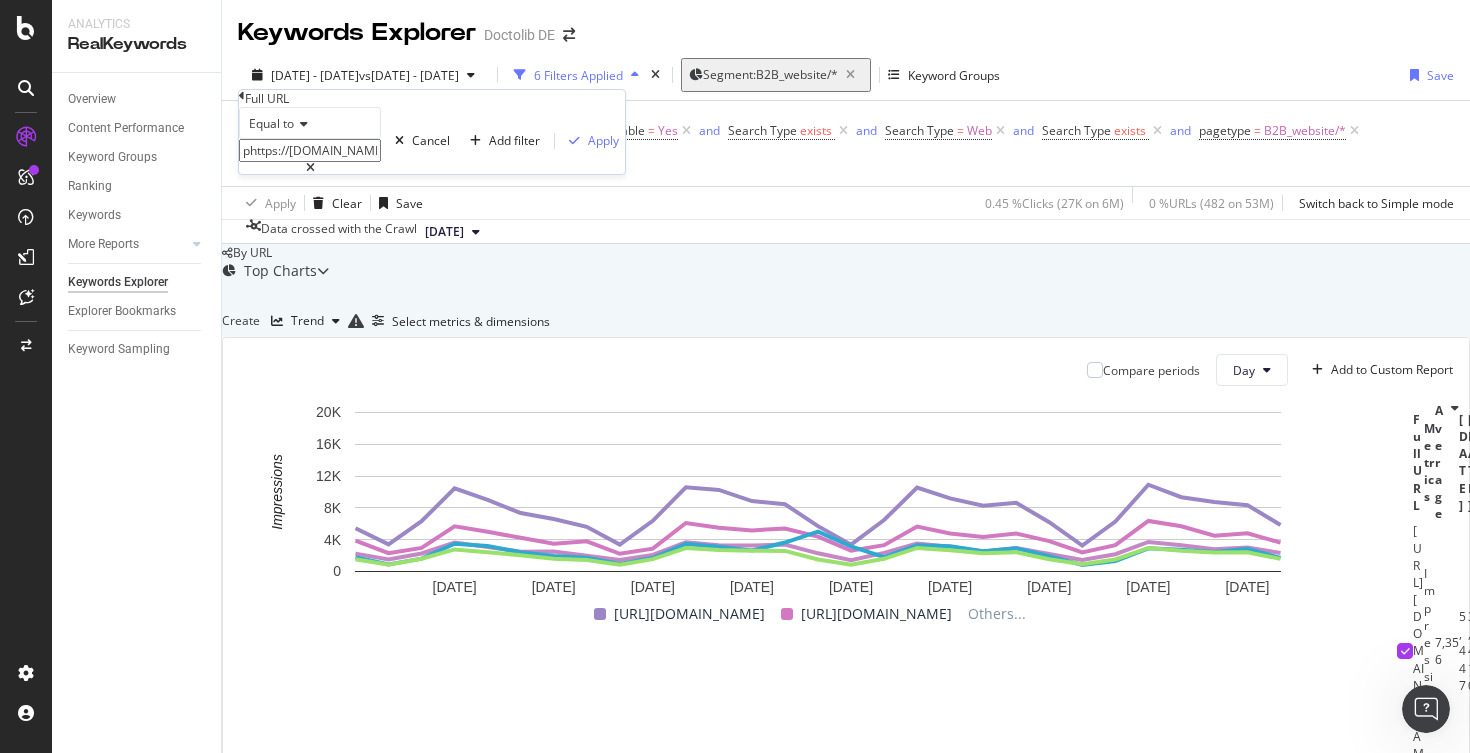 click on "phttps://[DOMAIN_NAME][URL]" at bounding box center [310, 150] 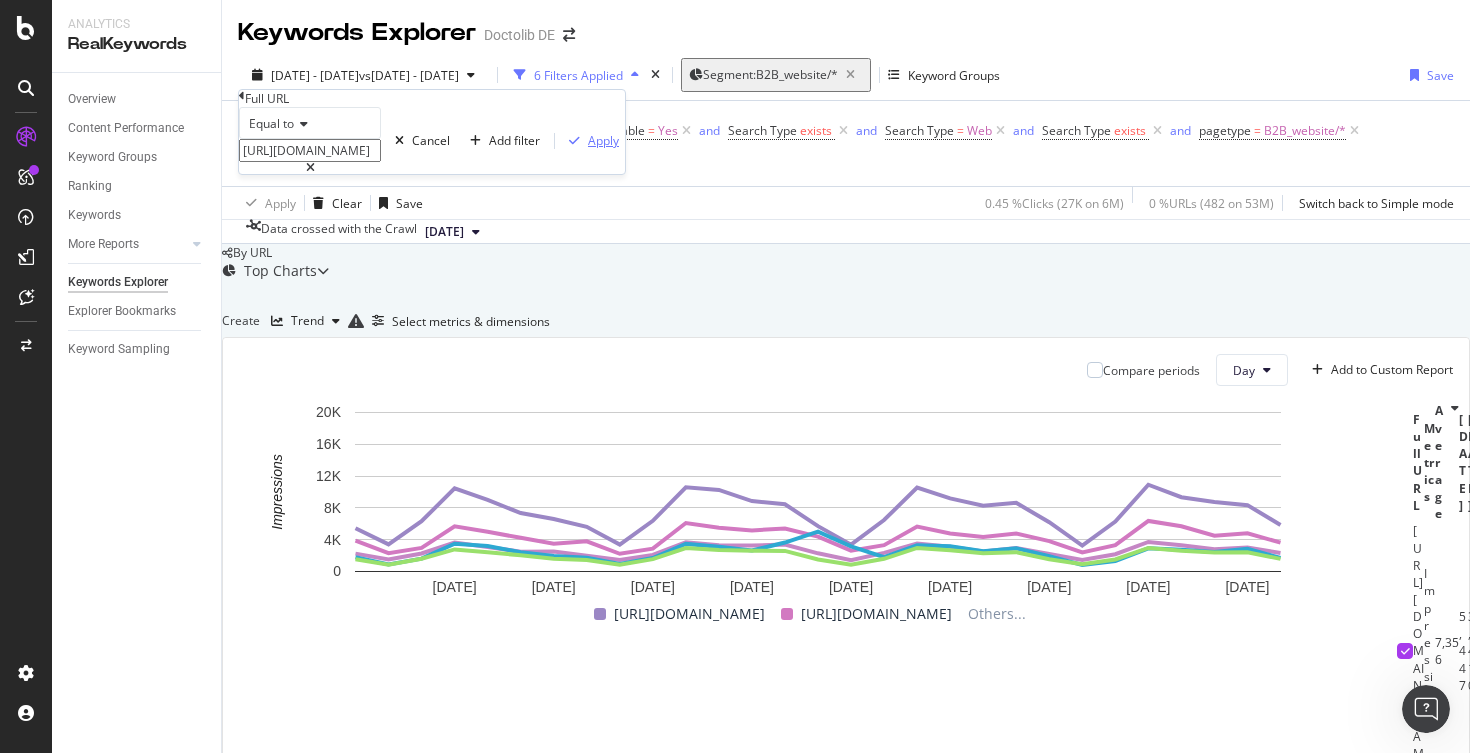 type on "[URL][DOMAIN_NAME]" 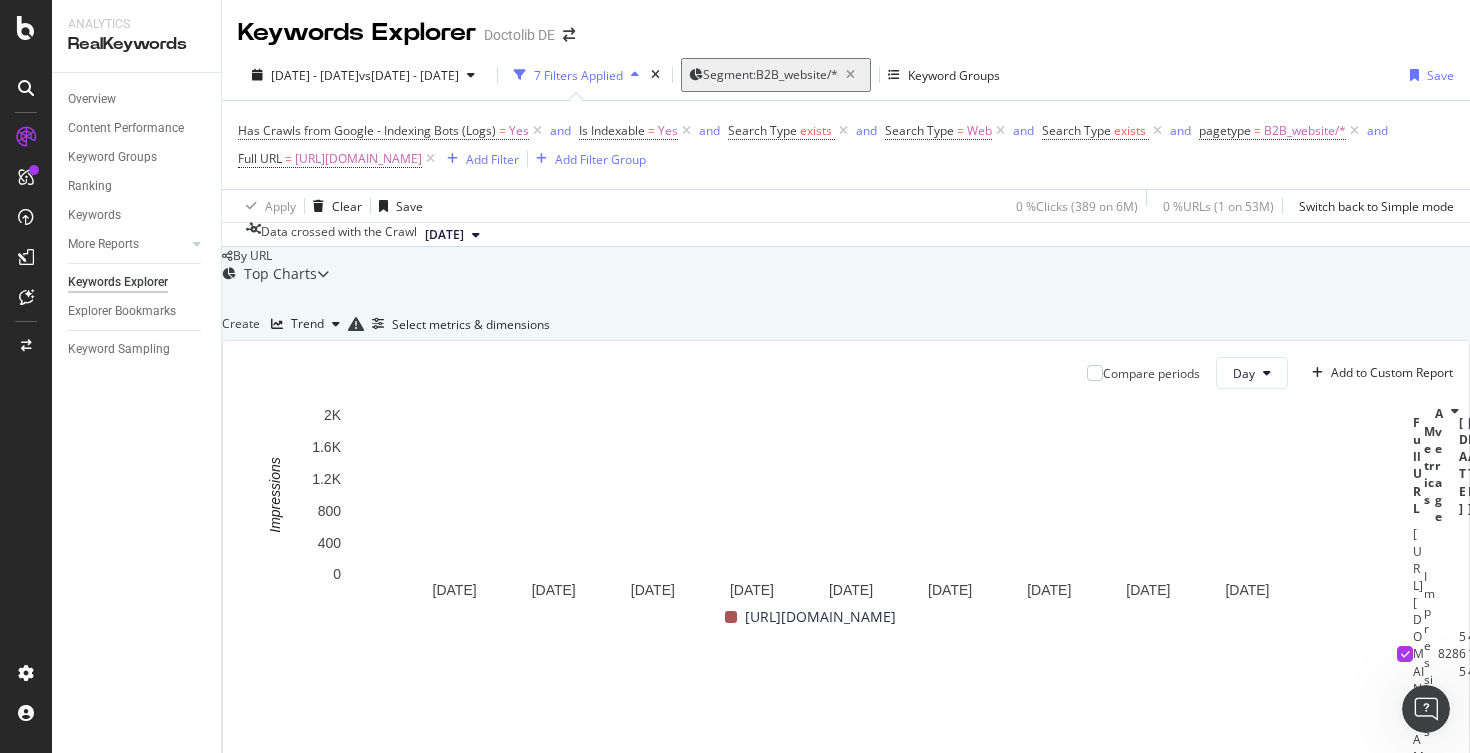scroll, scrollTop: 183, scrollLeft: 0, axis: vertical 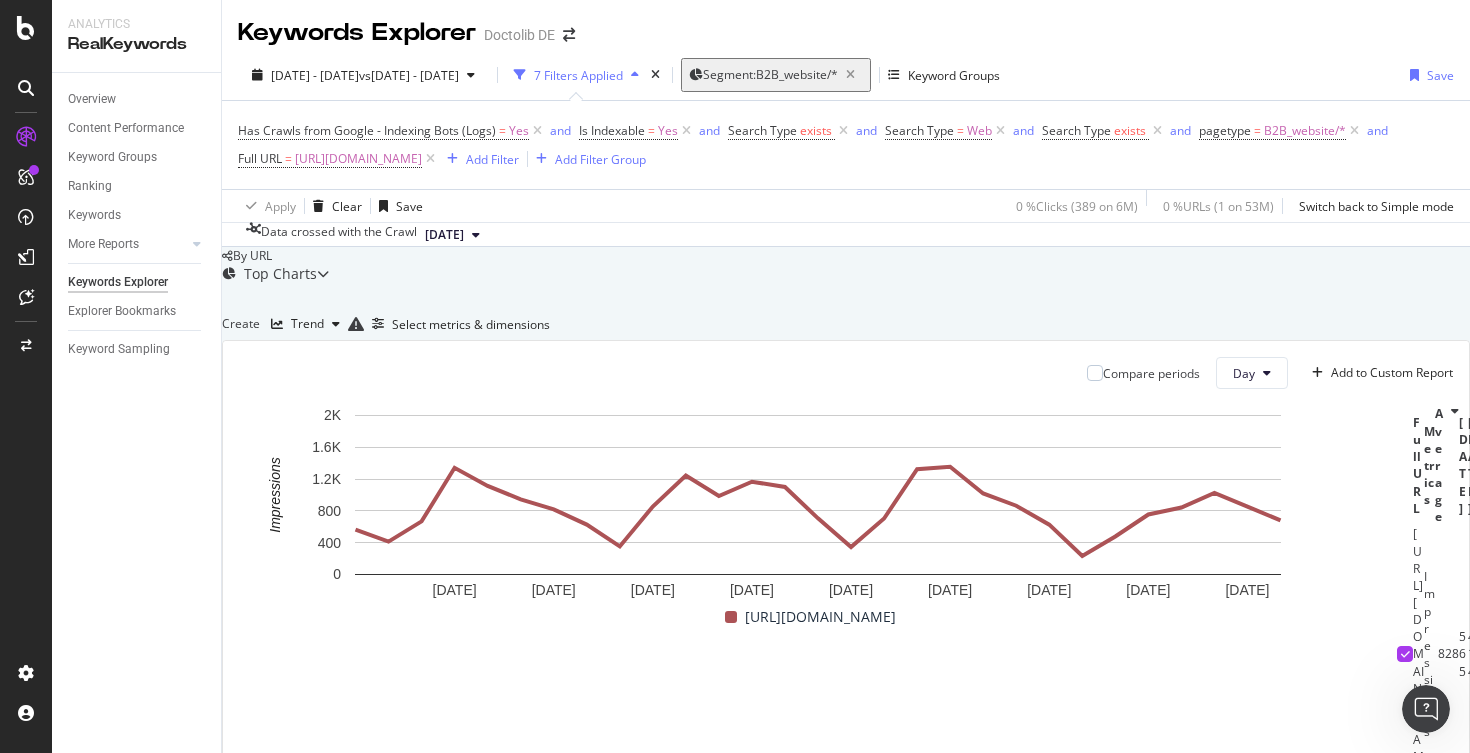 click on "[DATE]" at bounding box center [444, 235] 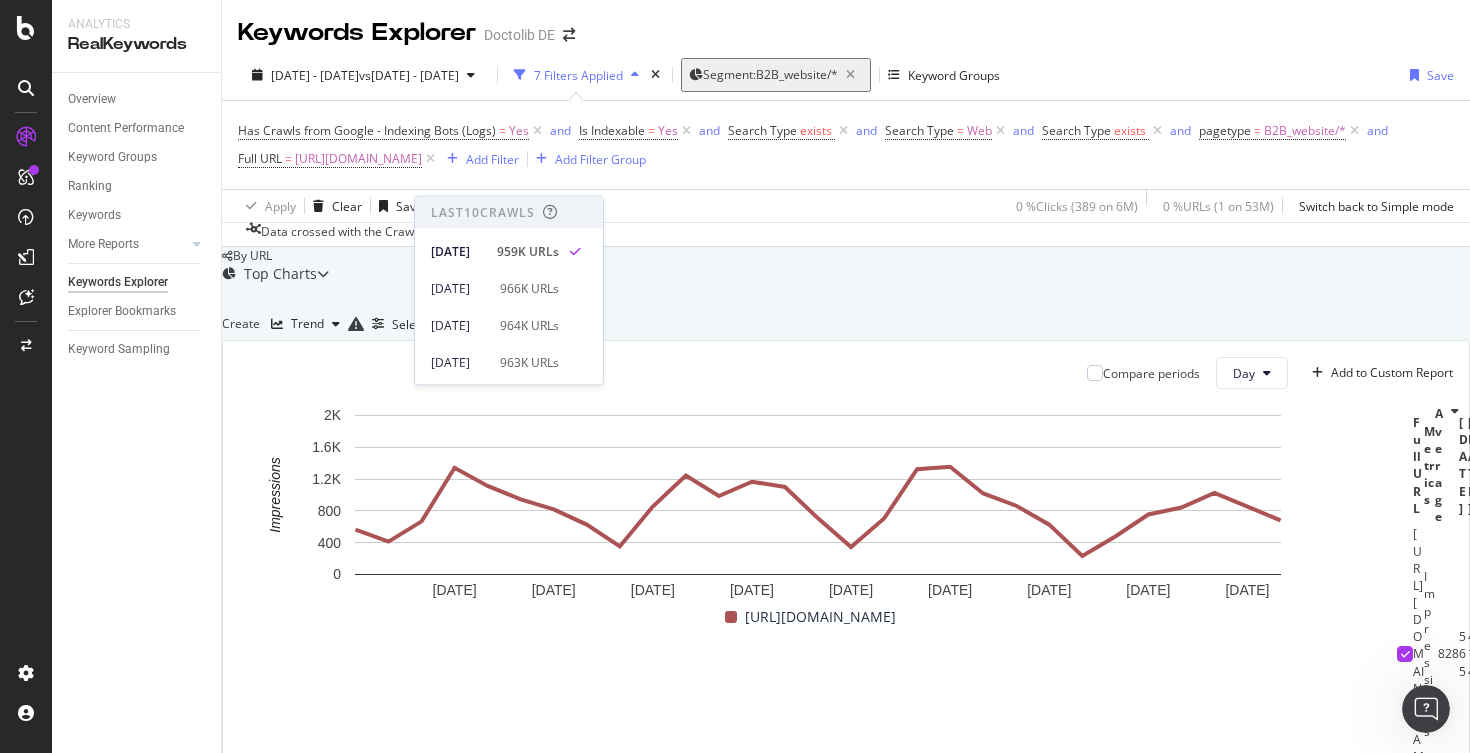 click on "Compare periods Day Add to Custom Report [DATE] [DATE] [DATE] [DATE] [DATE] [DATE] [DATE] [DATE] [DATE] 0 400 800 1.2K 1.6K 2K Impressions Date [URL][DOMAIN_NAME] [DATE] 565 [DATE] 414 [DATE] 668 [DATE] 1,342 [DATE] 1,114 [DATE] 946 [DATE] 820 [DATE] 628 [DATE] 353 [DATE] 855 [DATE] 1,246 [DATE] 987 [DATE] 1,167 [DATE] 1,101 [DATE] 706 [DATE] 346 [DATE] 704 [DATE] 1,324 [DATE] 1,355 [DATE] 1,019 [DATE] 865 [DATE] 627 [DATE] 234 [DATE] 478 [DATE] 755 [DATE] 843 [DATE] 1,026 [DATE] 854 [DATE] 681 ... [URL][DOMAIN_NAME] Full URL Metrics Average [DATE] [DATE] [DATE] [DATE] [DATE] [DATE] [DATE] [DATE] [DATE] [DATE] [DATE] [DATE] [DATE] [DATE] [DATE] [DATE] [DATE] [DATE] [DATE] [DATE] [DATE] [DATE] [DATE] [DATE] [DATE] 828 565" at bounding box center (846, 569) 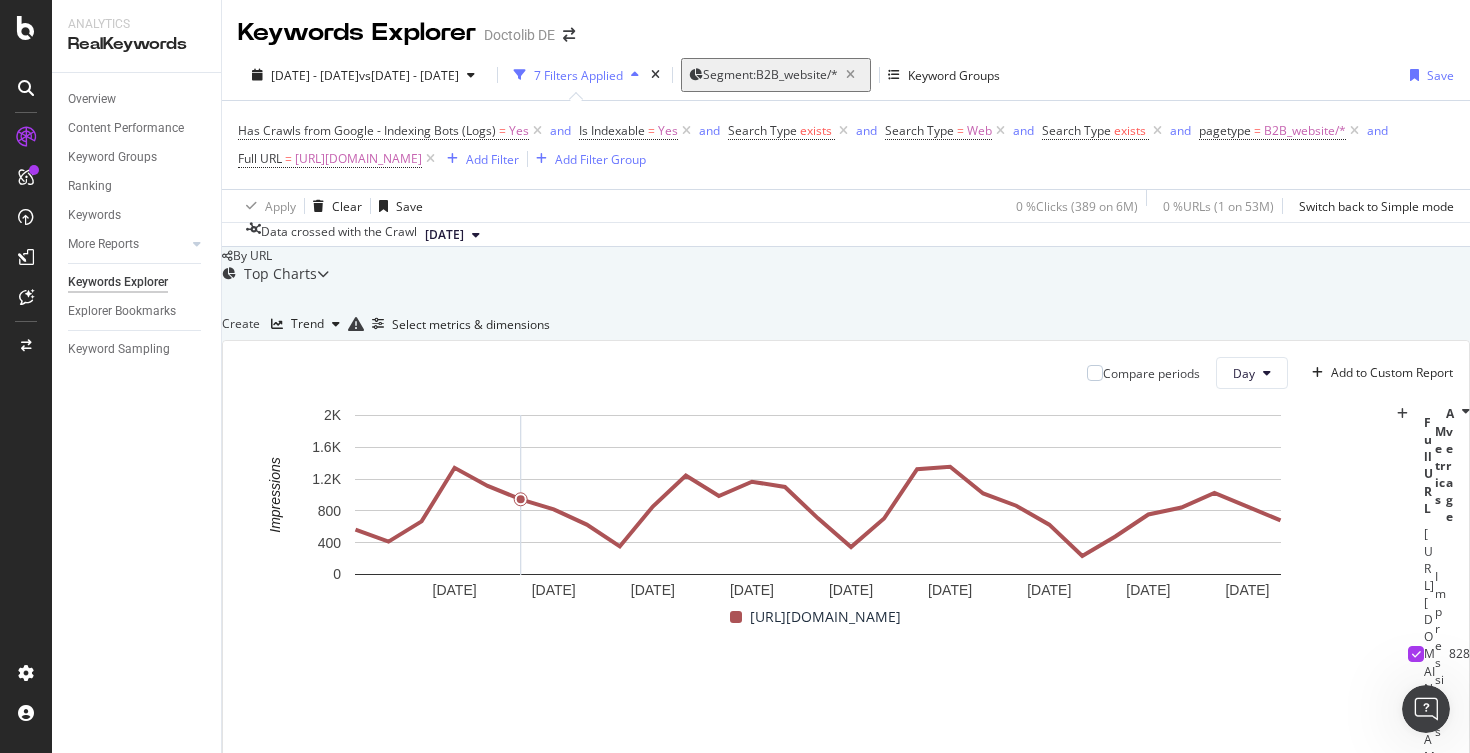 scroll, scrollTop: 141, scrollLeft: 0, axis: vertical 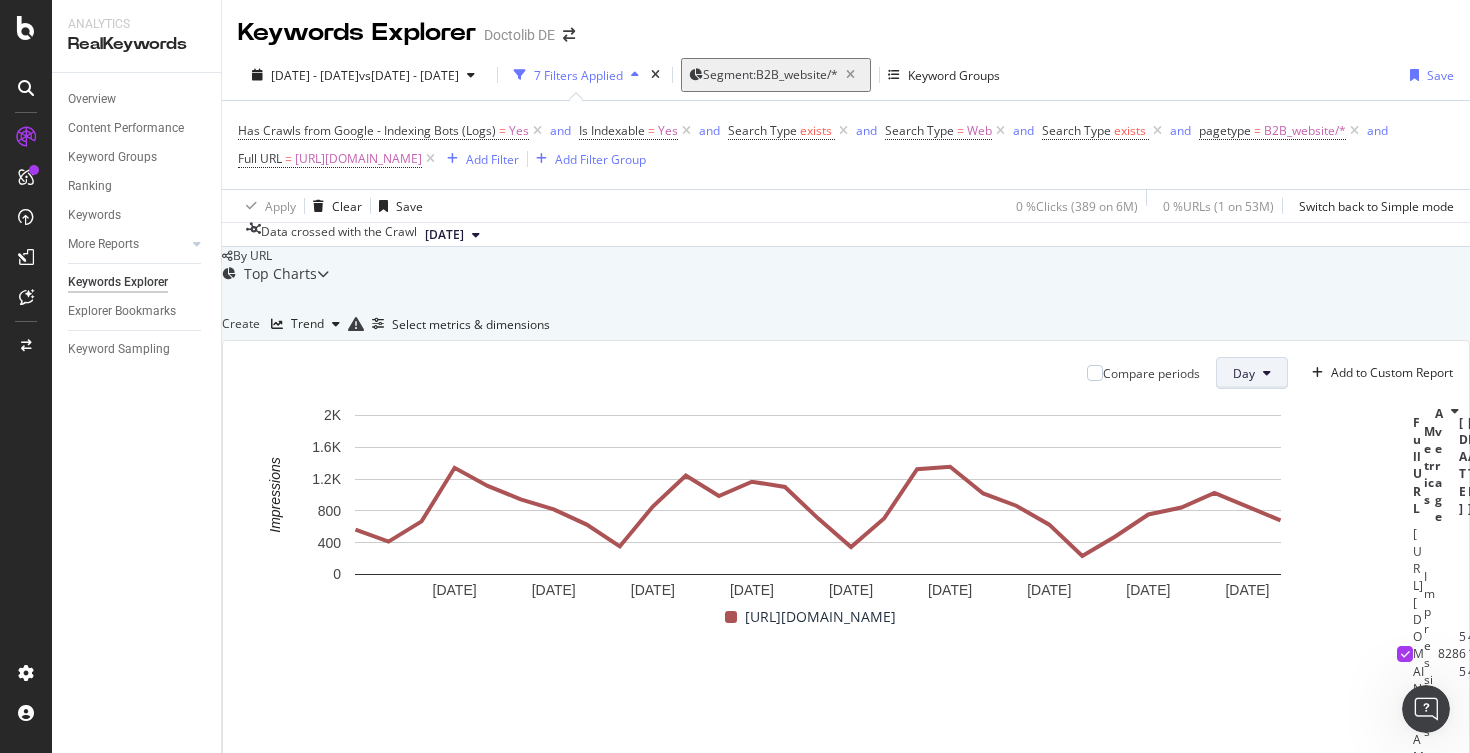 click on "Day" at bounding box center [1252, 373] 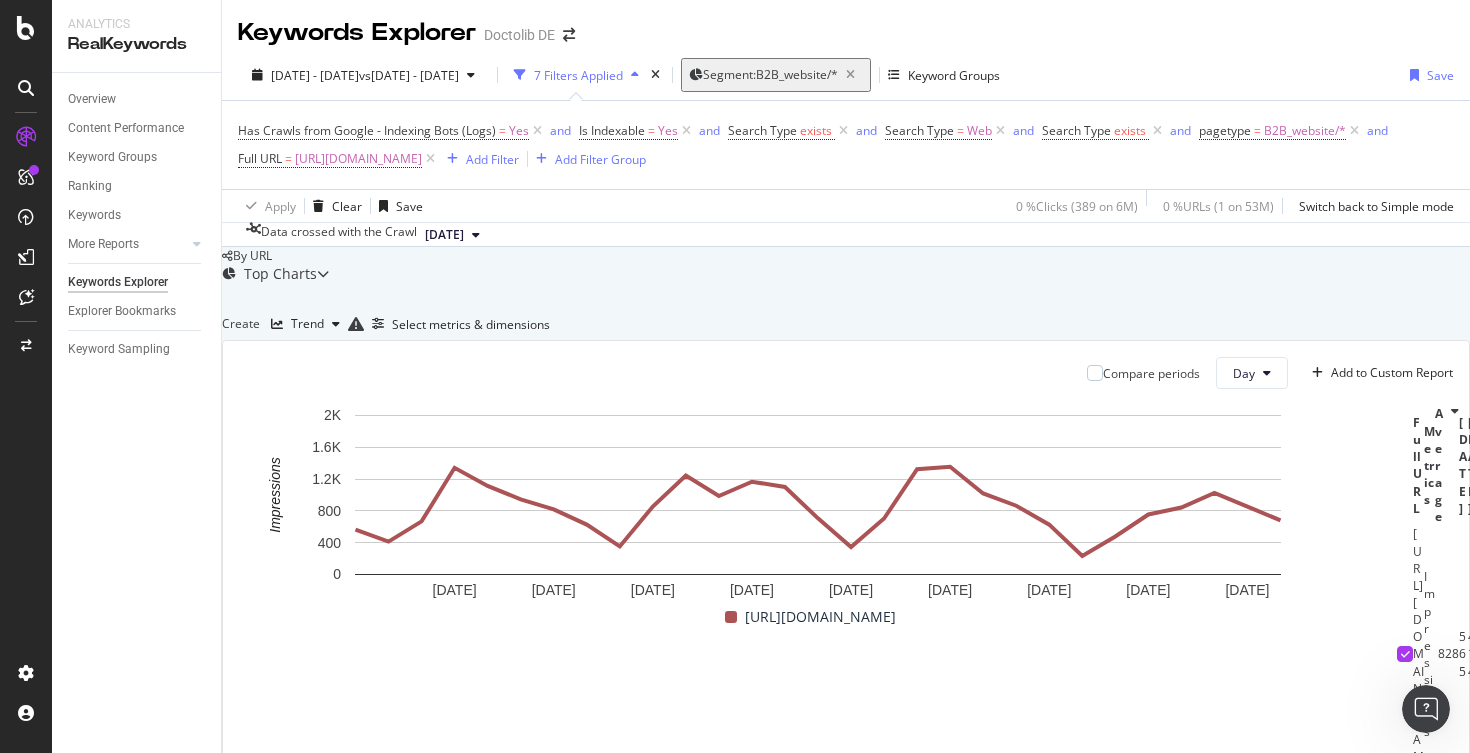 click on "Compare periods" at bounding box center [1143, 373] 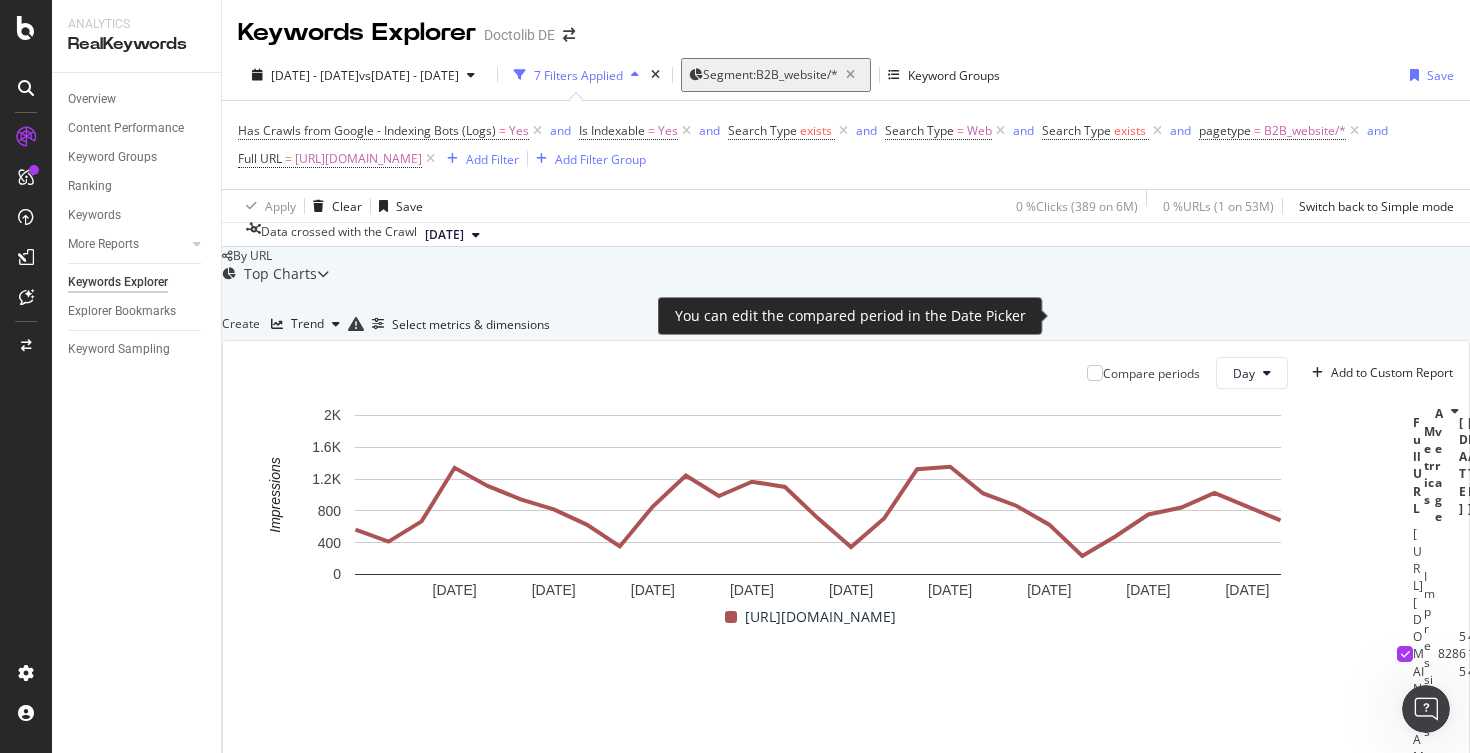 click on "Compare periods" at bounding box center (1151, 373) 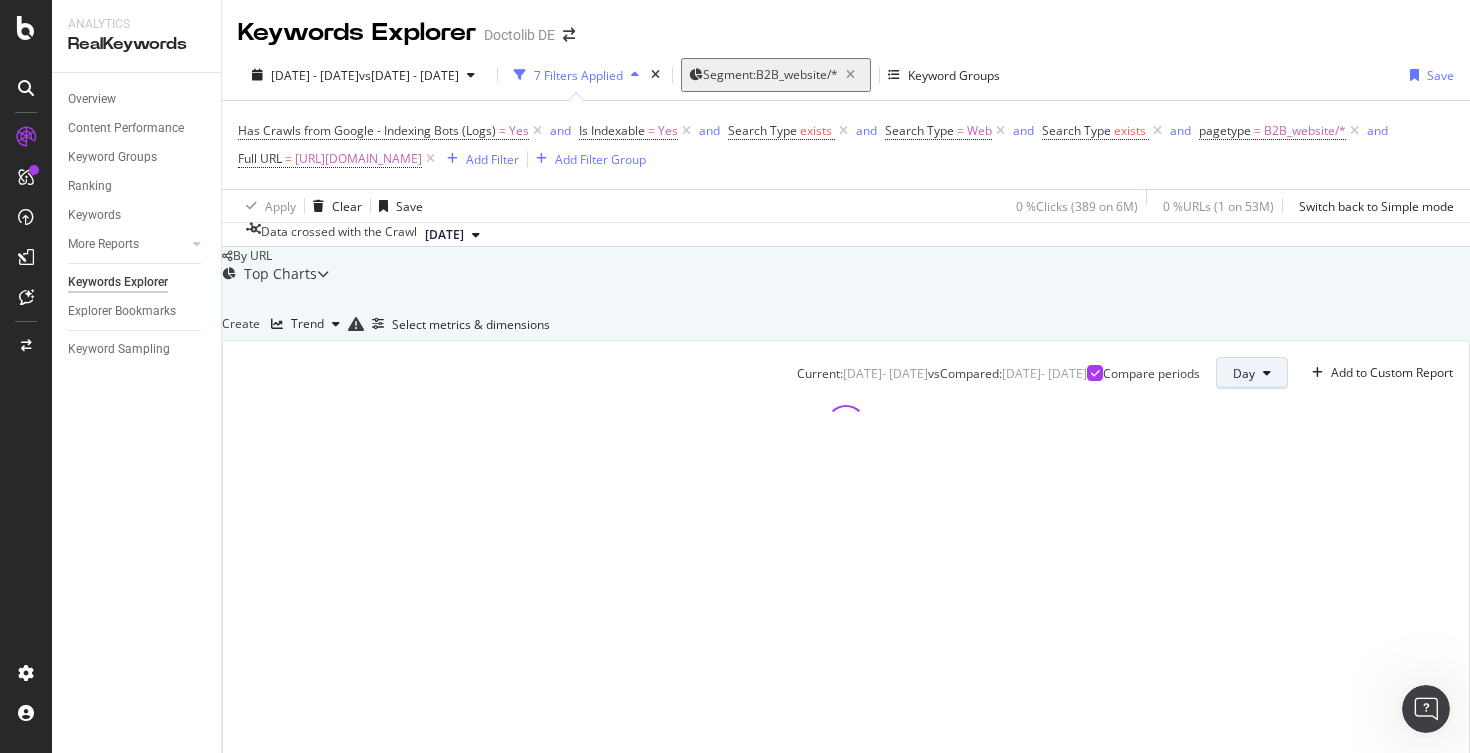click on "Day" at bounding box center [1244, 373] 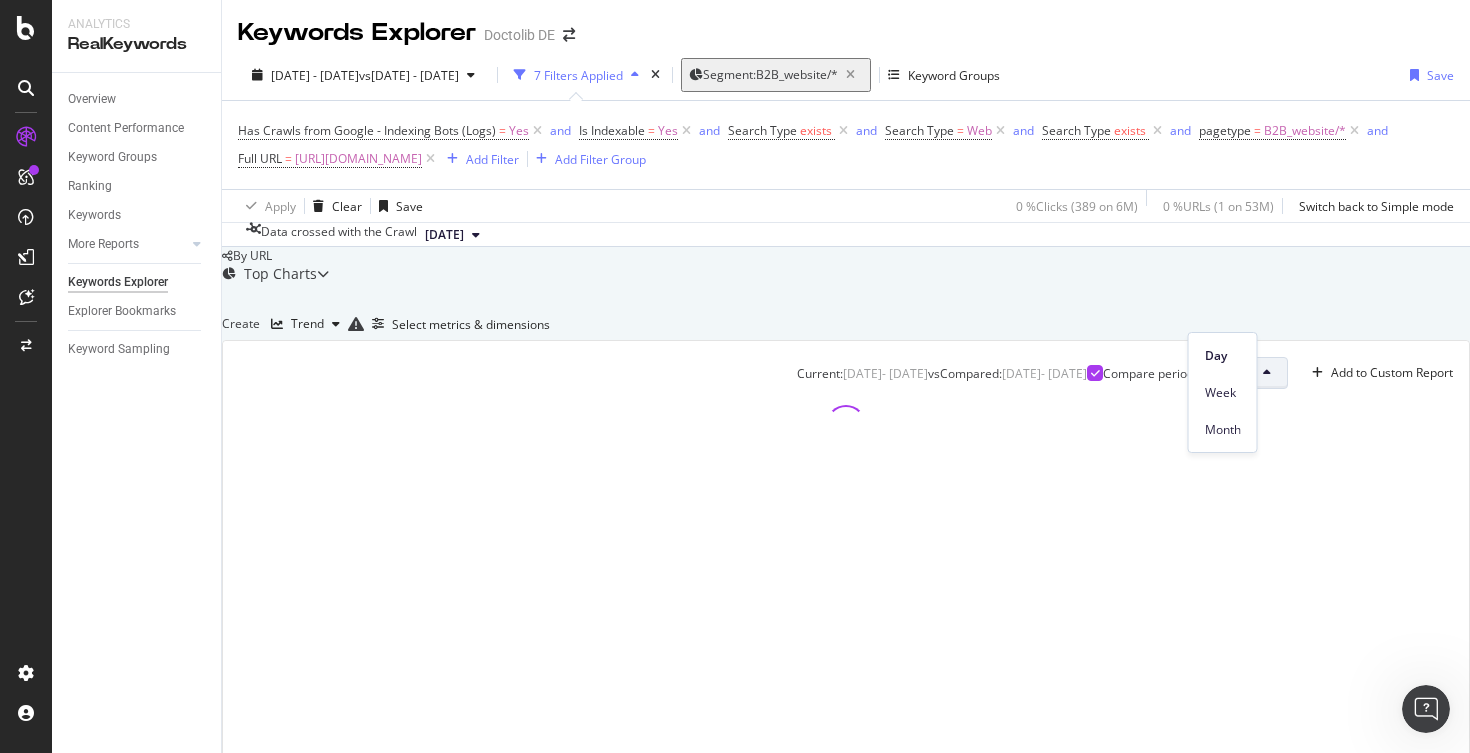 click on "Create   Trend Select metrics & dimensions" at bounding box center [846, 324] 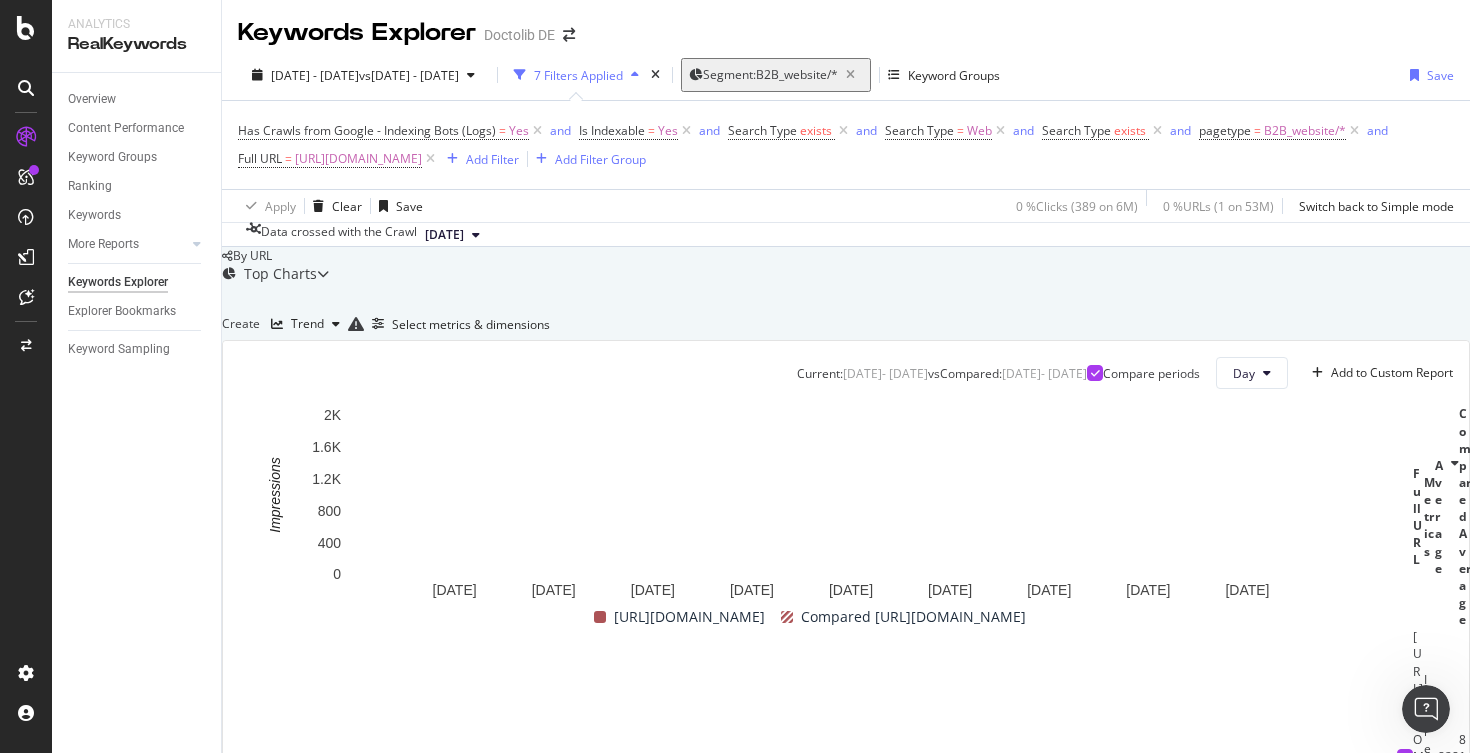 scroll, scrollTop: 167, scrollLeft: 0, axis: vertical 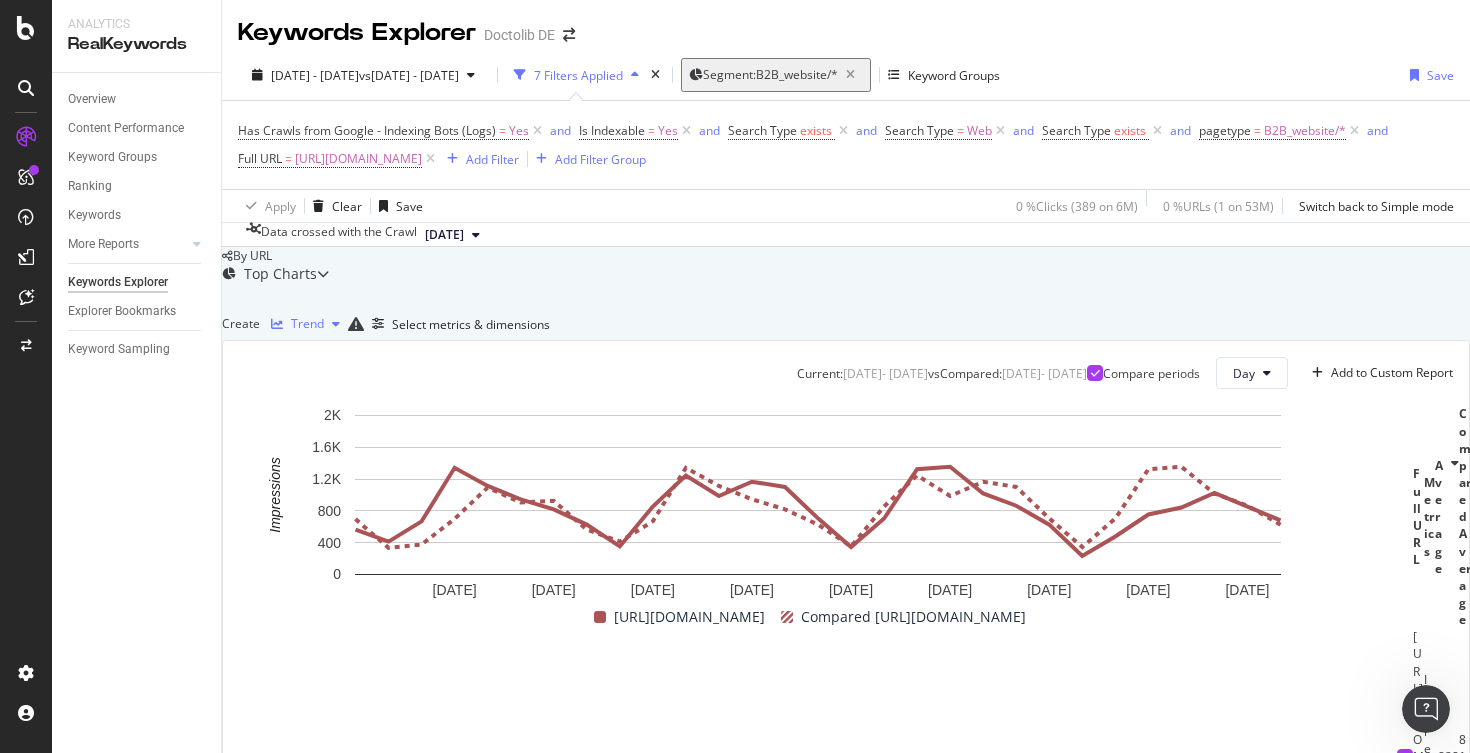 click at bounding box center (336, 324) 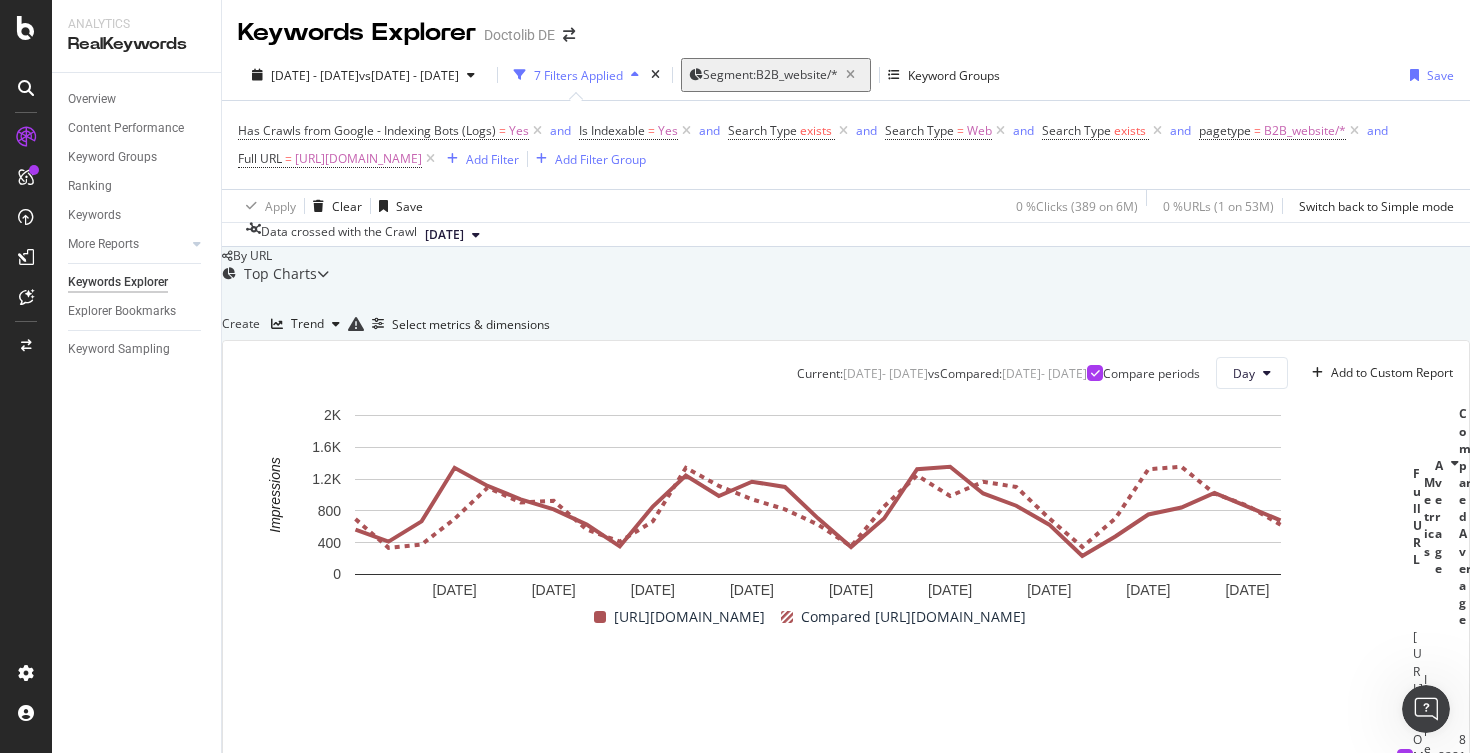 click on "Current: [DATE]  -   [DATE] vs  Compared : [DATE]  -   [DATE] Compare periods Day Add to Custom Report [DATE] [DATE] [DATE] [DATE] [DATE] [DATE] [DATE] [DATE] [DATE] 0 400 800 1.2K 1.6K 2K Impressions Date [URL][DOMAIN_NAME] Compared [URL][DOMAIN_NAME] [DATE] 565 697 [DATE] 414 335 [DATE] 668 376 [DATE] 1,342 700 [DATE] 1,114 1,093 [DATE] 946 906 [DATE] 820 927 [DATE] 628 565 [DATE] 353 414 [DATE] 855 668 [DATE] 1,246 1,342 [DATE] 987 1,114 [DATE] 1,167 946 [DATE] 1,101 820 [DATE] 706 628 [DATE] 346 353 [DATE] 704 855 [DATE] 1,324 1,246 [DATE] 1,355 987 [DATE] 1,019 1,167 [DATE] 865 1,101 [DATE] 627 706 [DATE] 234 346 [DATE] 478 704 [DATE] 755 1,324 [DATE] 843 1,355 [DATE] 1,026 1,019 [DATE] 854 865 [DATE] 681 627 ... [URL][DOMAIN_NAME] Compared [URL][DOMAIN_NAME]" at bounding box center [846, 621] 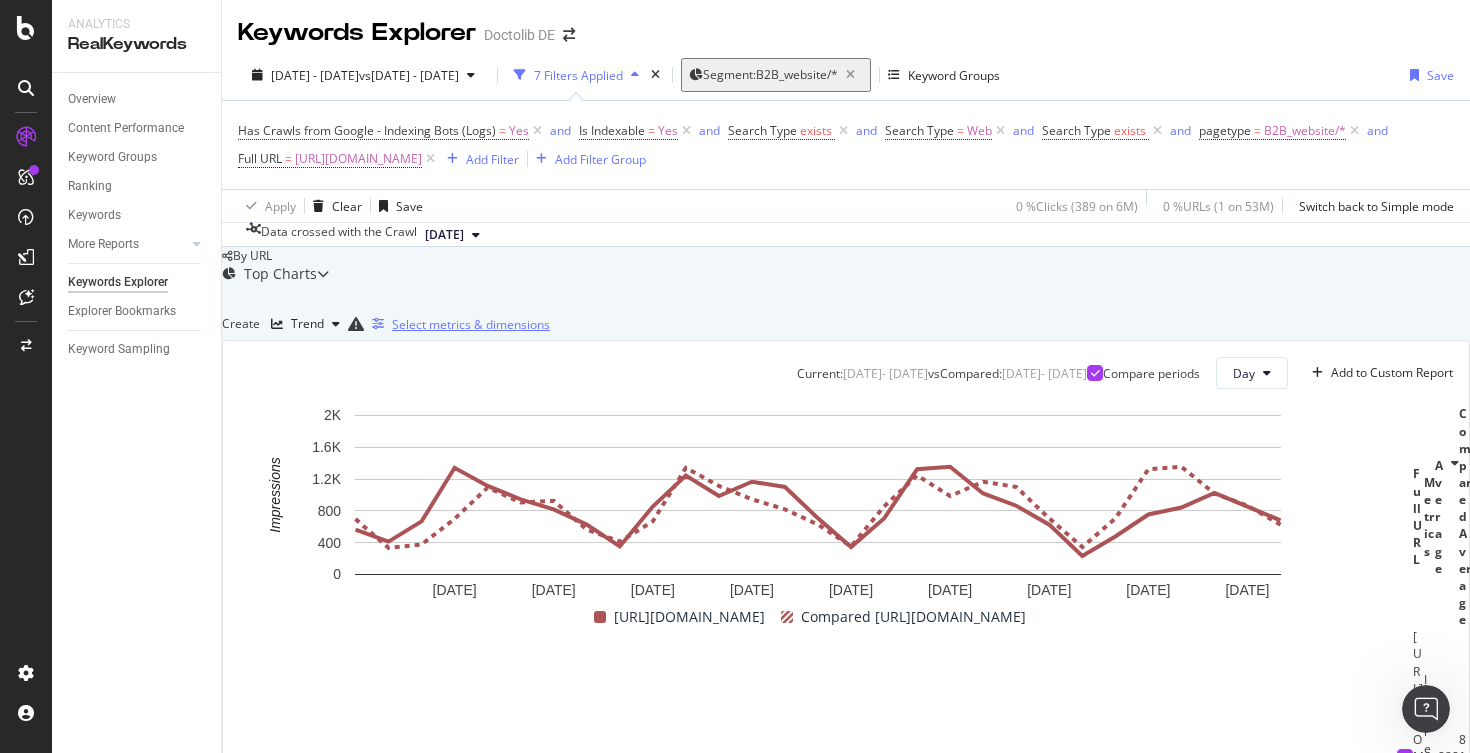 click on "Select metrics & dimensions" at bounding box center [471, 324] 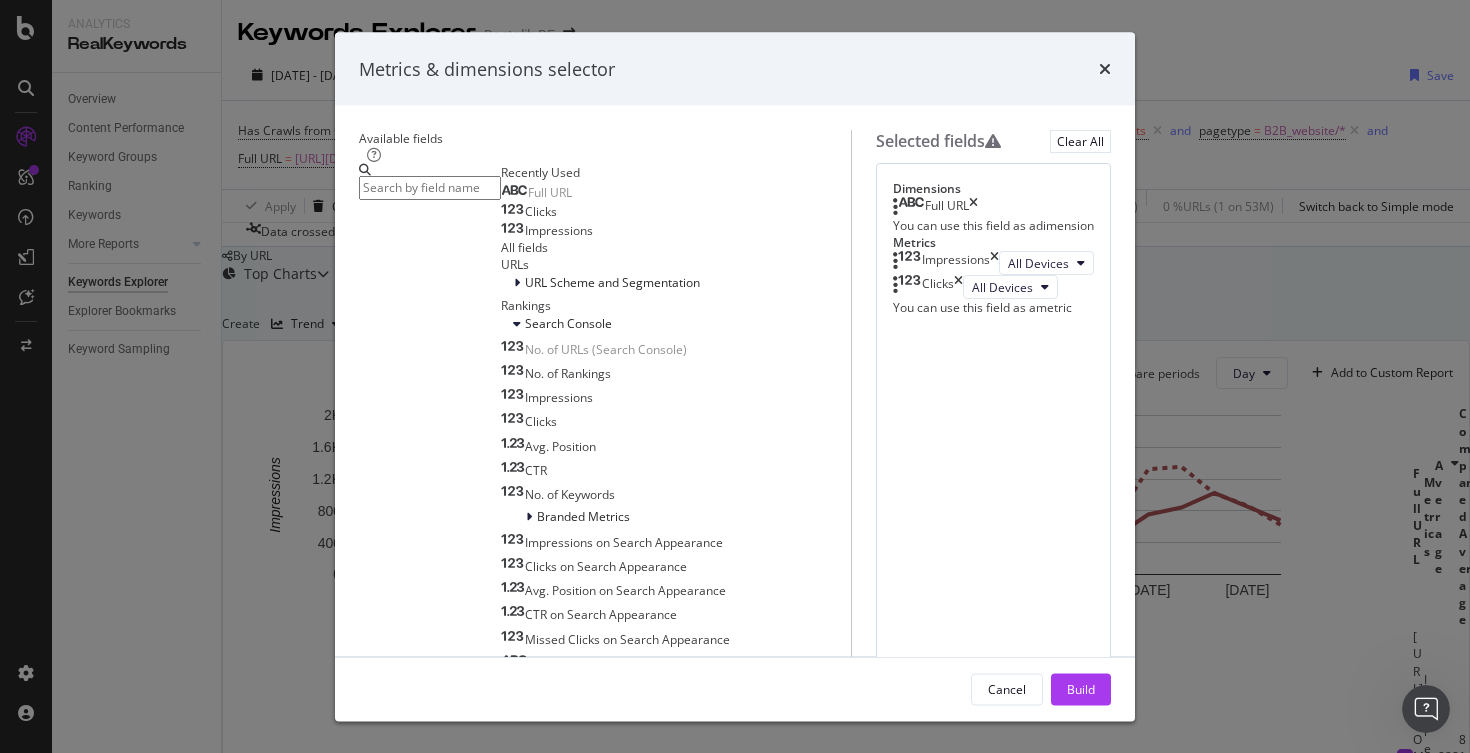 click on "Metrics & dimensions selector" at bounding box center [735, 69] 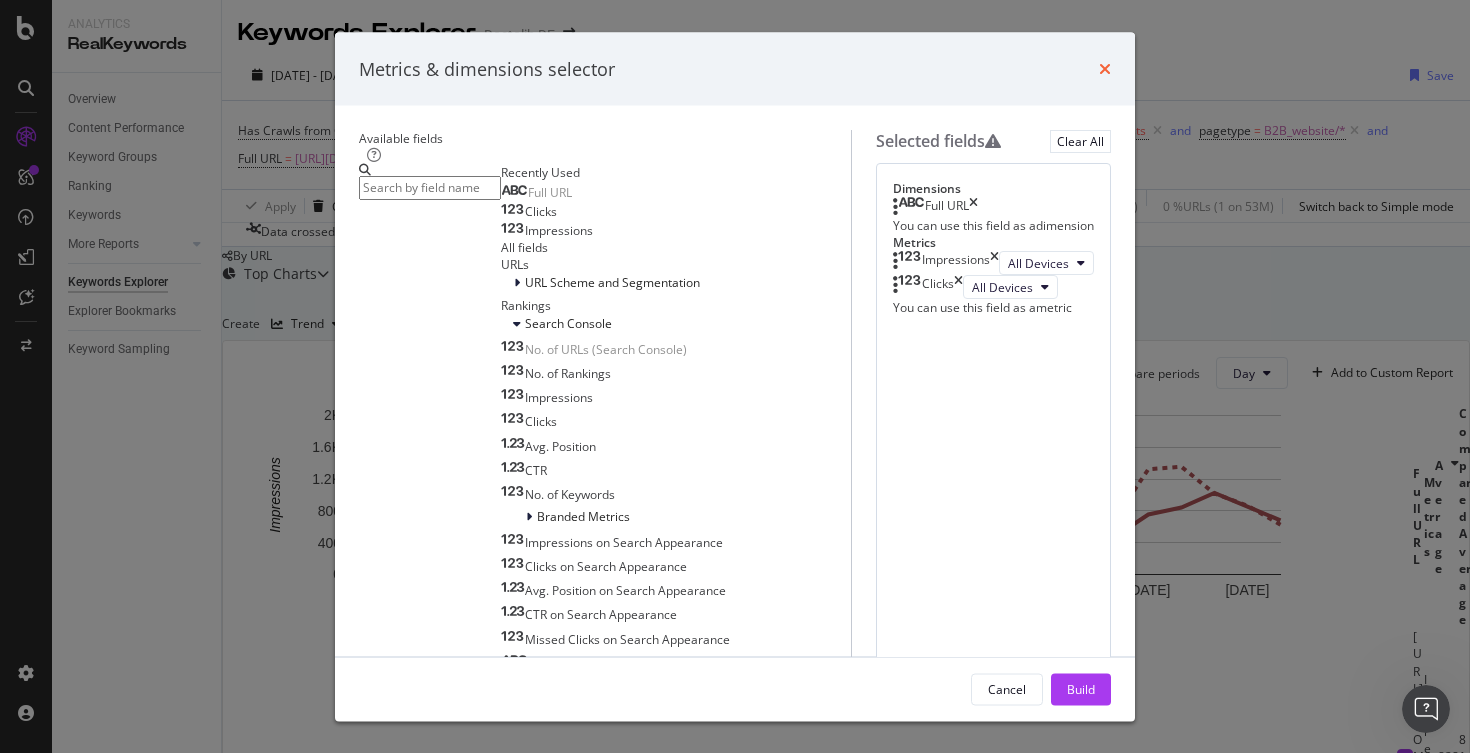 click at bounding box center (1105, 69) 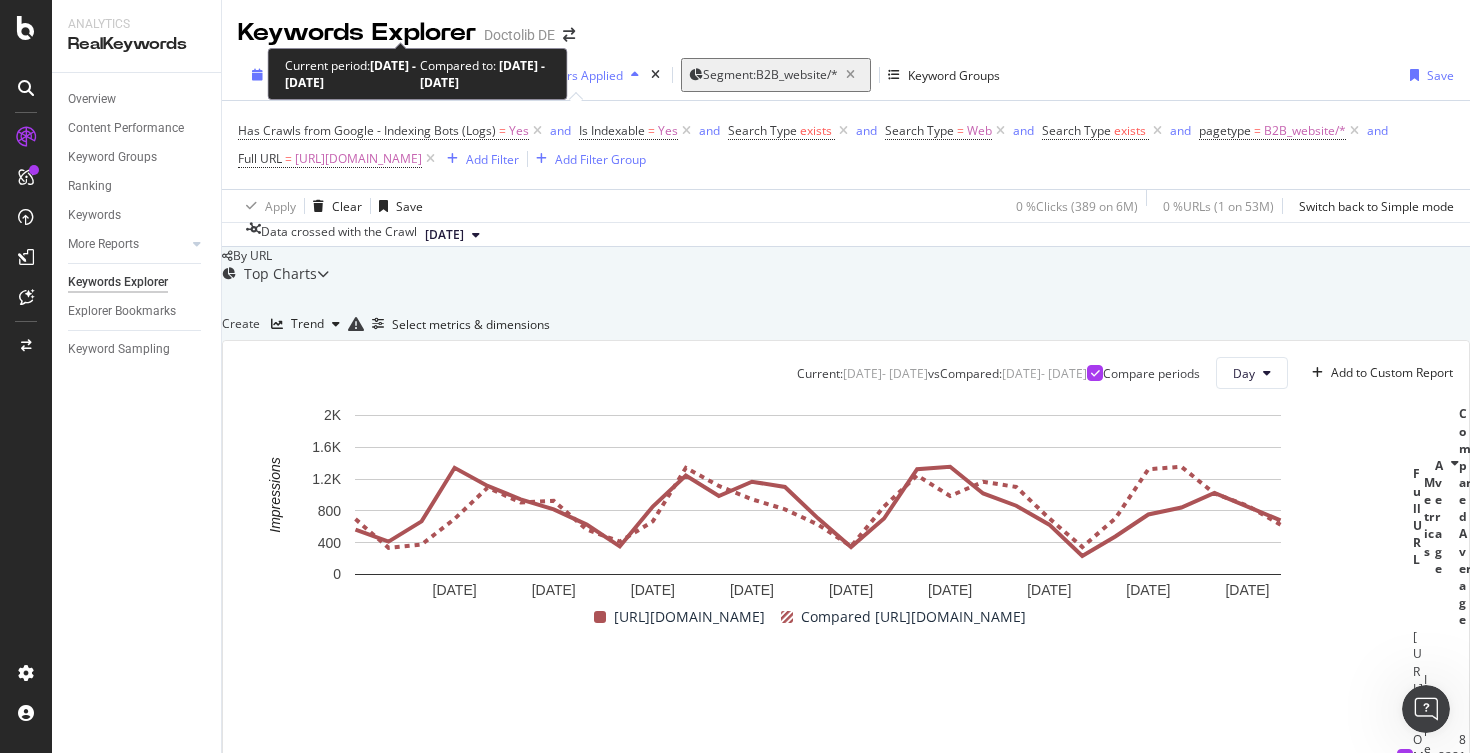 click on "vs  [DATE] - [DATE]" at bounding box center (409, 75) 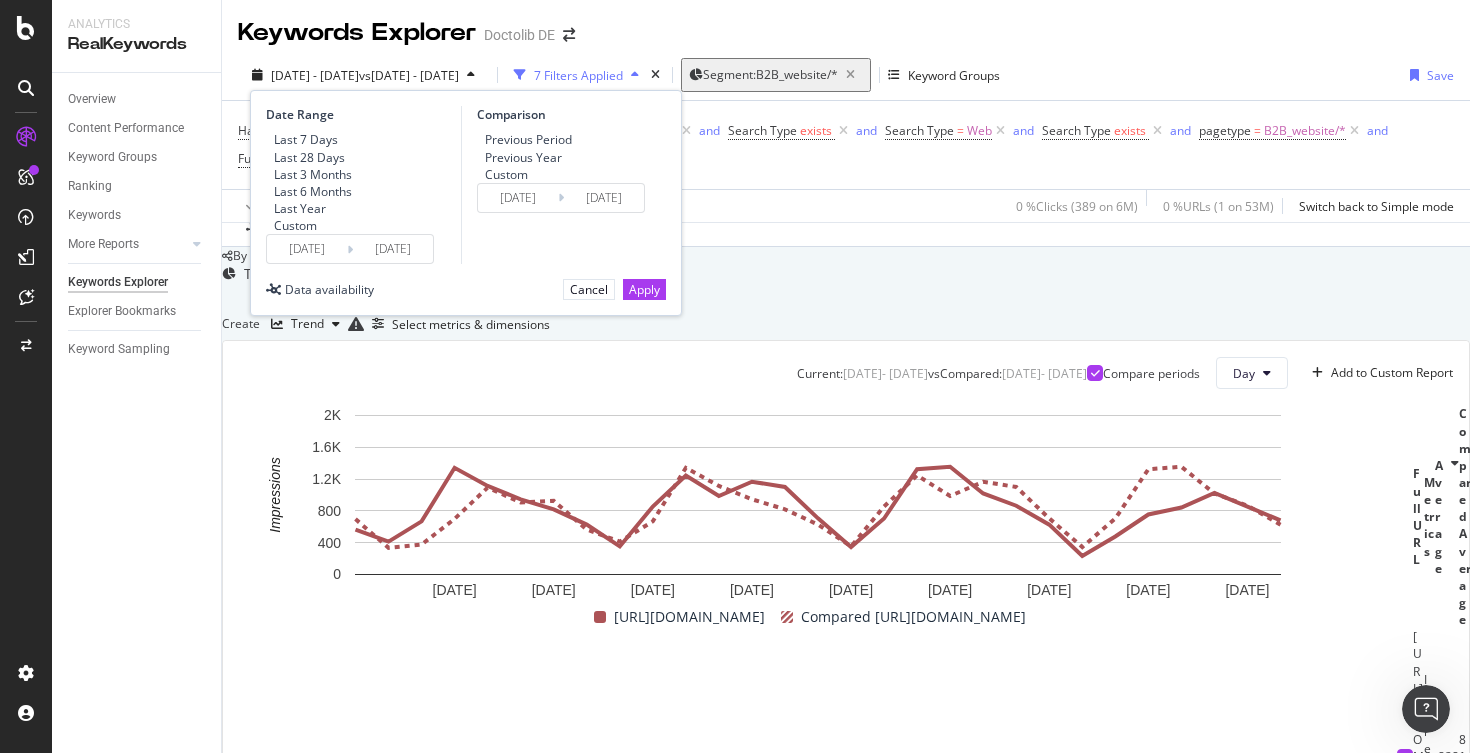 click on "Last 6 Months" at bounding box center (313, 191) 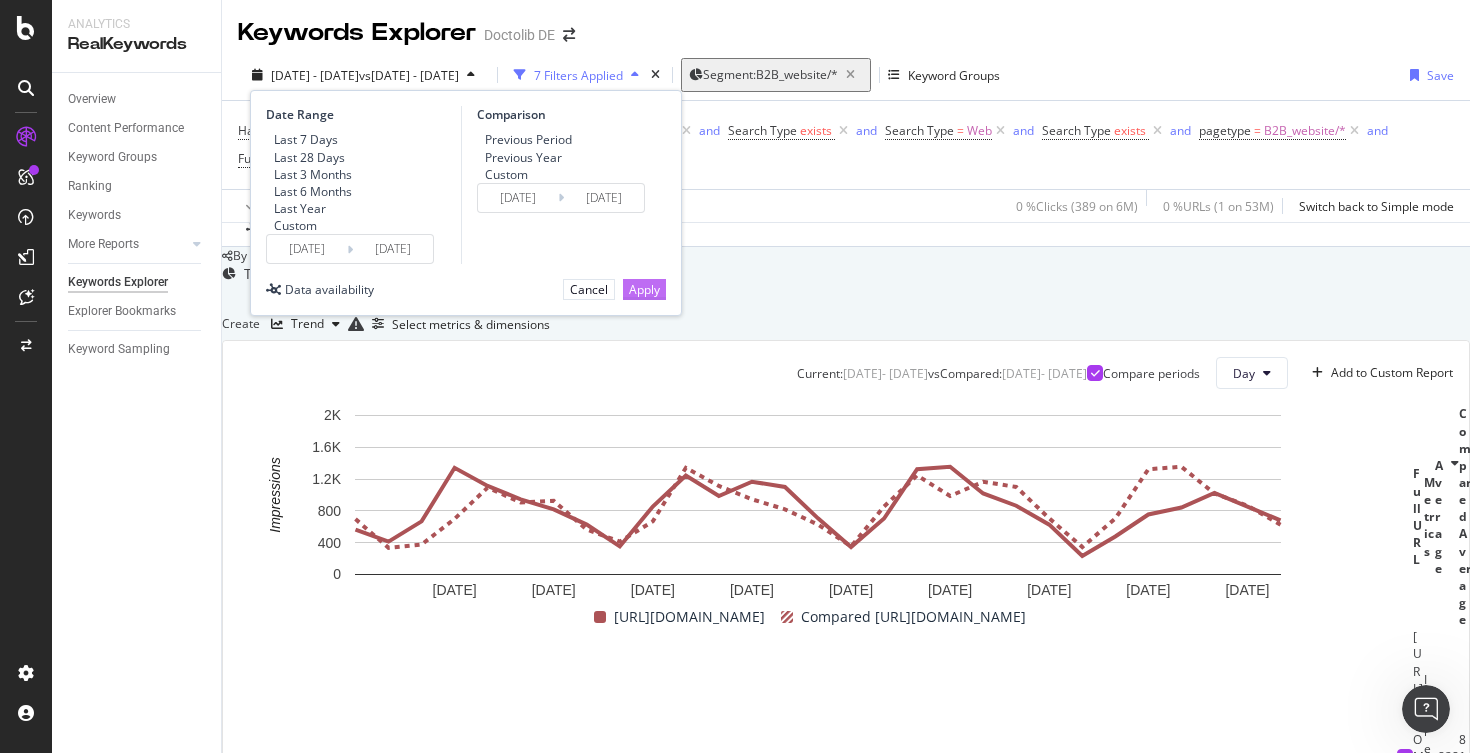 click on "Apply" at bounding box center [644, 289] 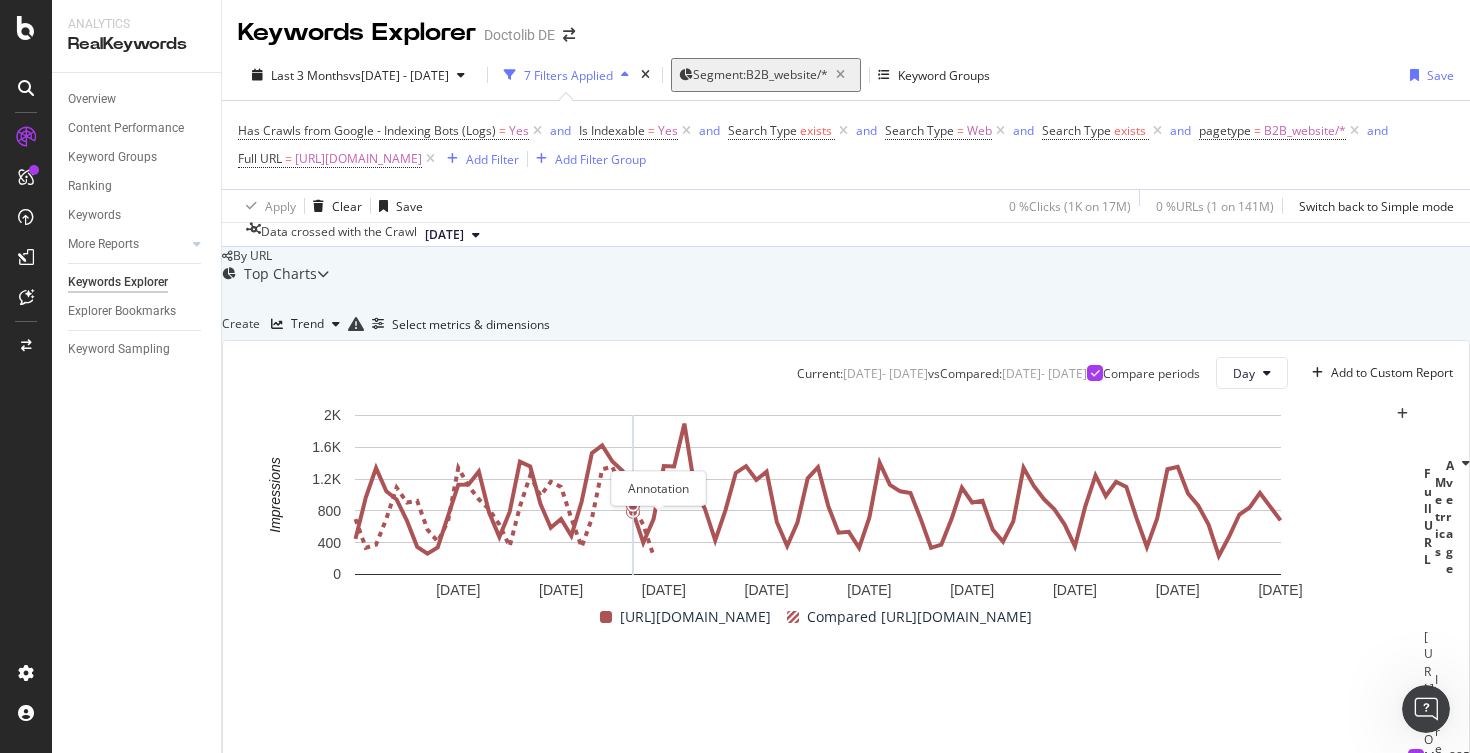 click at bounding box center [1402, 414] 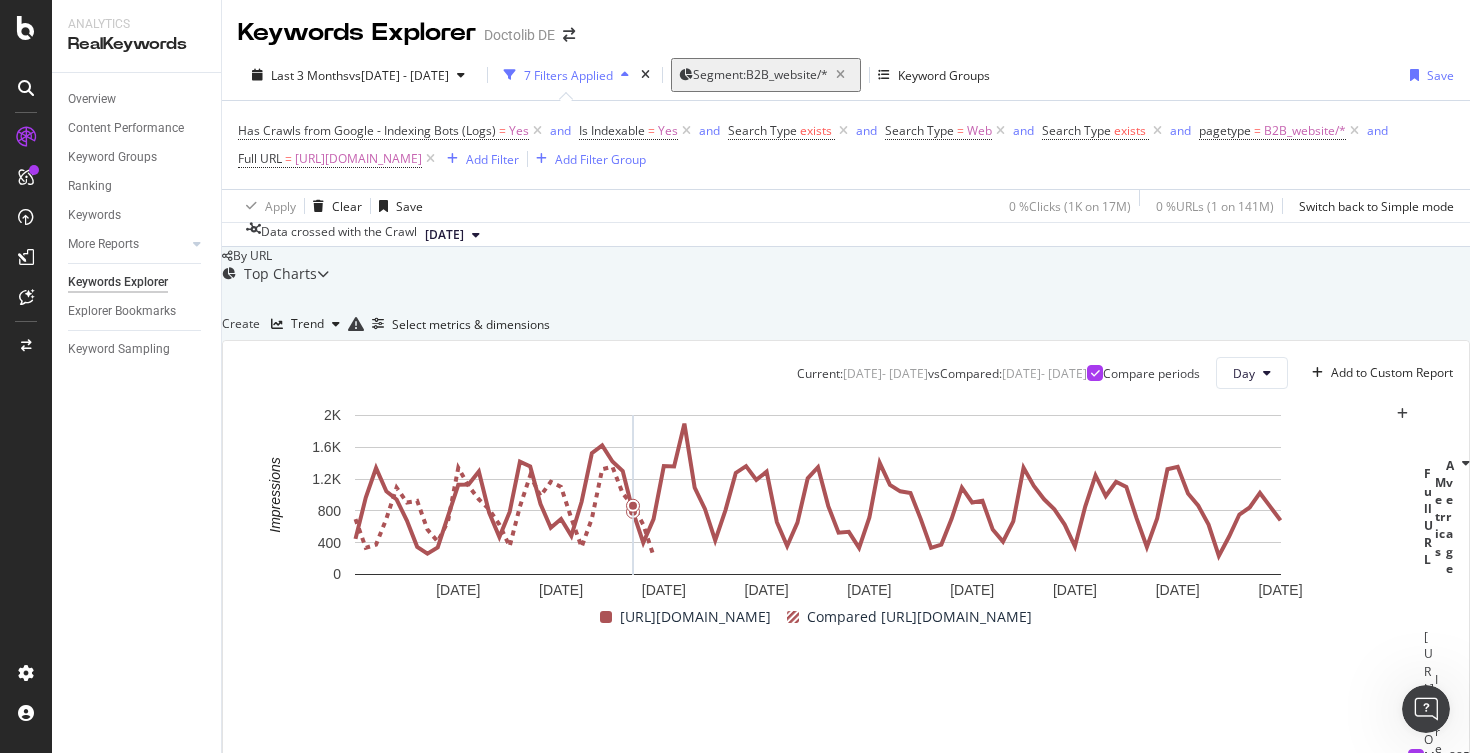 click on "[DATE]" at bounding box center (331, 832) 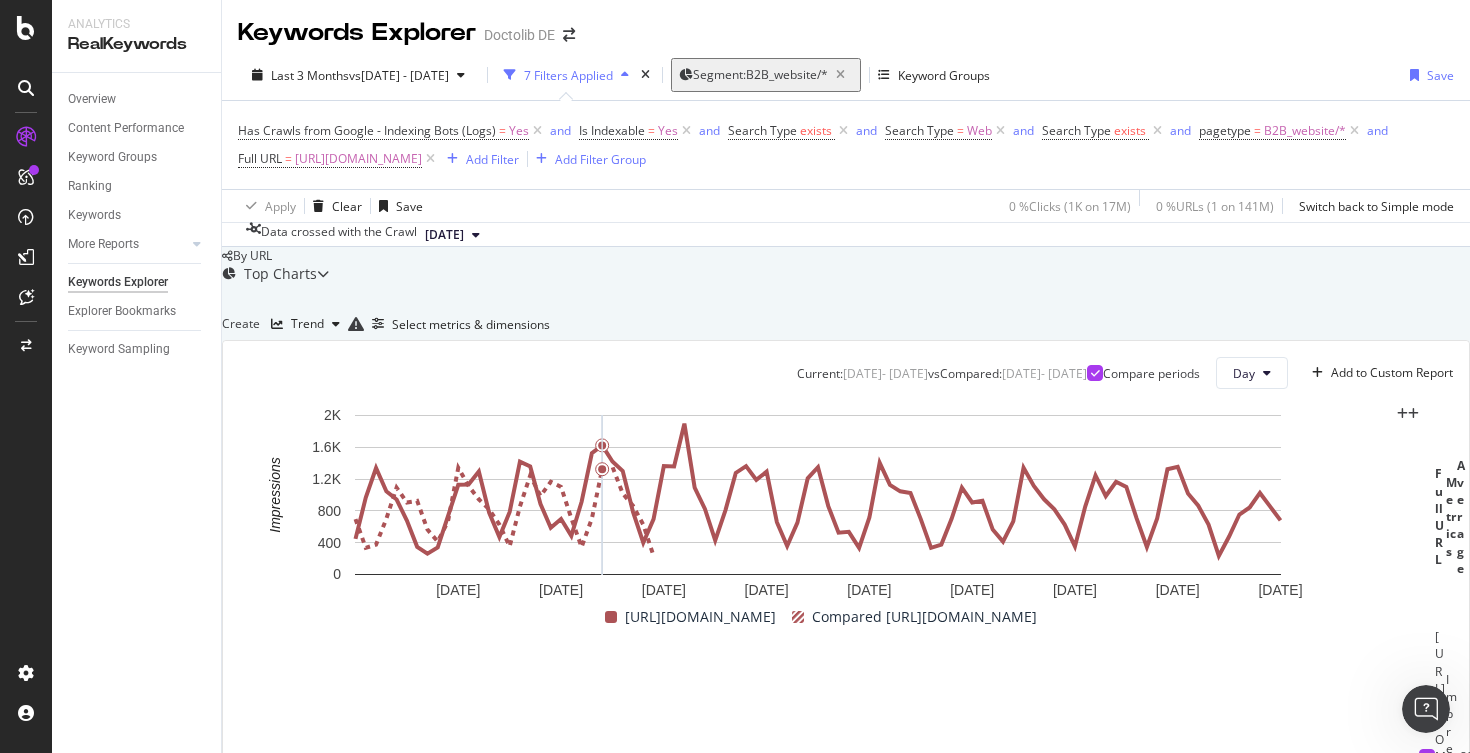 click at bounding box center [476, 832] 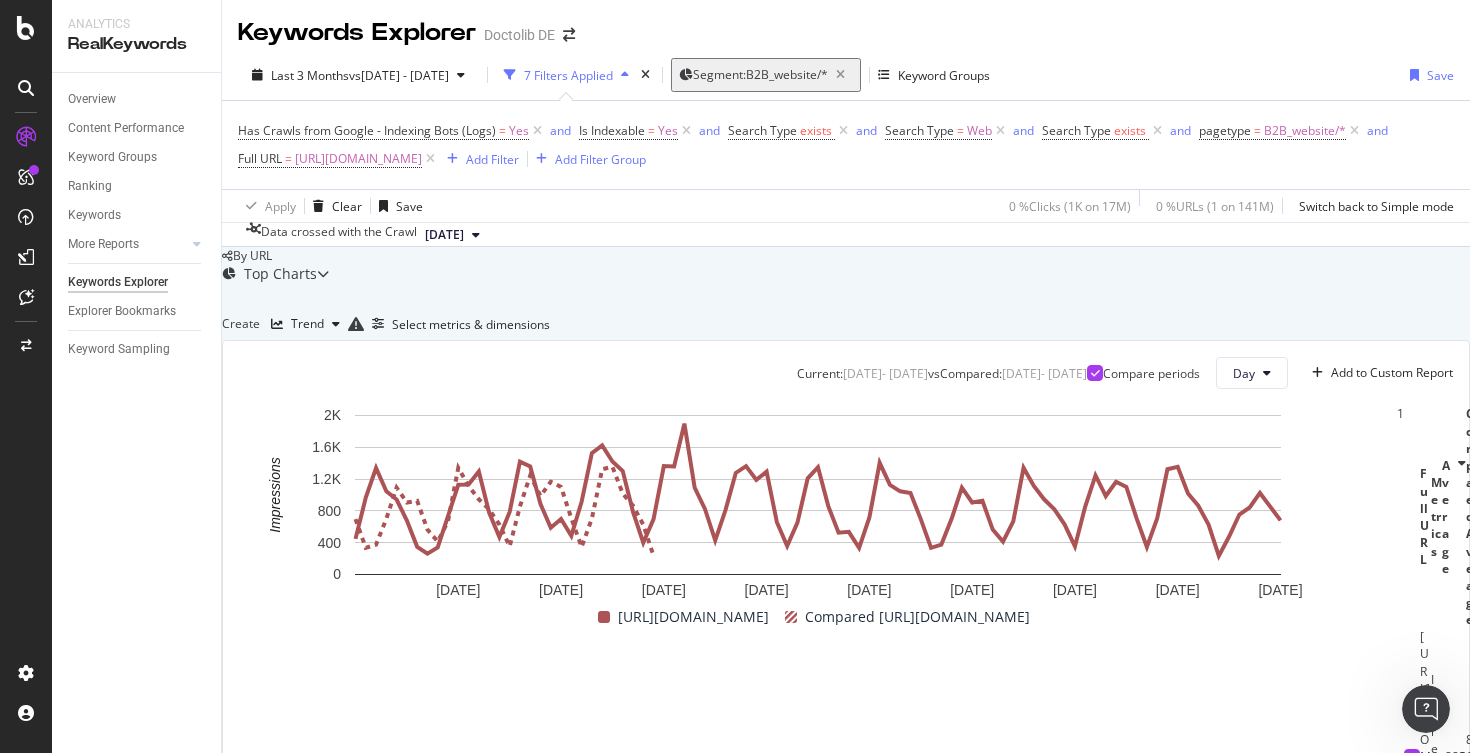 scroll, scrollTop: 181, scrollLeft: 0, axis: vertical 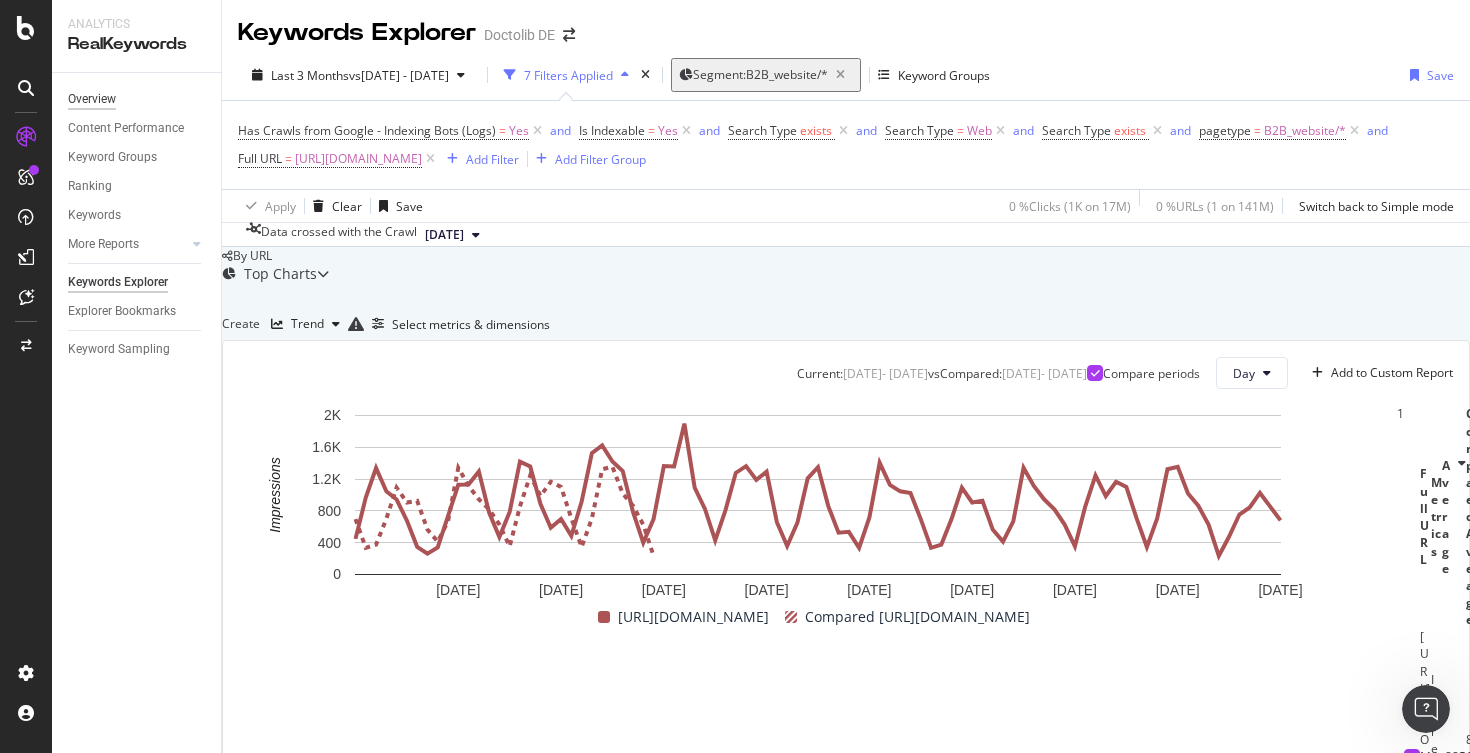 click on "Overview" at bounding box center (92, 99) 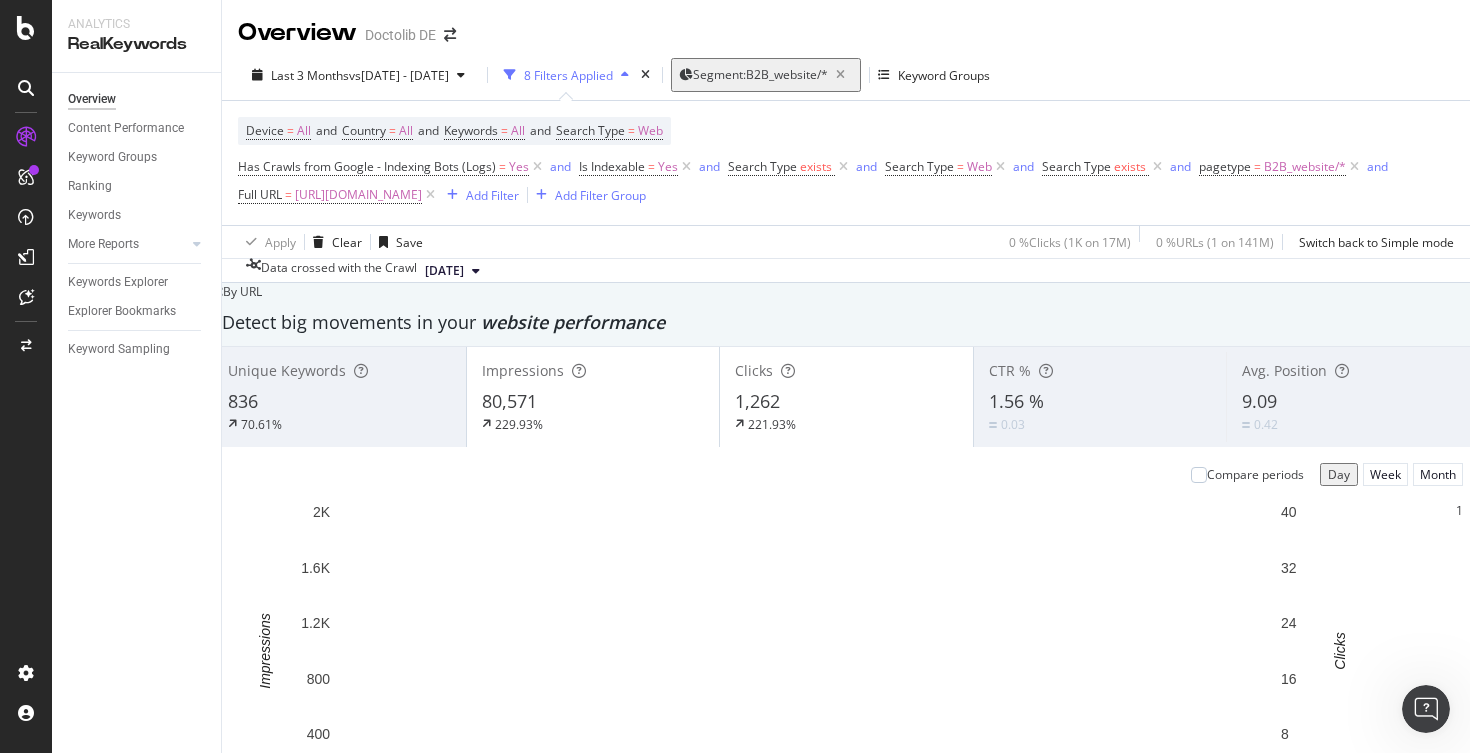 scroll, scrollTop: 0, scrollLeft: 0, axis: both 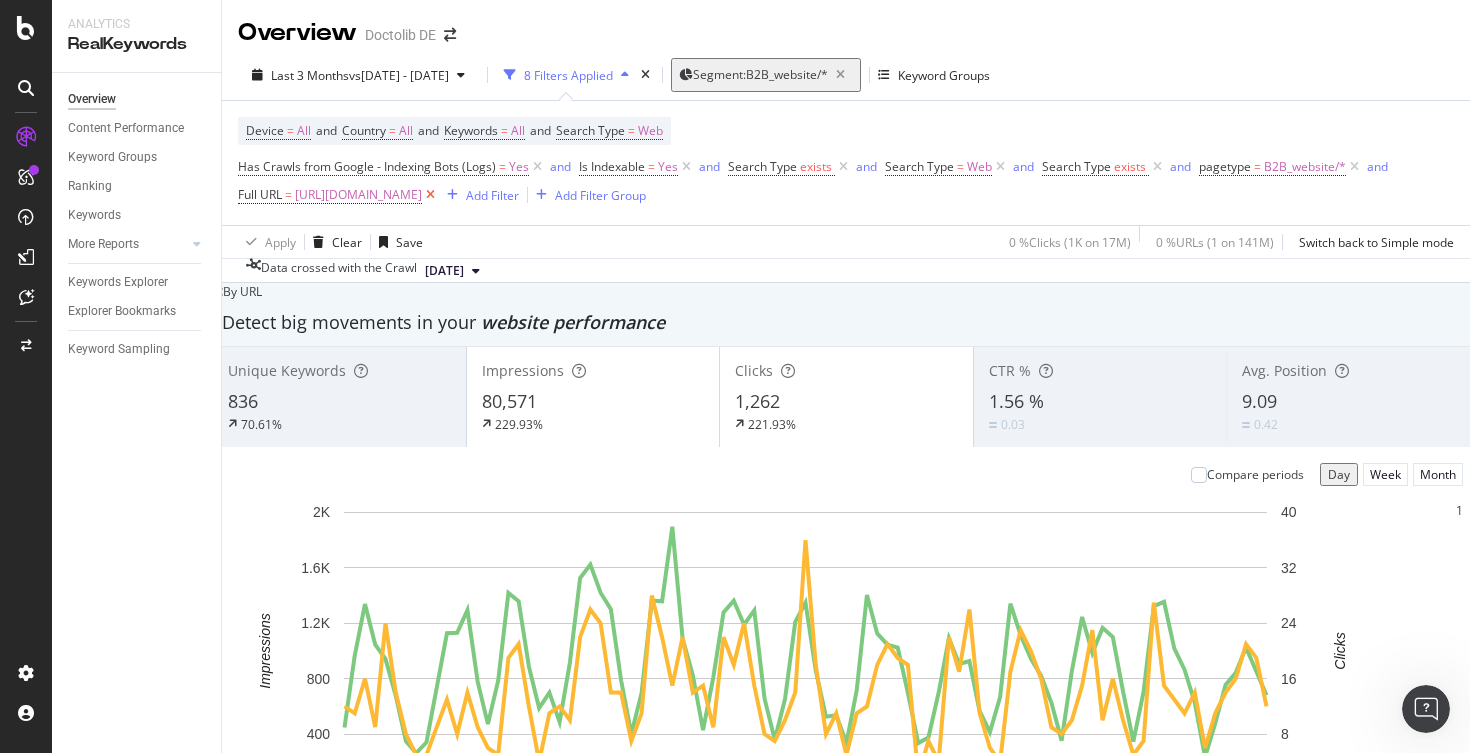 click at bounding box center (430, 195) 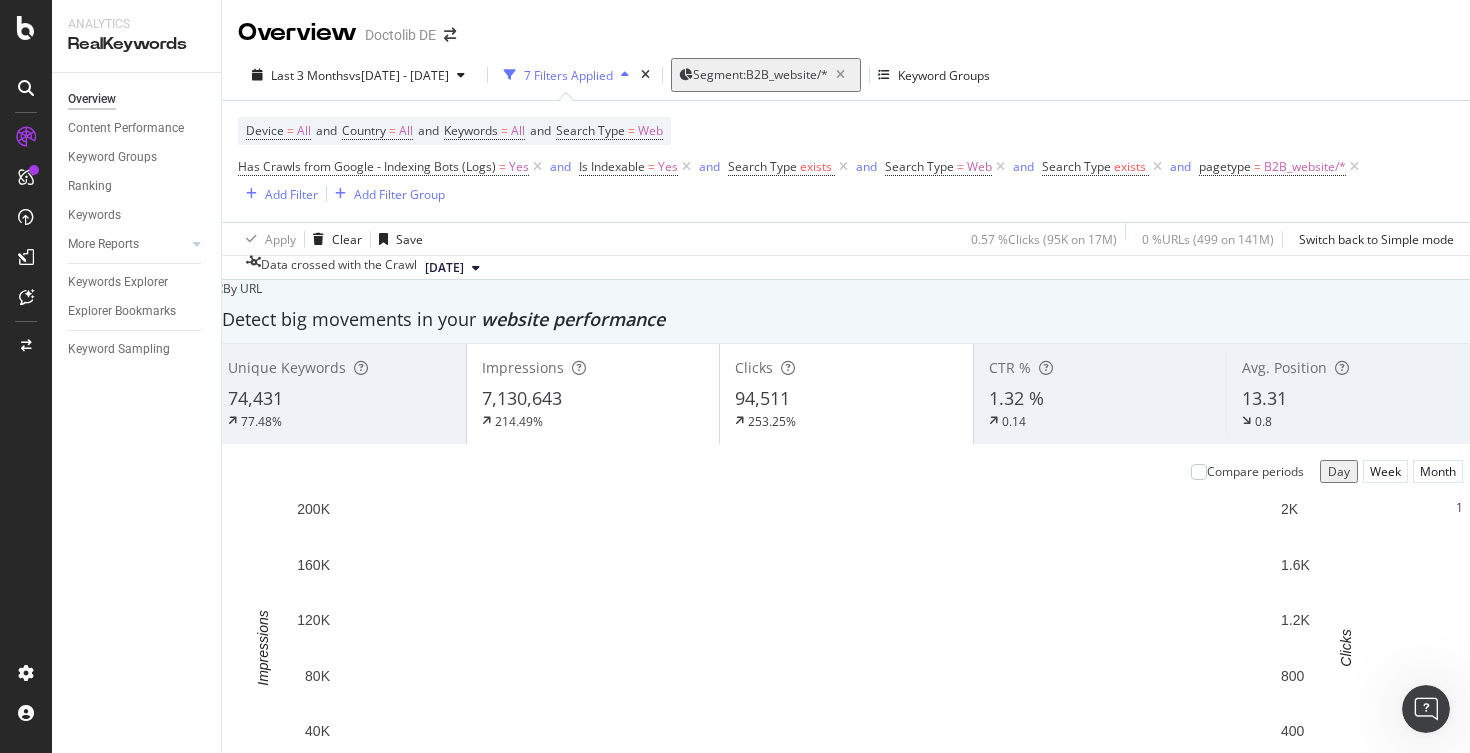 scroll, scrollTop: 171, scrollLeft: 0, axis: vertical 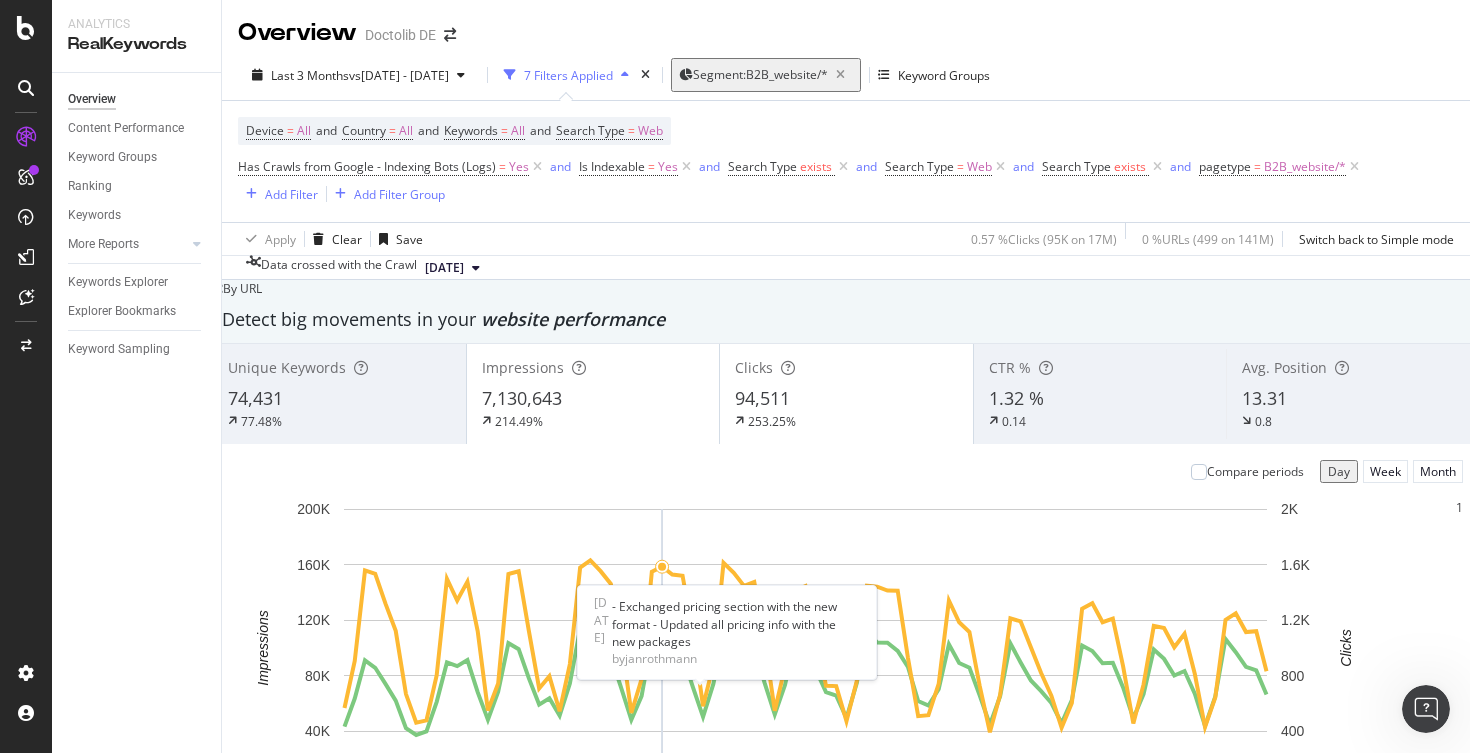 click on "1" at bounding box center (1459, 507) 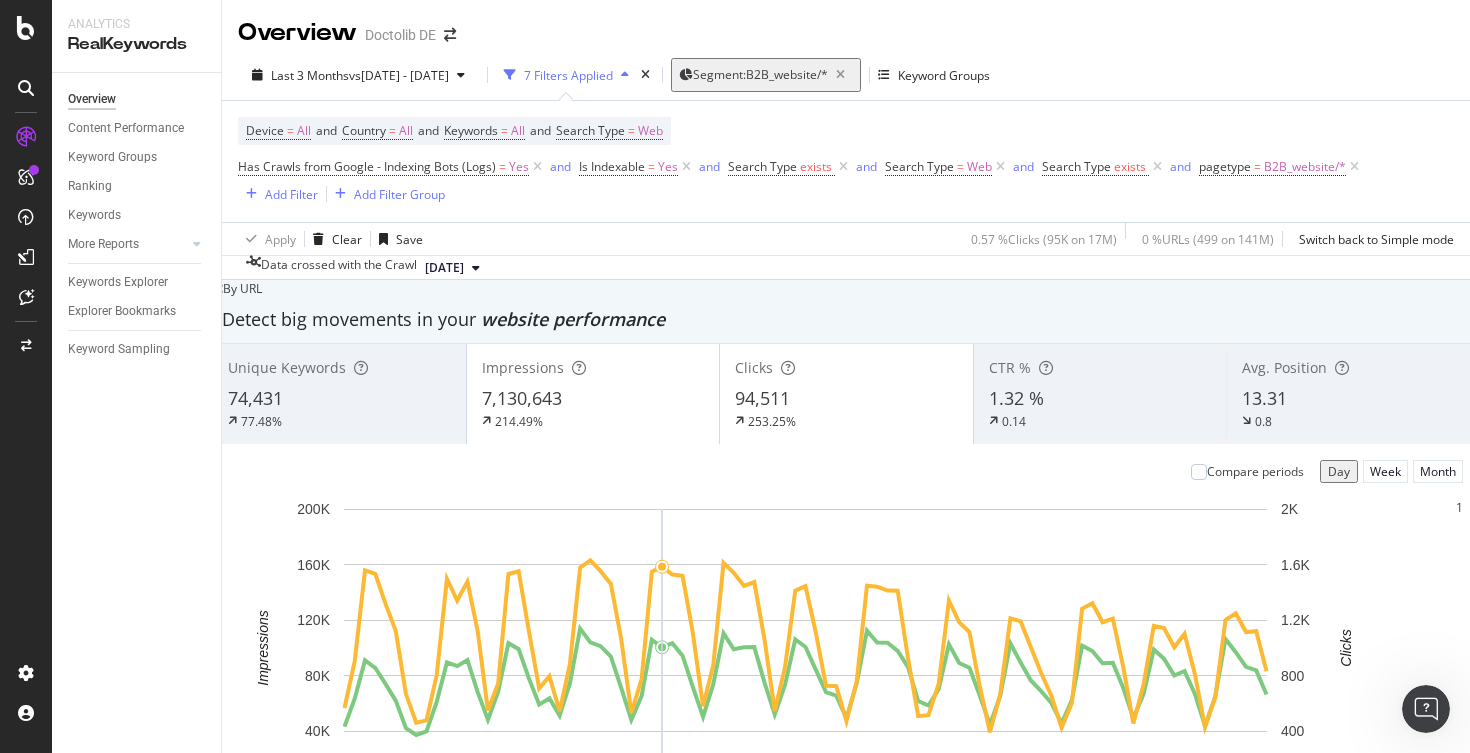 click at bounding box center [783, 810] 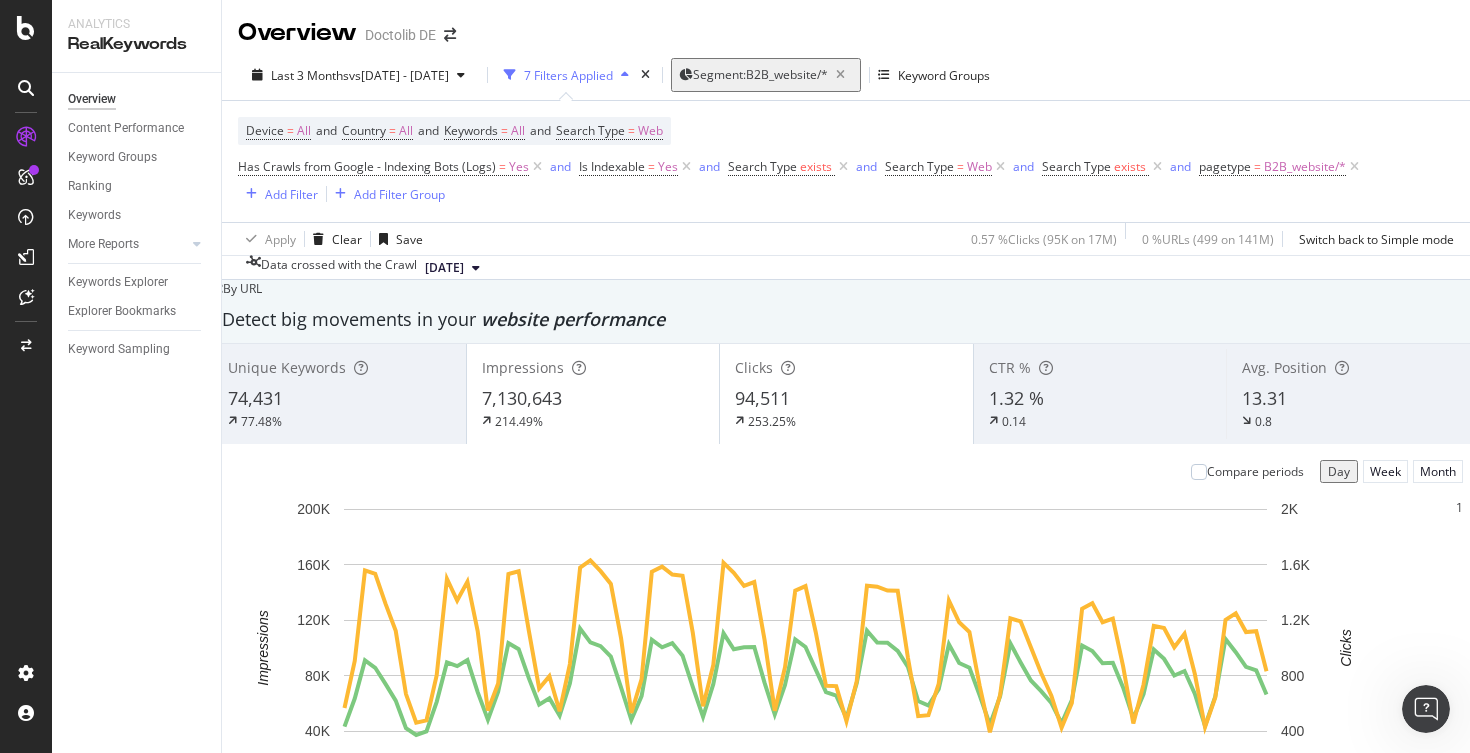 click on "1" at bounding box center [1459, 672] 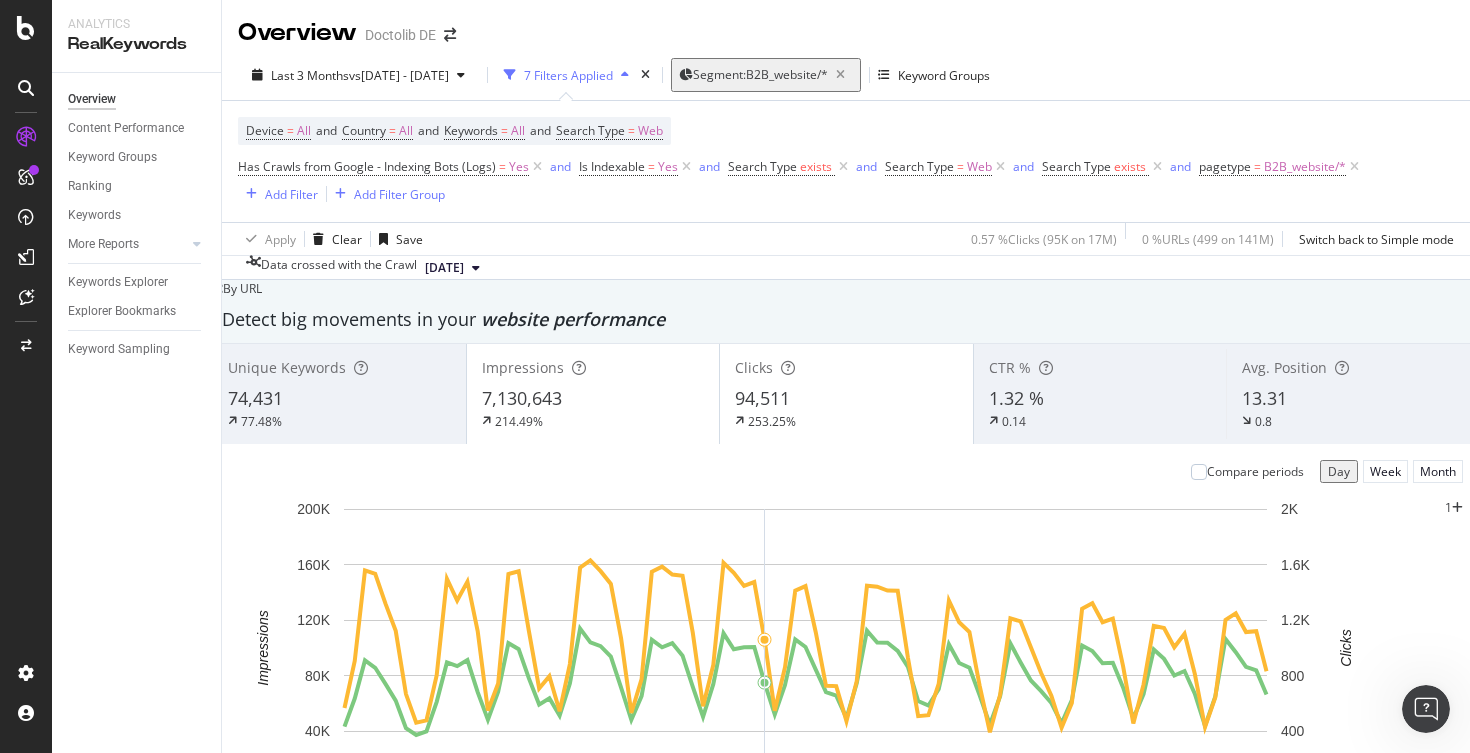 scroll, scrollTop: 0, scrollLeft: 0, axis: both 